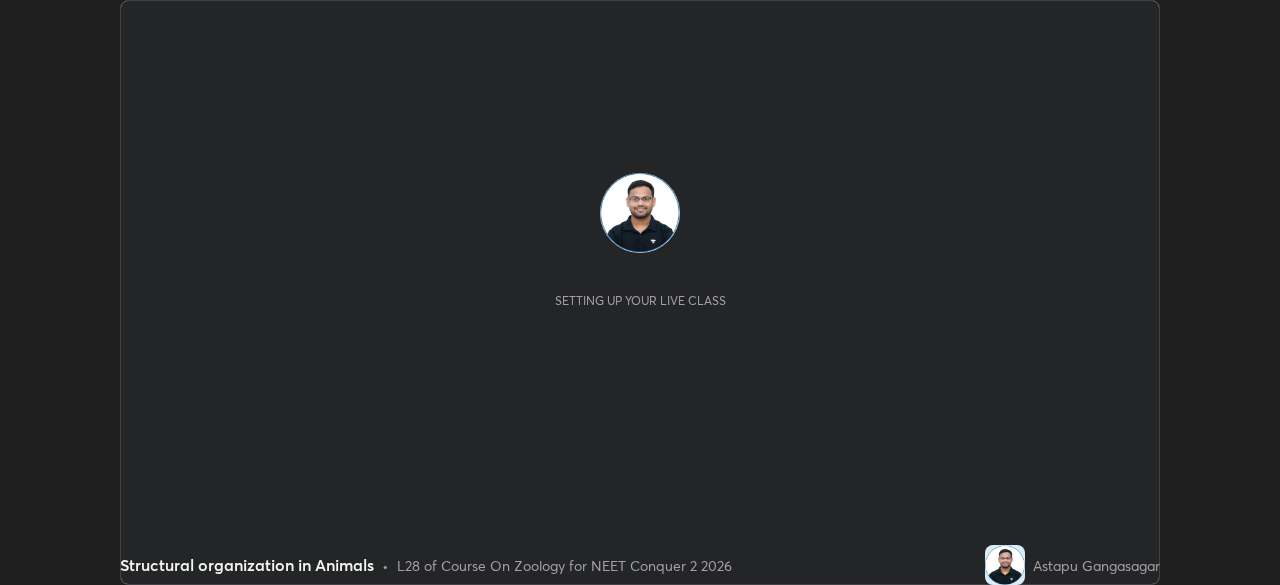 scroll, scrollTop: 0, scrollLeft: 0, axis: both 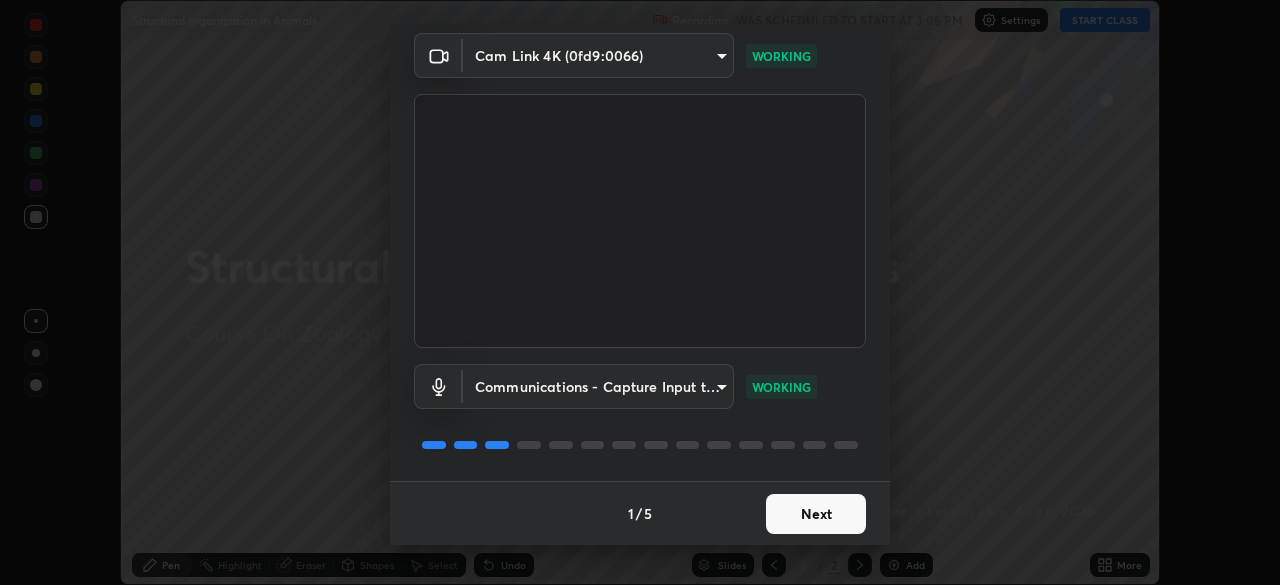 click on "Next" at bounding box center [816, 514] 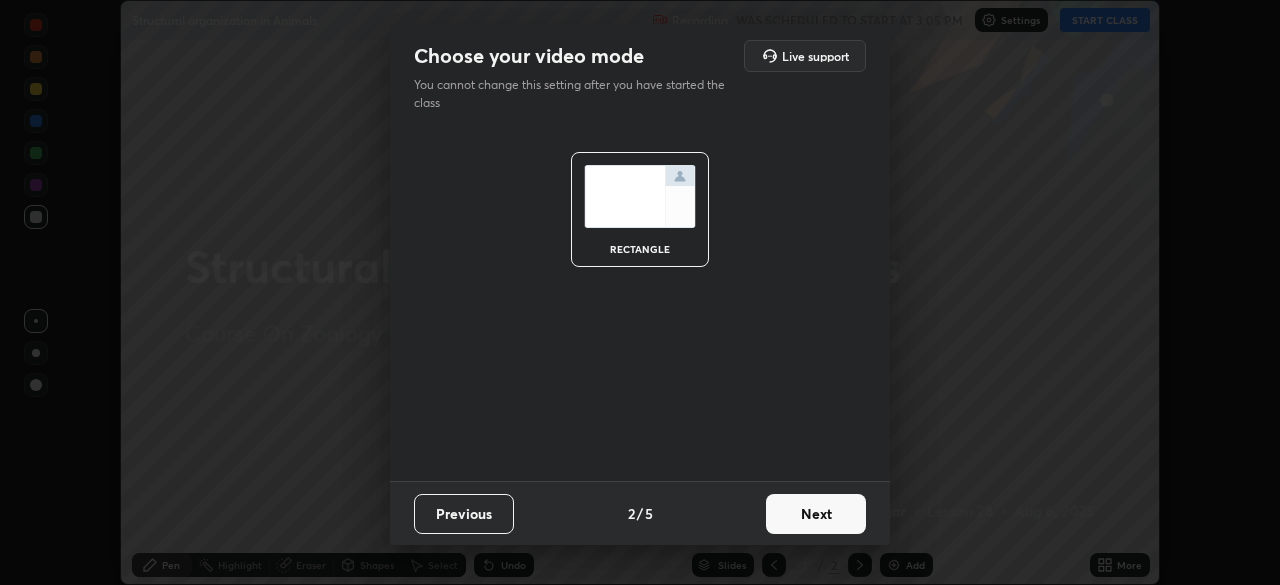 scroll, scrollTop: 0, scrollLeft: 0, axis: both 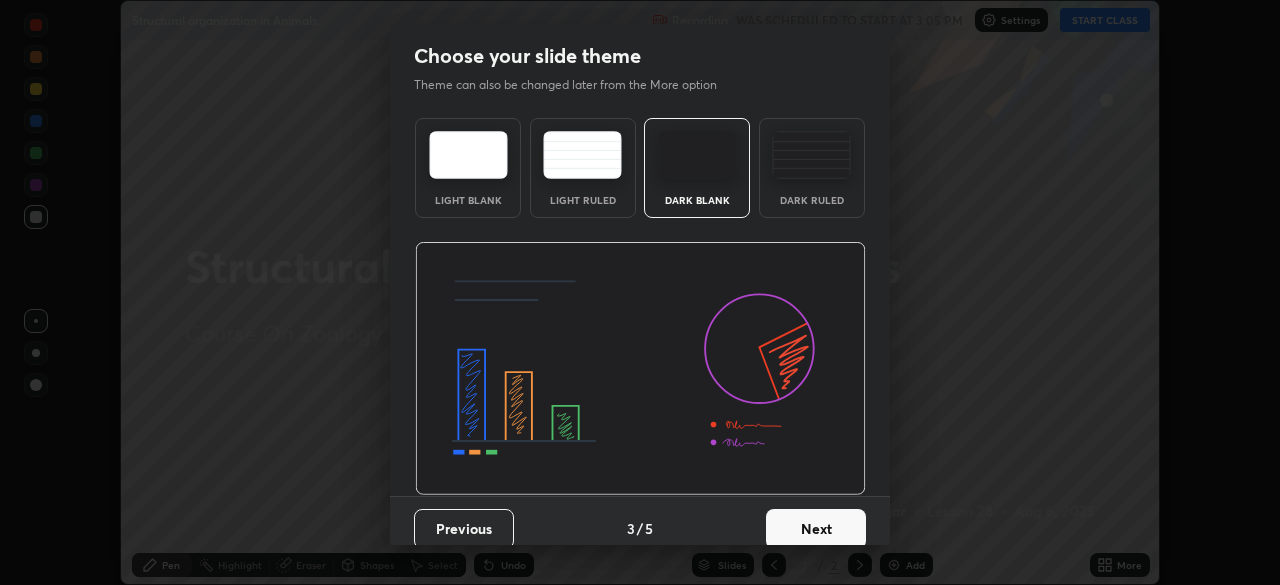 click on "Next" at bounding box center (816, 529) 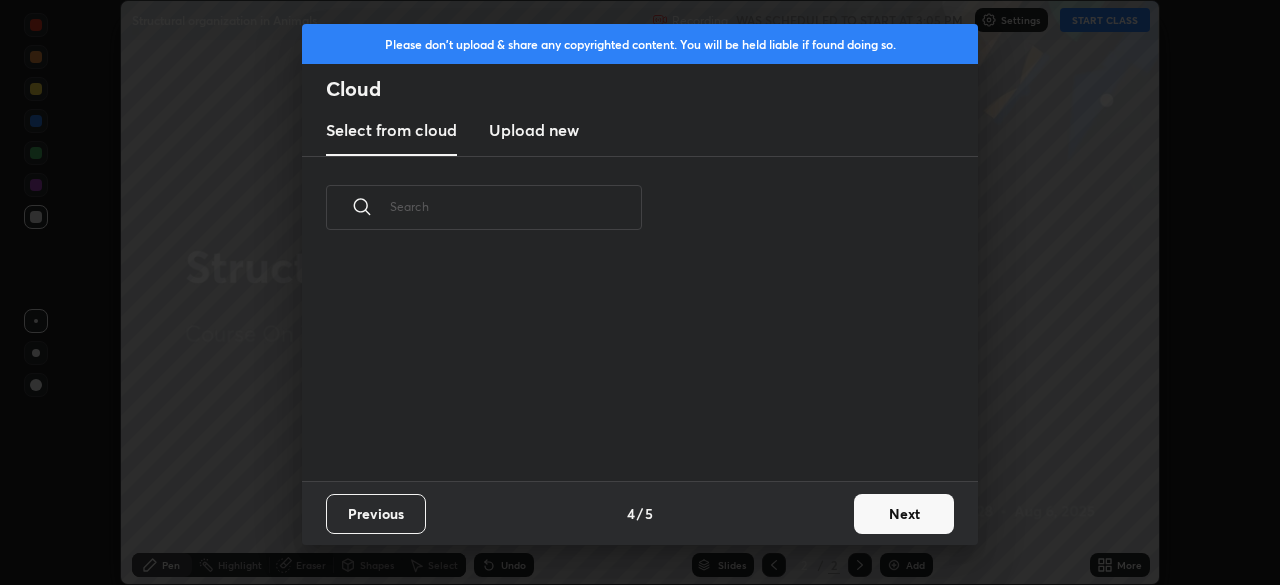 scroll, scrollTop: 7, scrollLeft: 11, axis: both 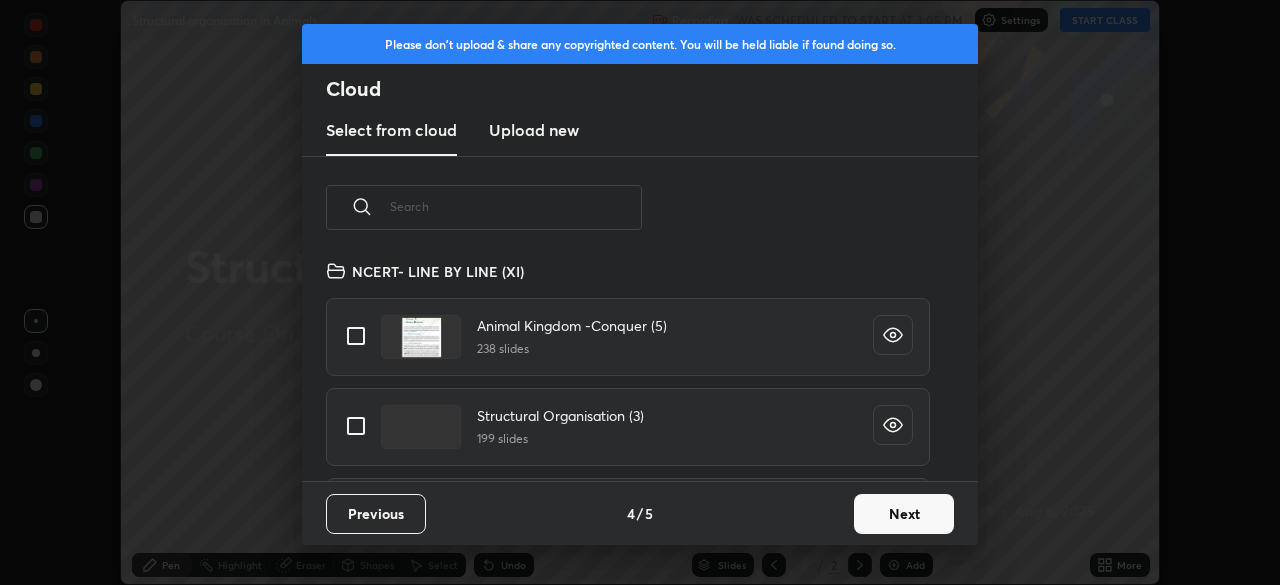 click at bounding box center [356, 426] 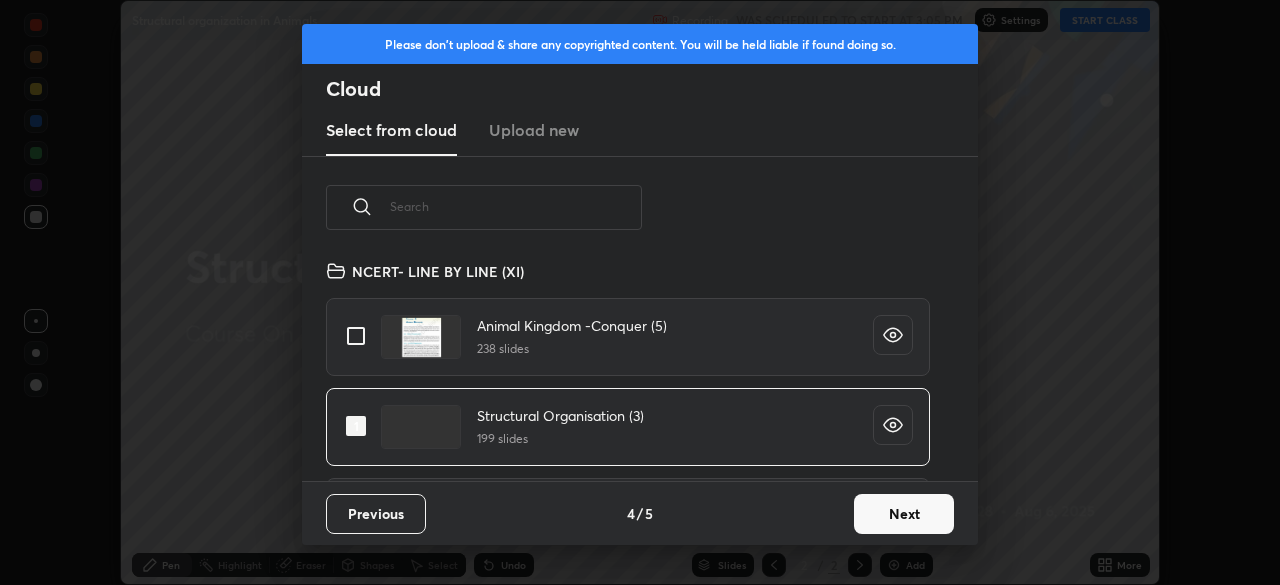 click on "Next" at bounding box center [904, 514] 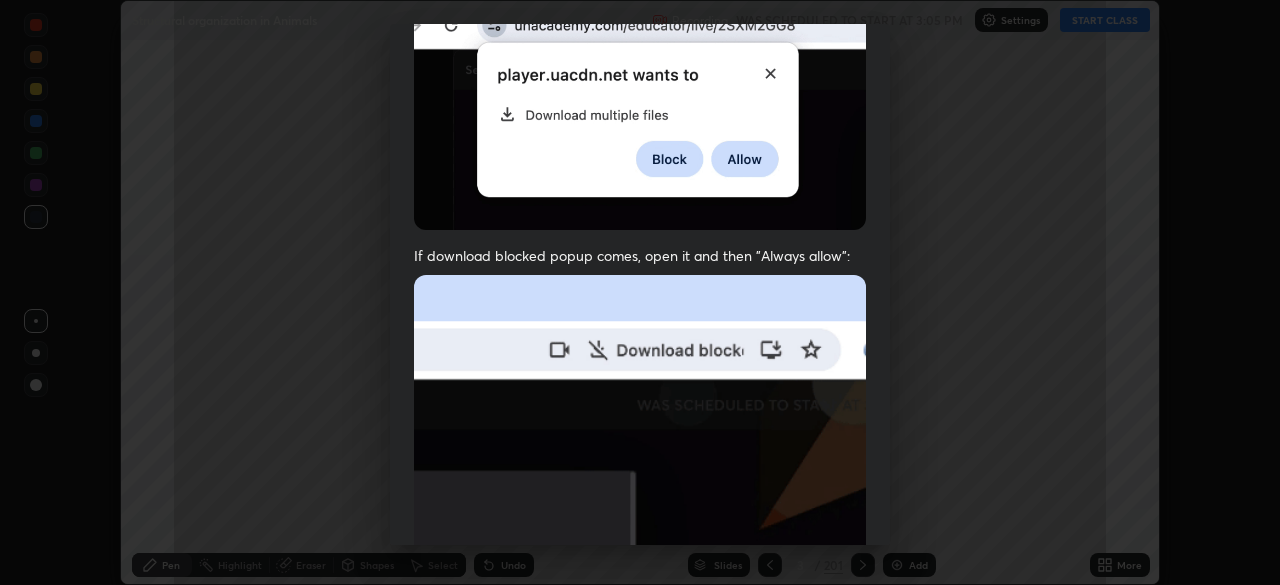 scroll, scrollTop: 479, scrollLeft: 0, axis: vertical 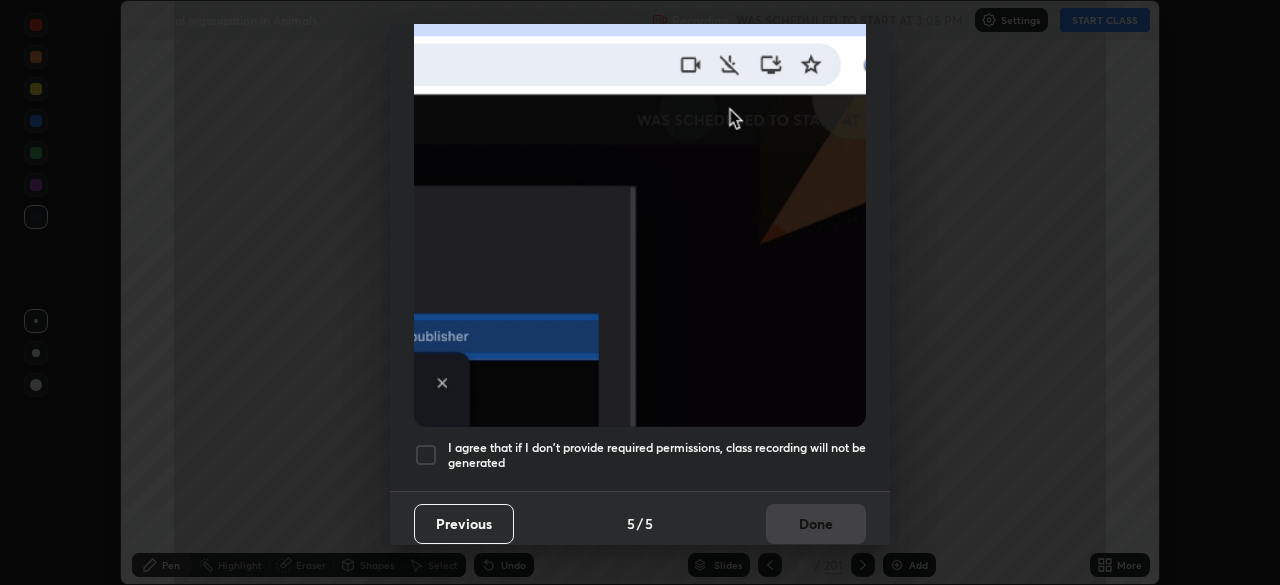 click at bounding box center [426, 455] 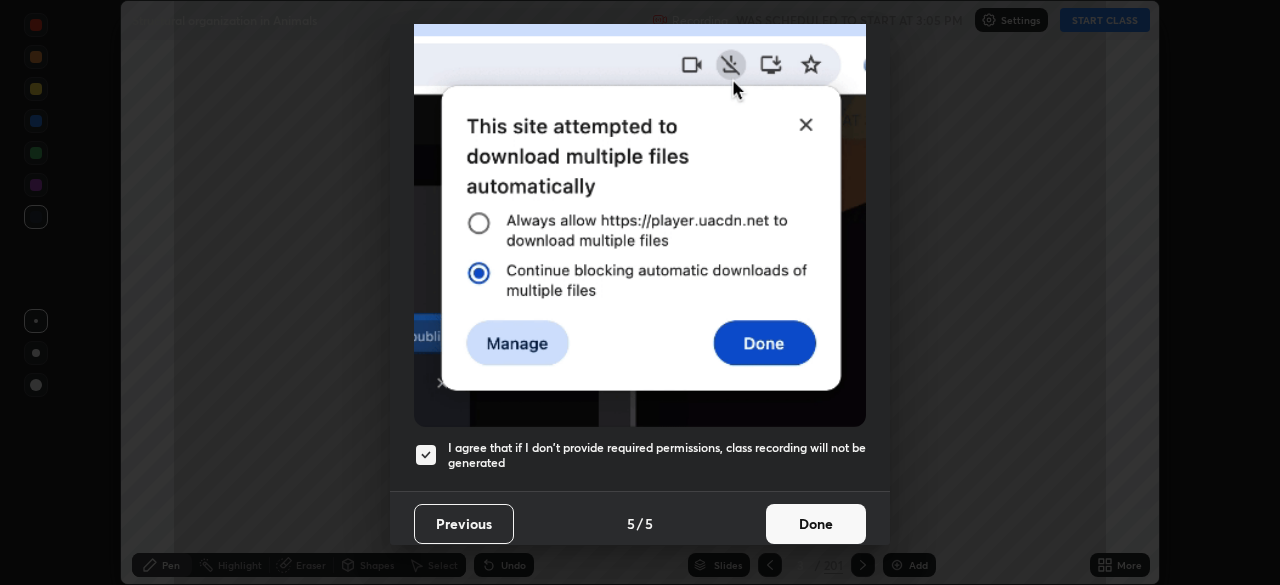 click on "Done" at bounding box center [816, 524] 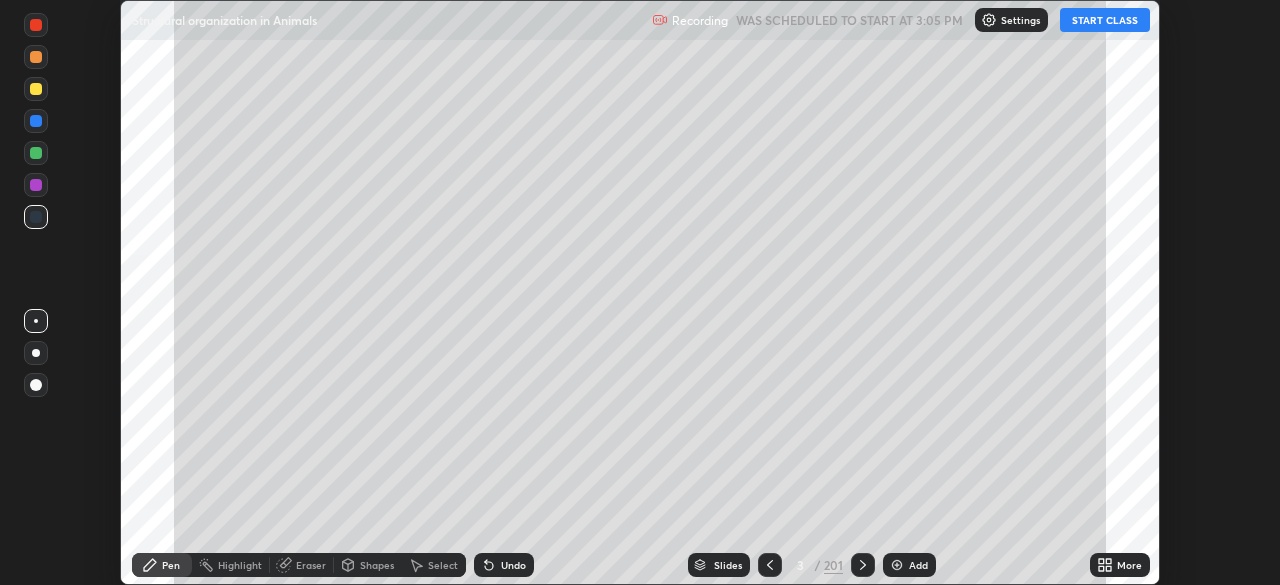 click on "Slides" at bounding box center (719, 565) 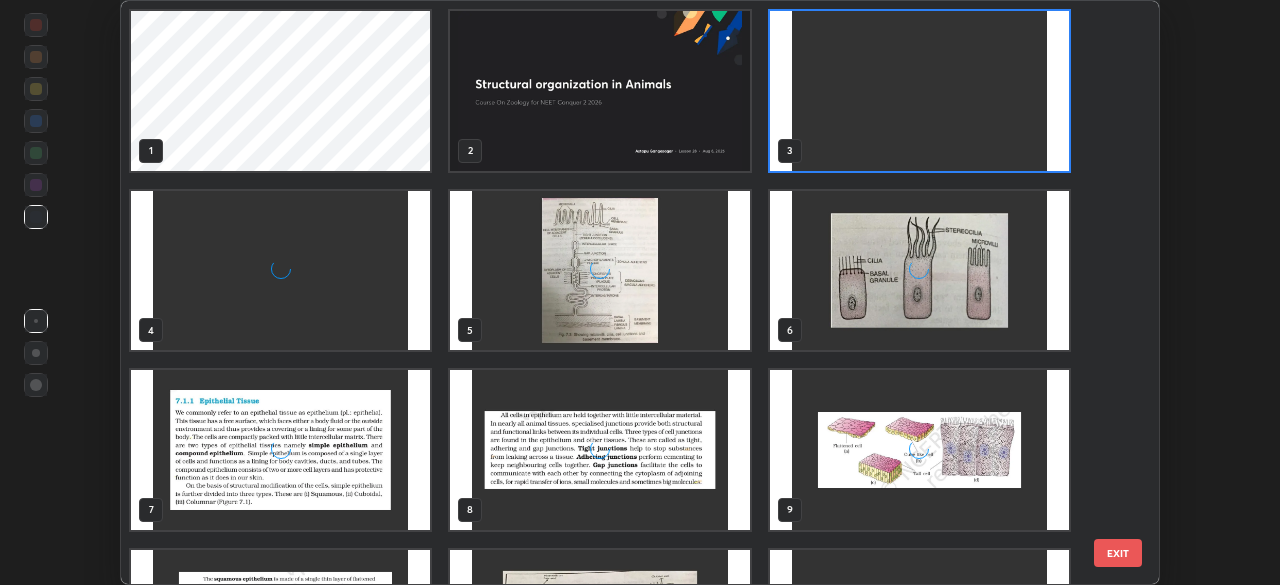scroll, scrollTop: 7, scrollLeft: 11, axis: both 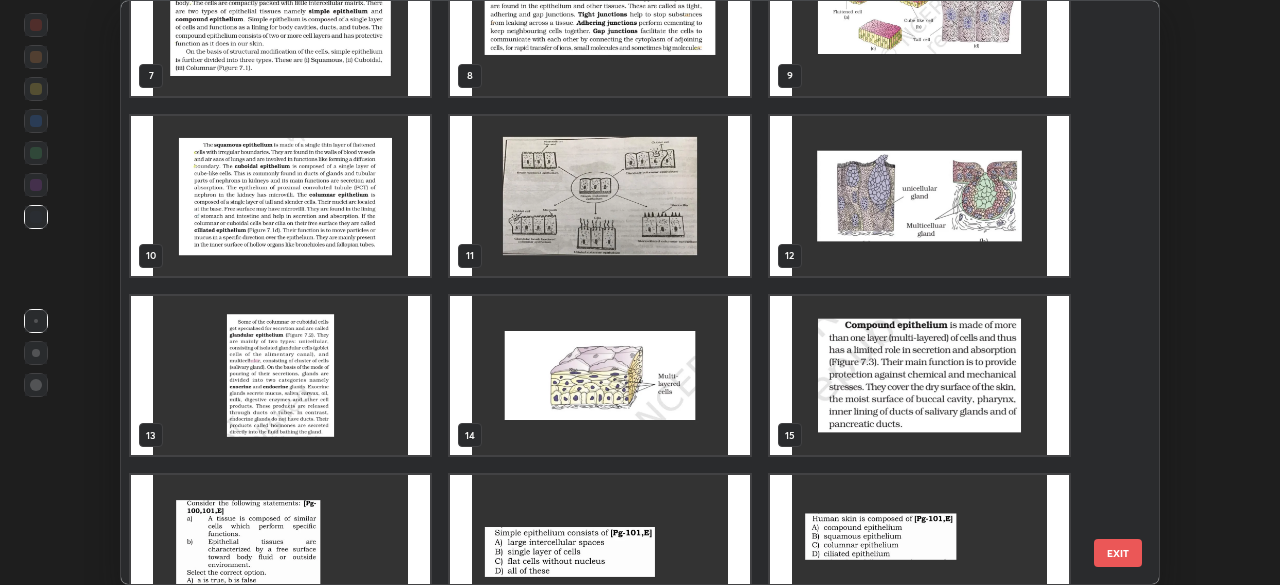 click at bounding box center [919, 196] 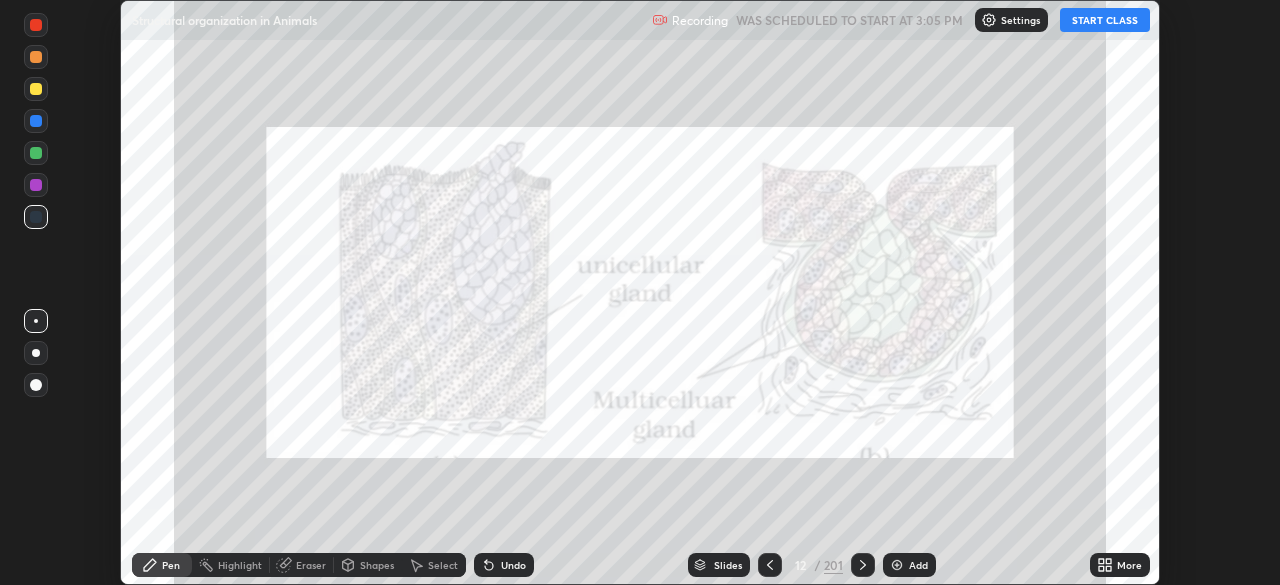 click on "START CLASS" at bounding box center (1105, 20) 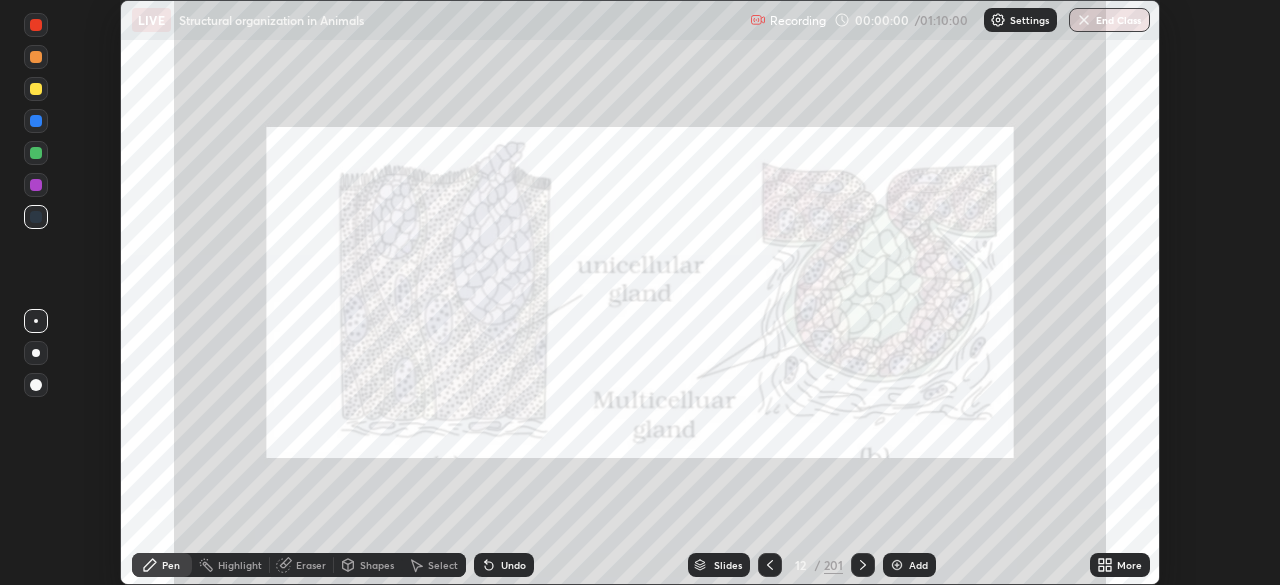 click 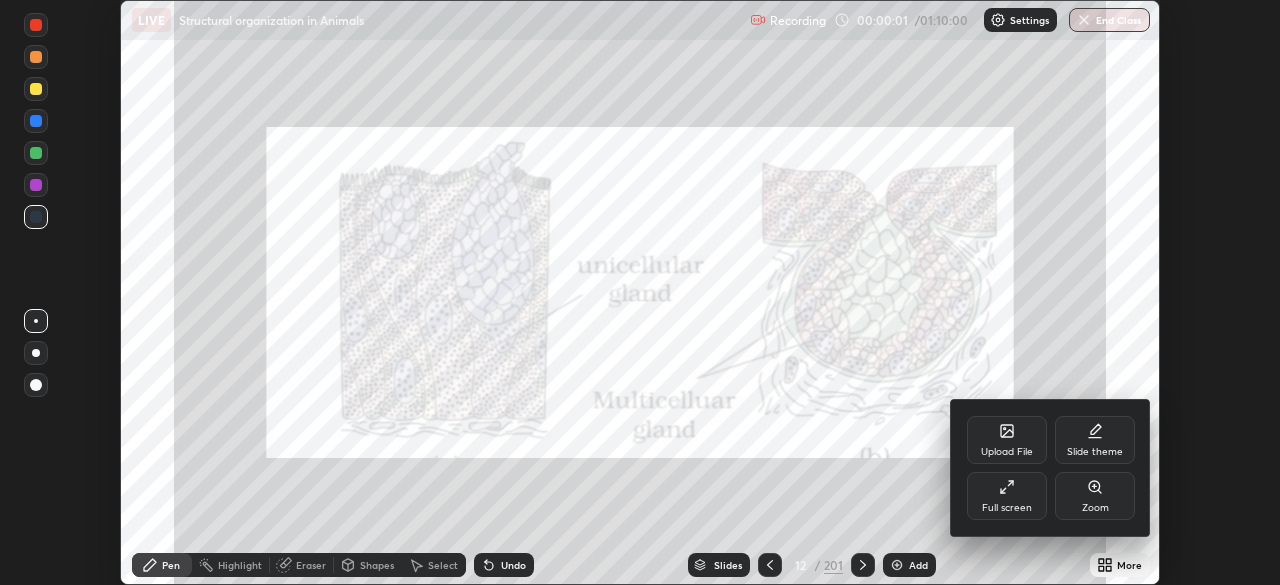 click on "Full screen" at bounding box center (1007, 496) 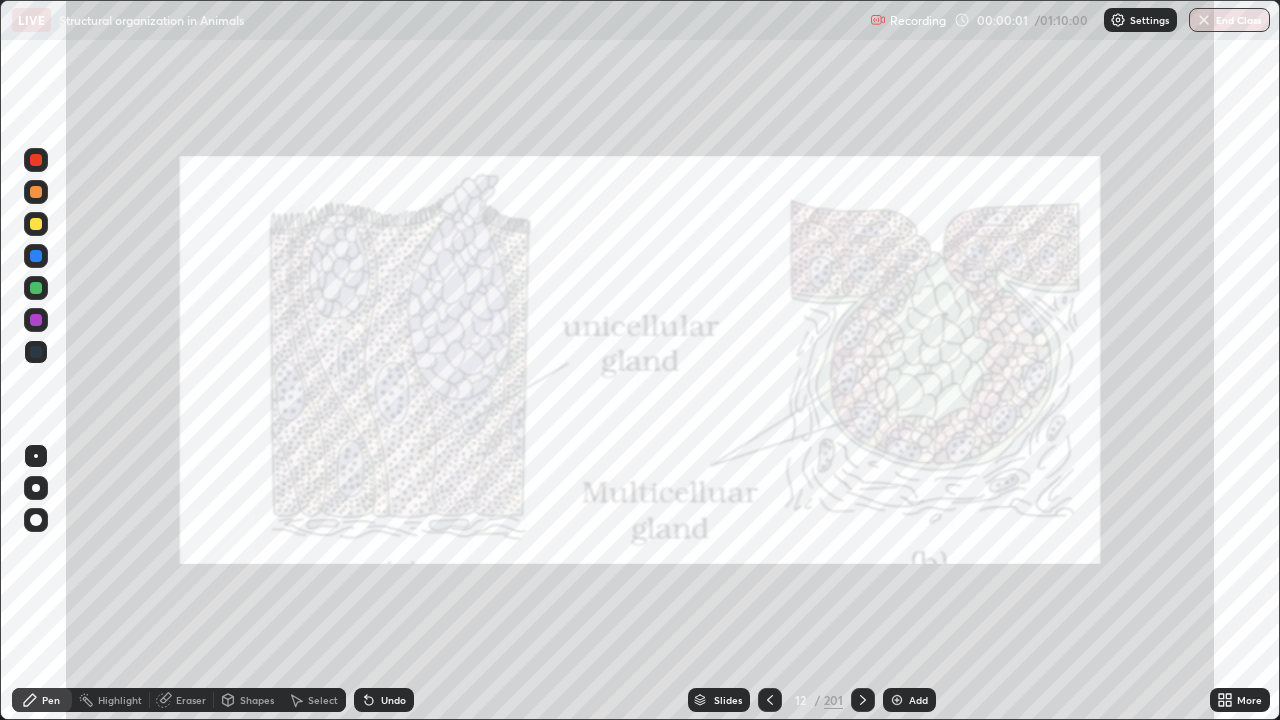 scroll, scrollTop: 99280, scrollLeft: 98720, axis: both 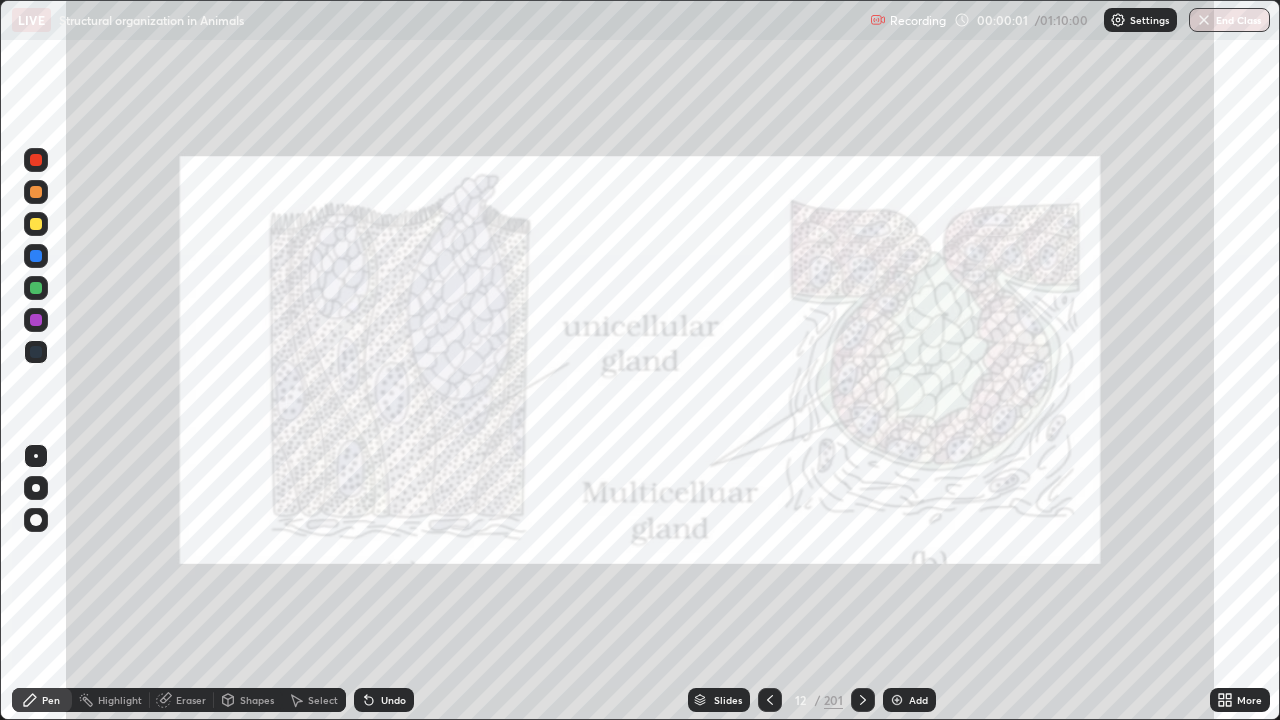 click 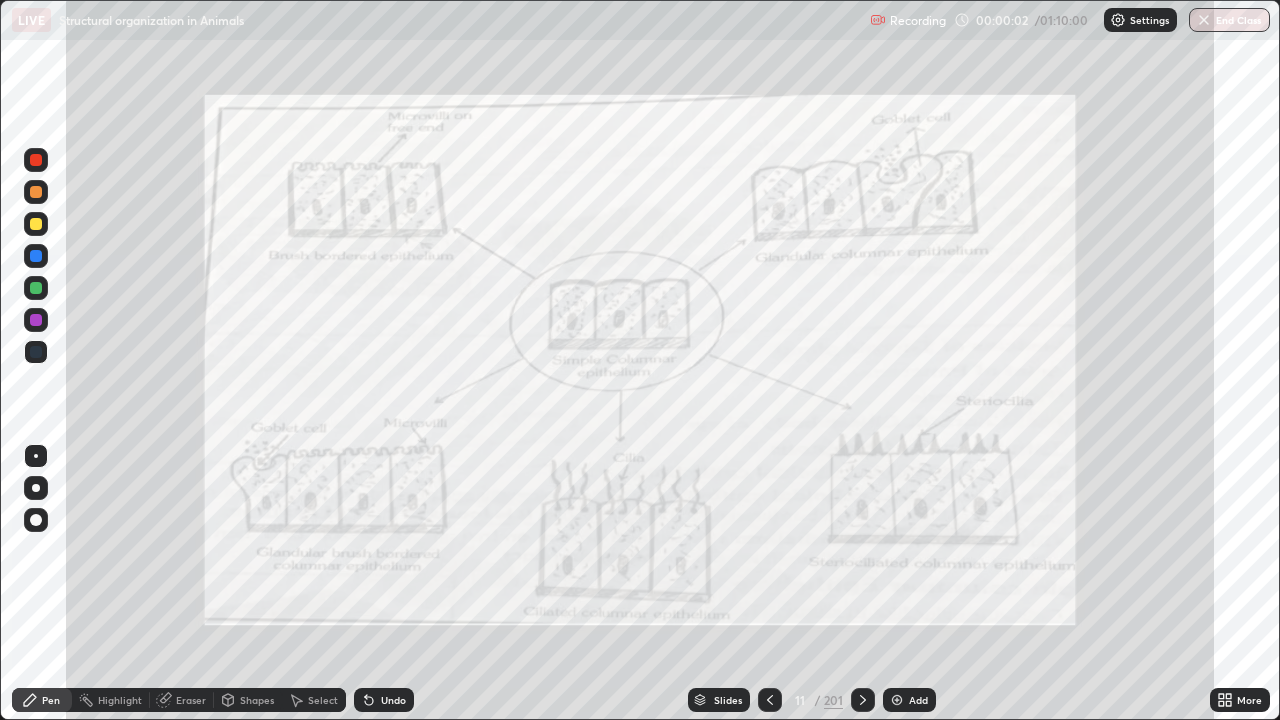 click on "Add" at bounding box center (918, 700) 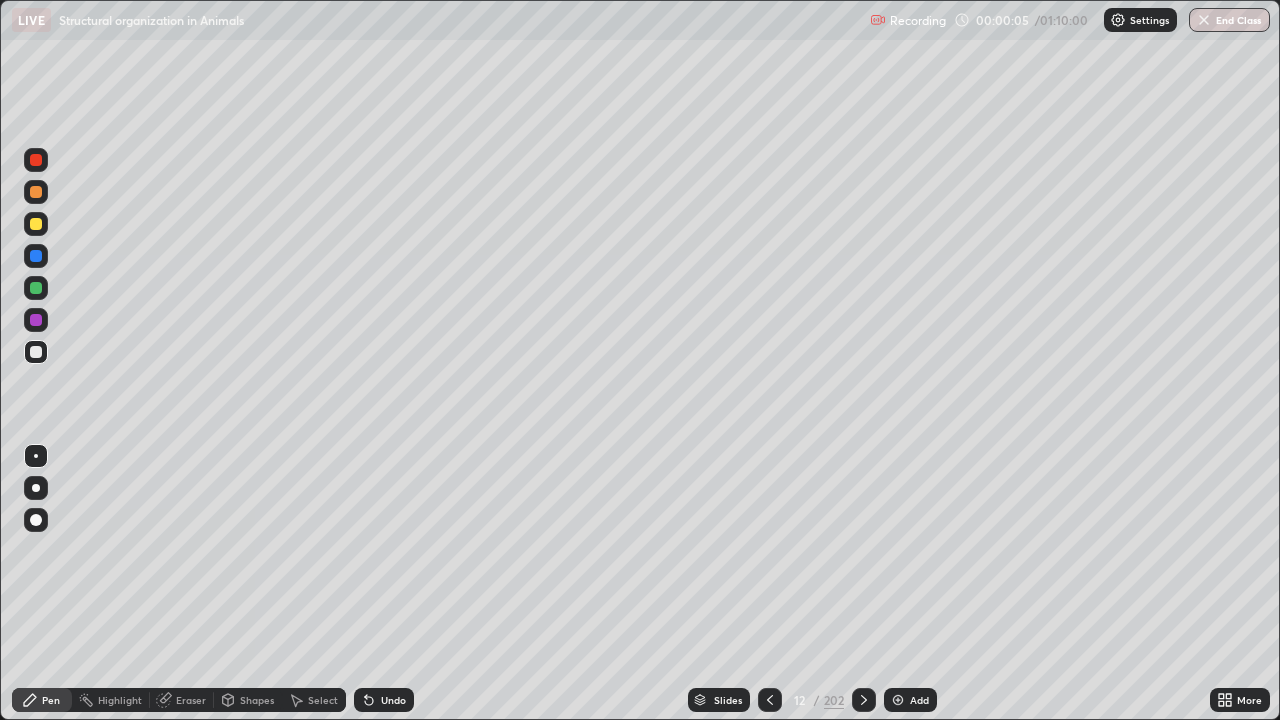 click at bounding box center [36, 224] 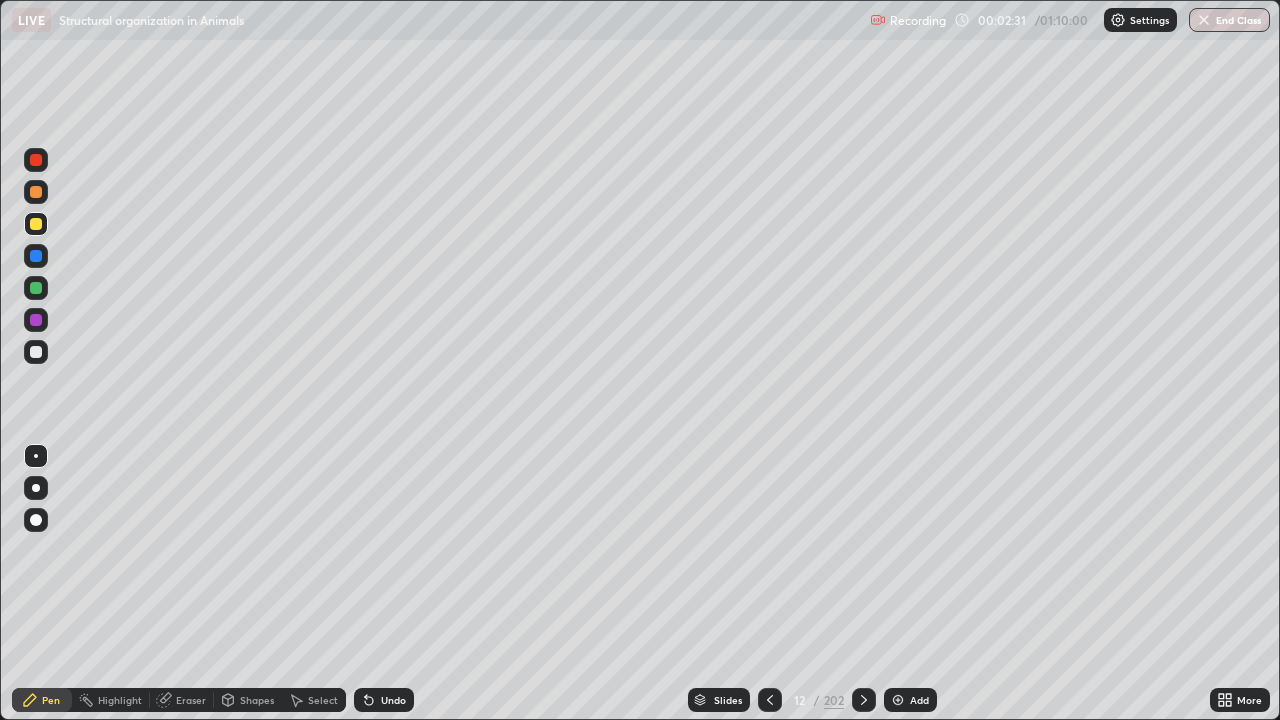 click at bounding box center [36, 352] 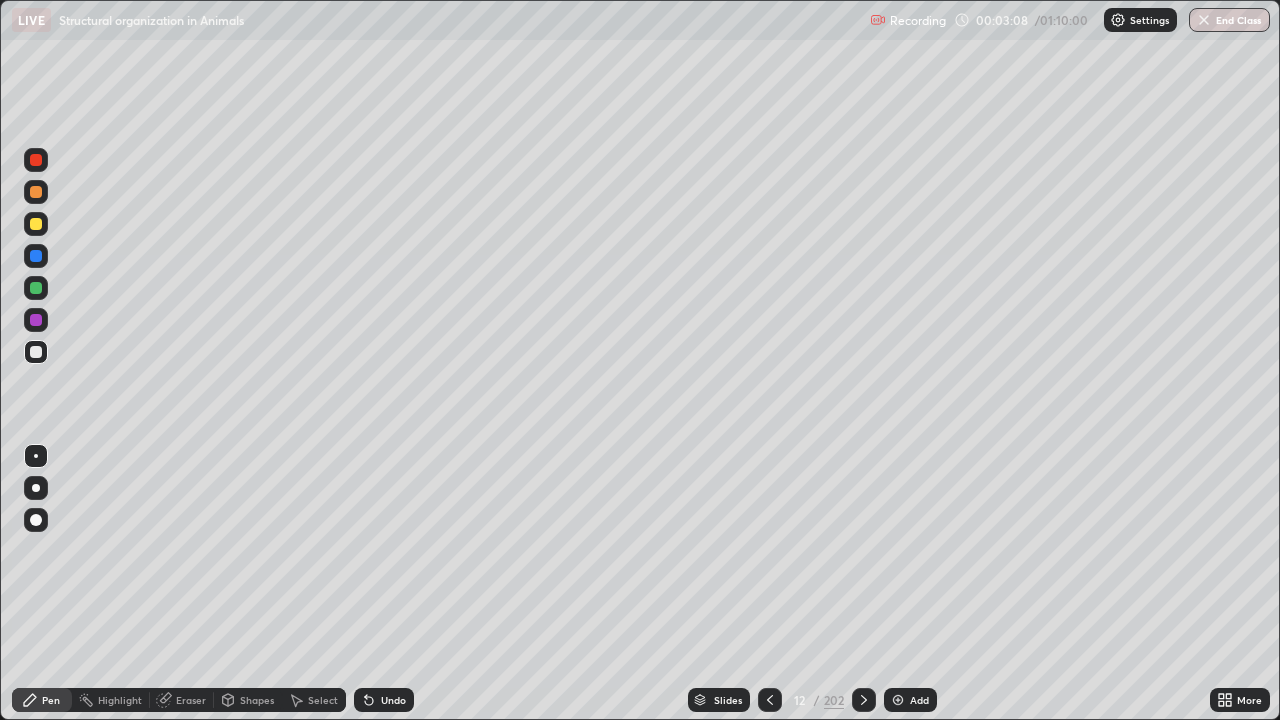 click at bounding box center (36, 192) 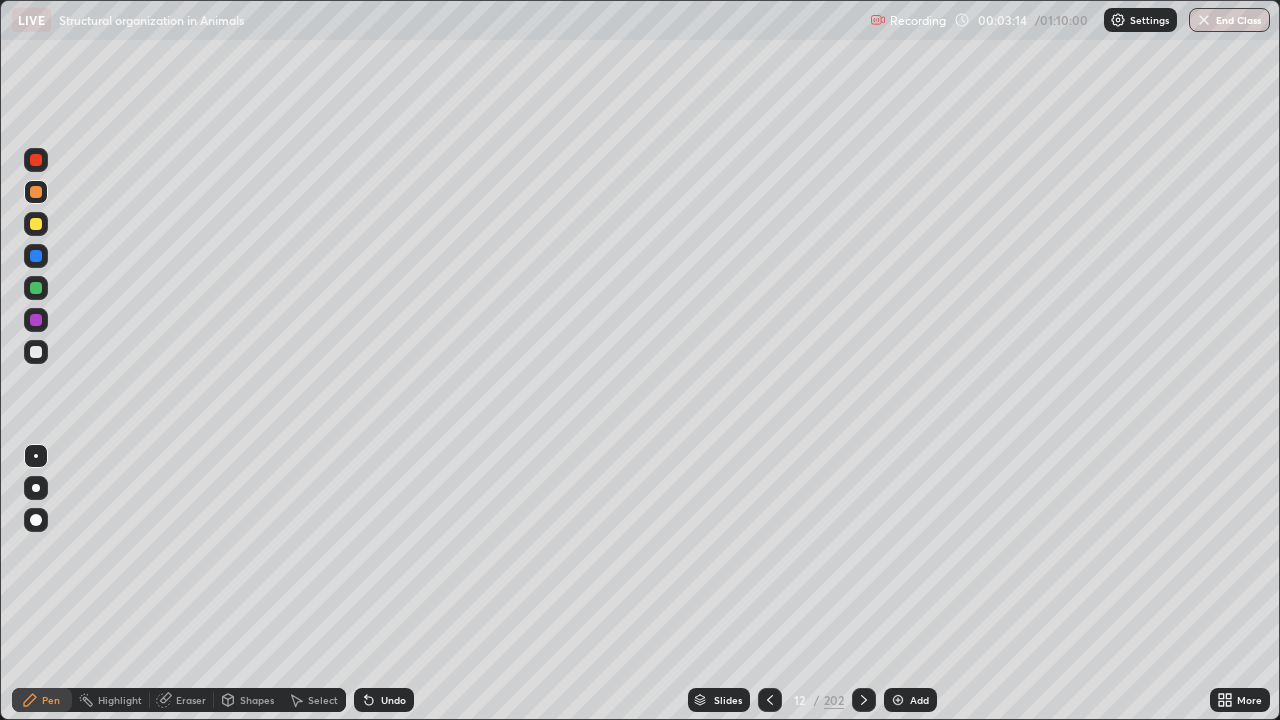 click at bounding box center (36, 352) 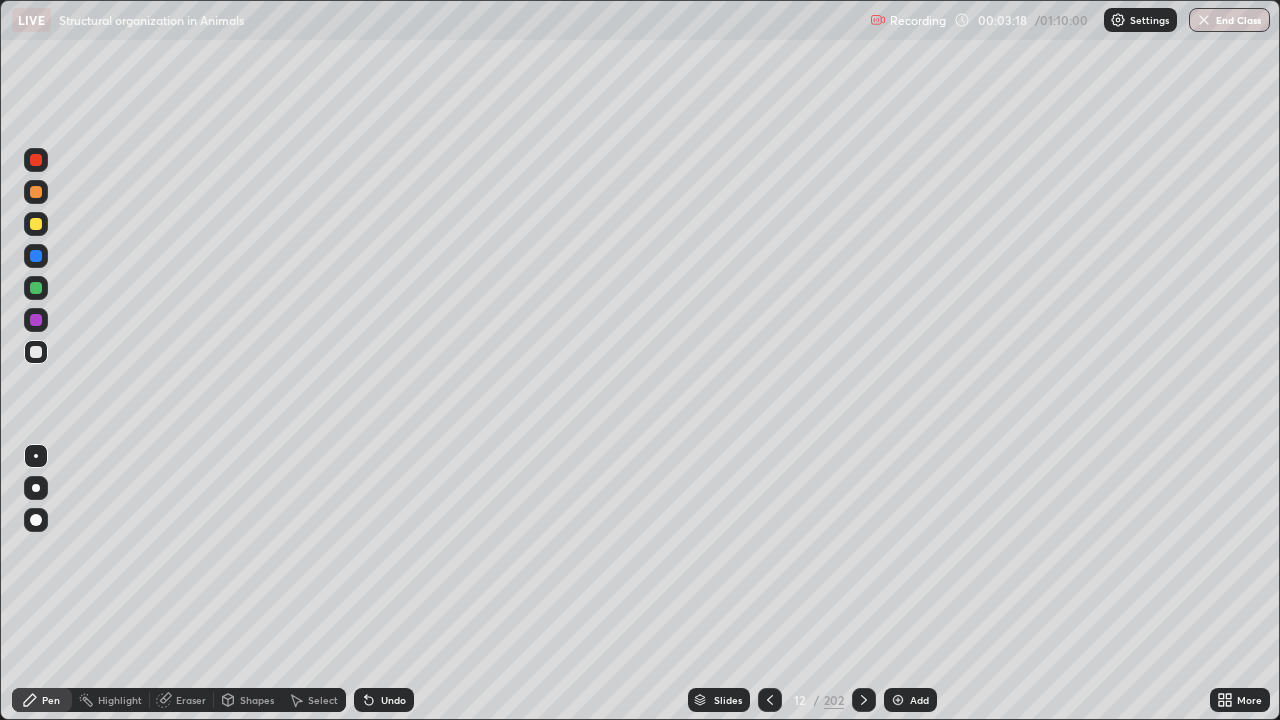 click at bounding box center (36, 224) 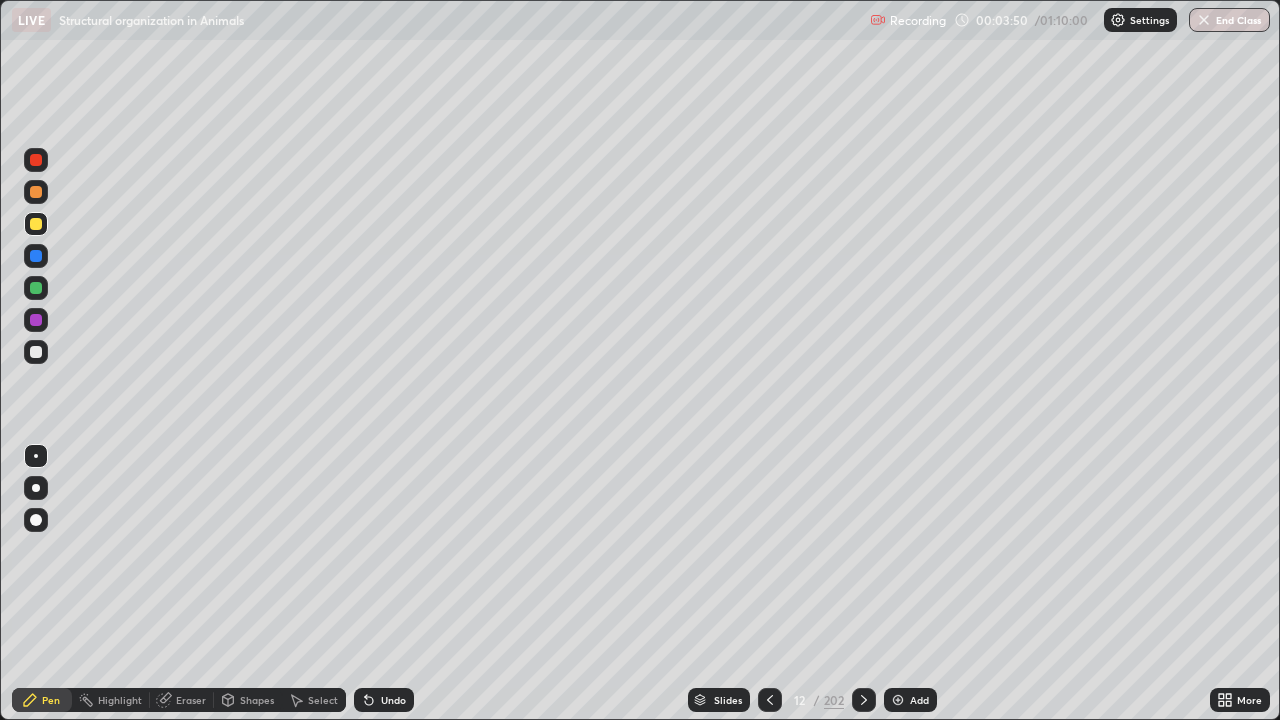 click at bounding box center [36, 352] 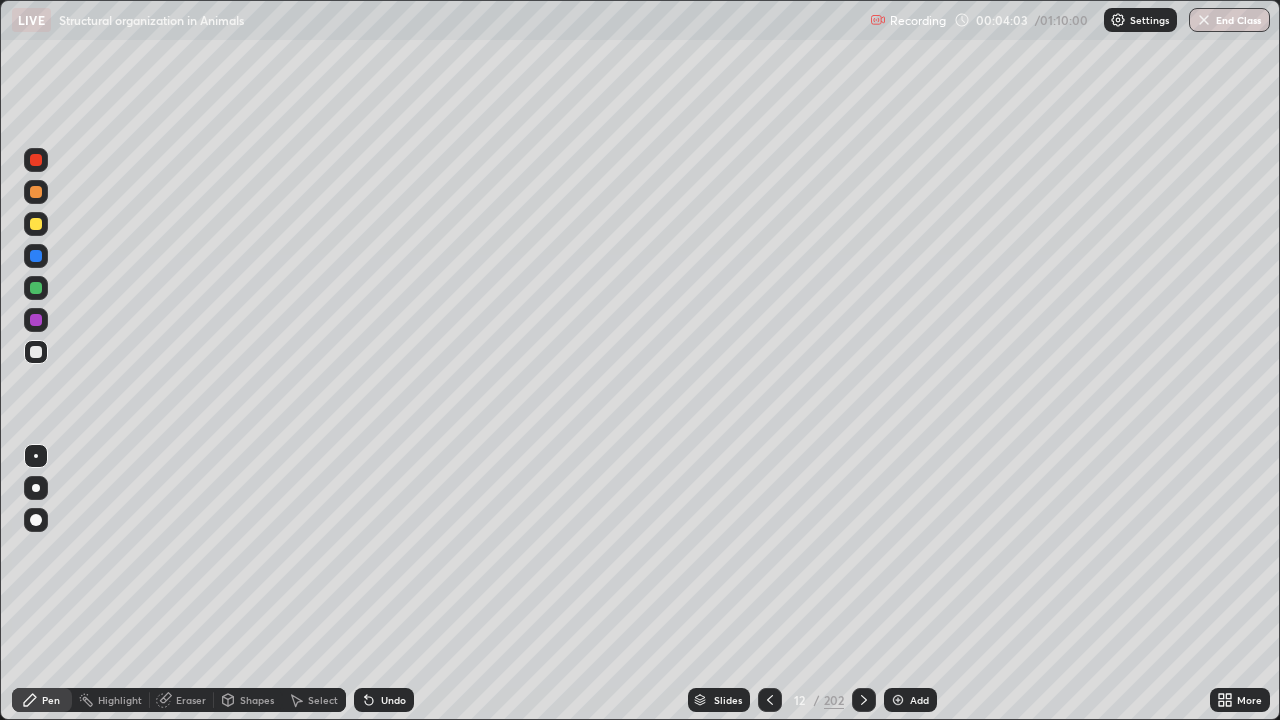 click on "Undo" at bounding box center [393, 700] 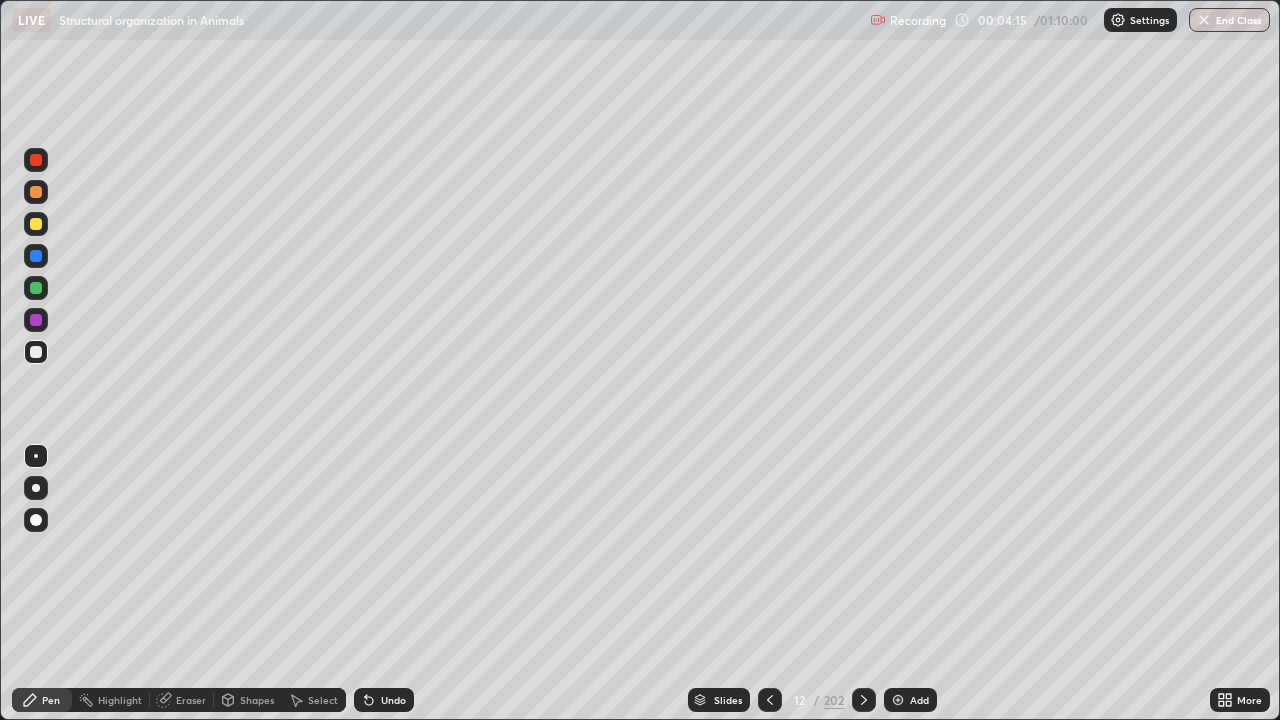 click at bounding box center [36, 288] 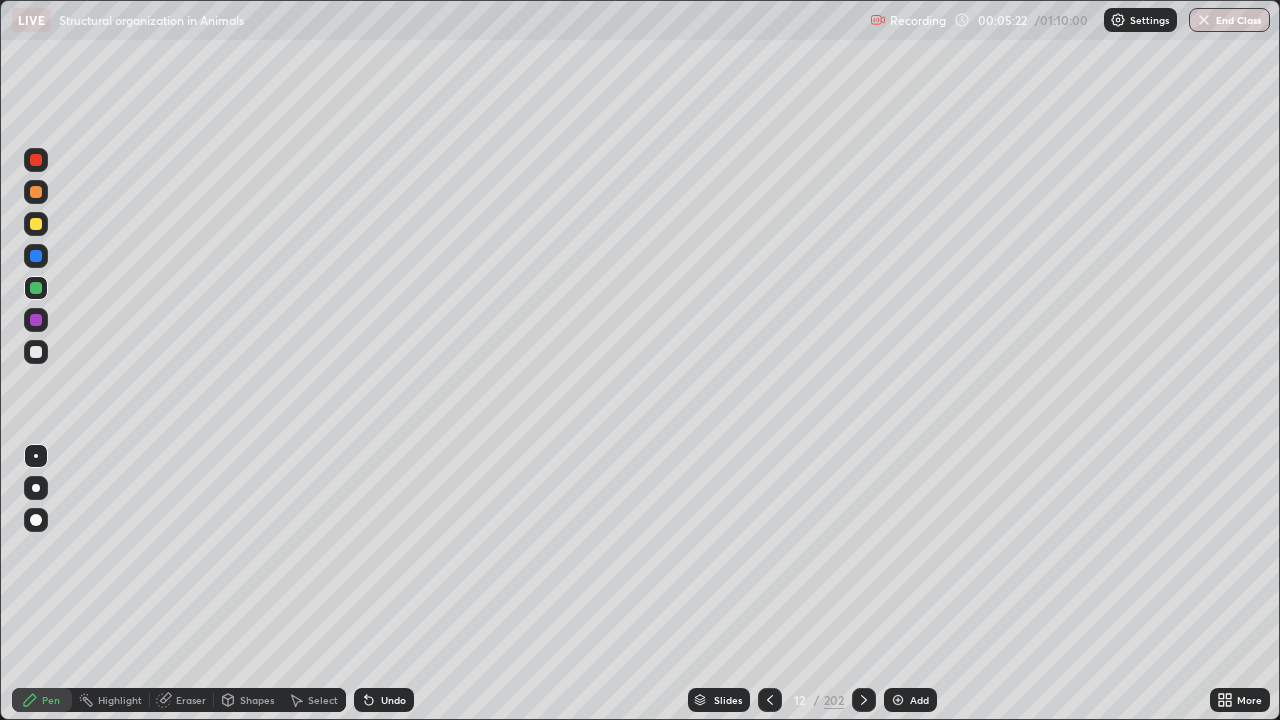 click at bounding box center (36, 352) 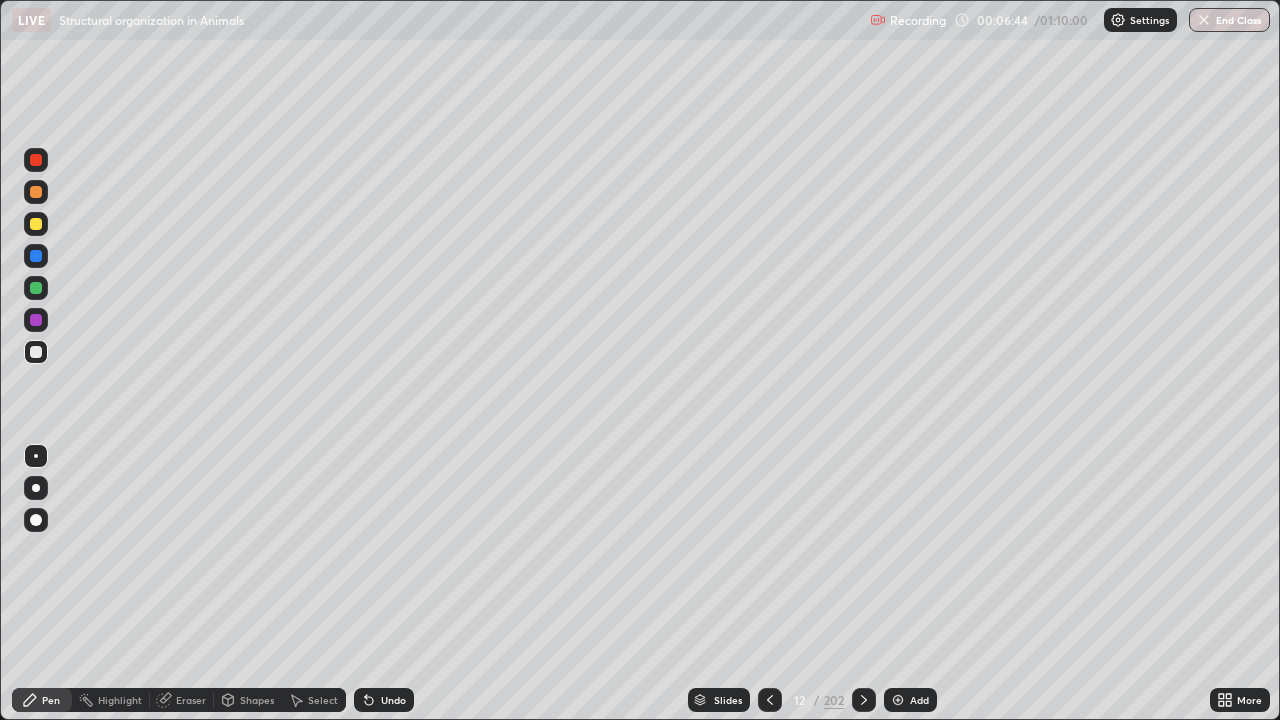click 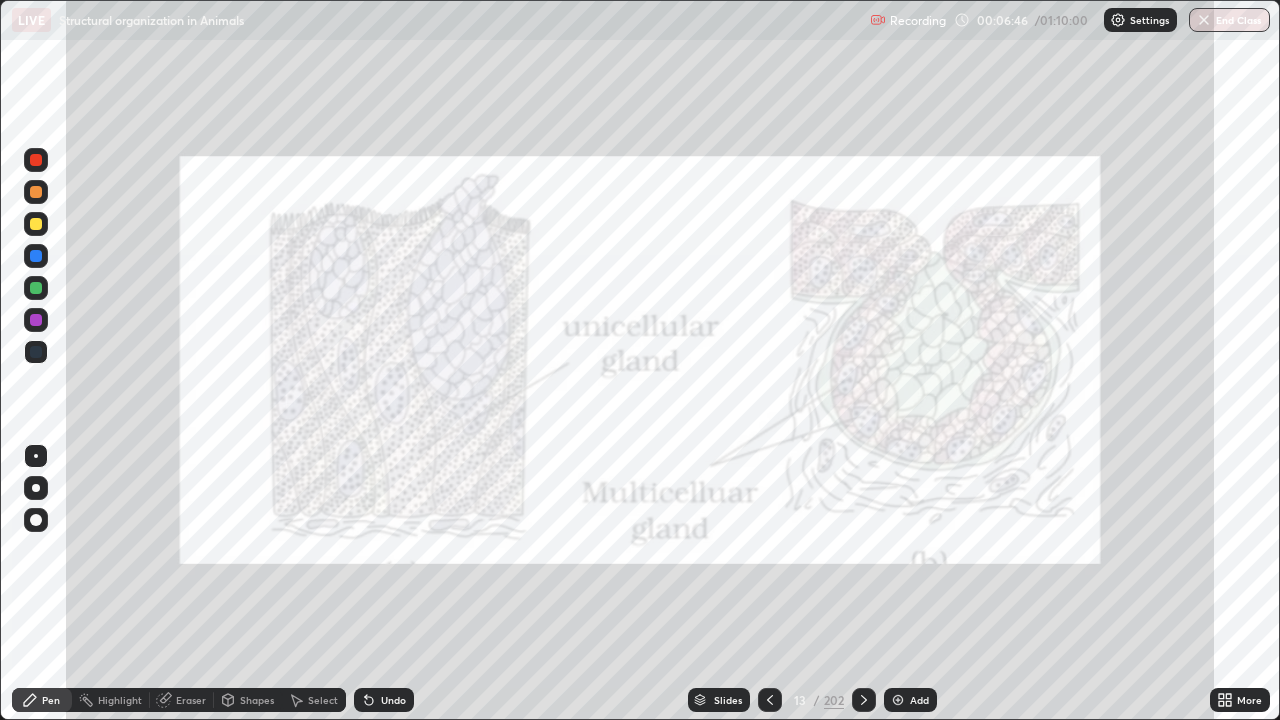 click on "Highlight" at bounding box center [120, 700] 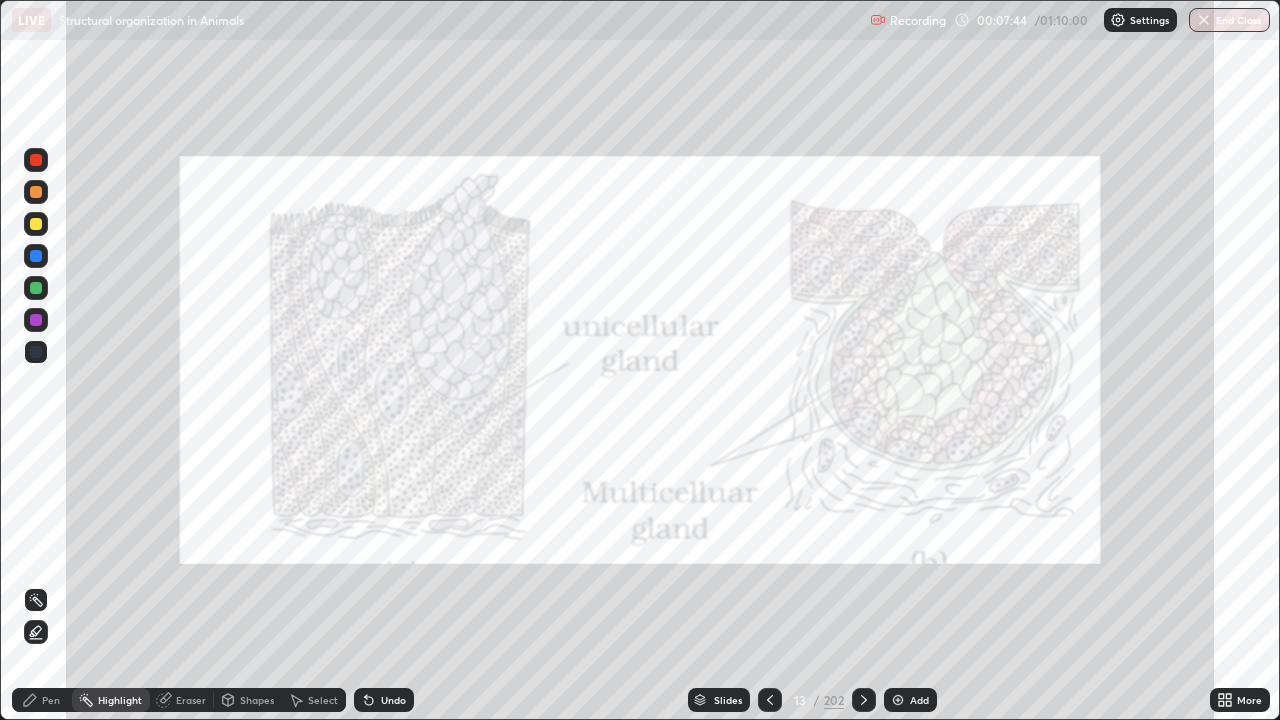 click on "Add" at bounding box center [919, 700] 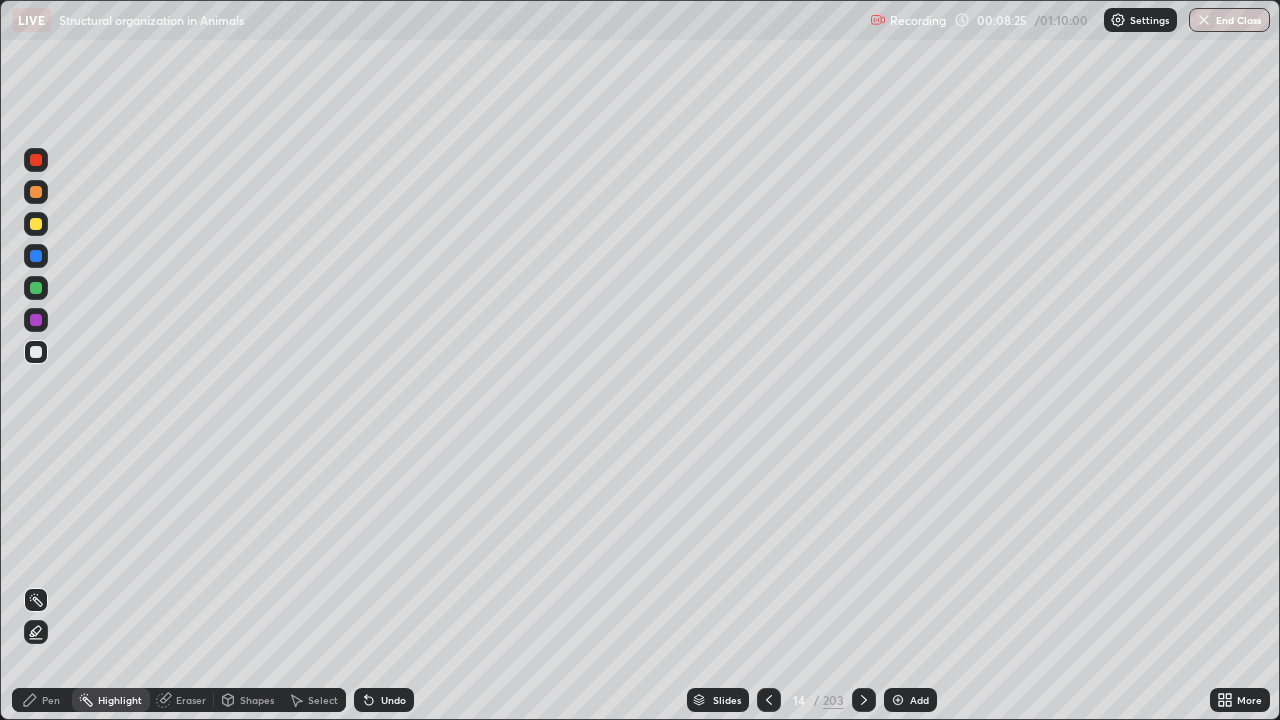 click at bounding box center [36, 224] 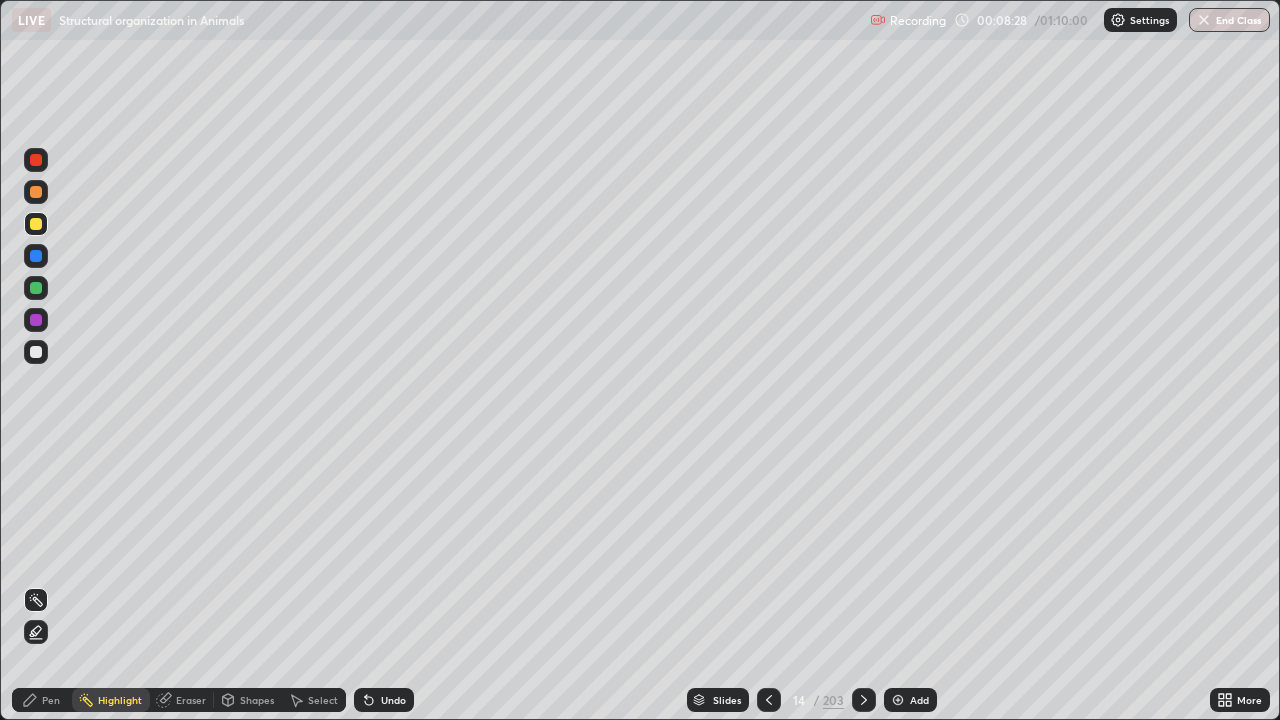 click on "Pen" at bounding box center (51, 700) 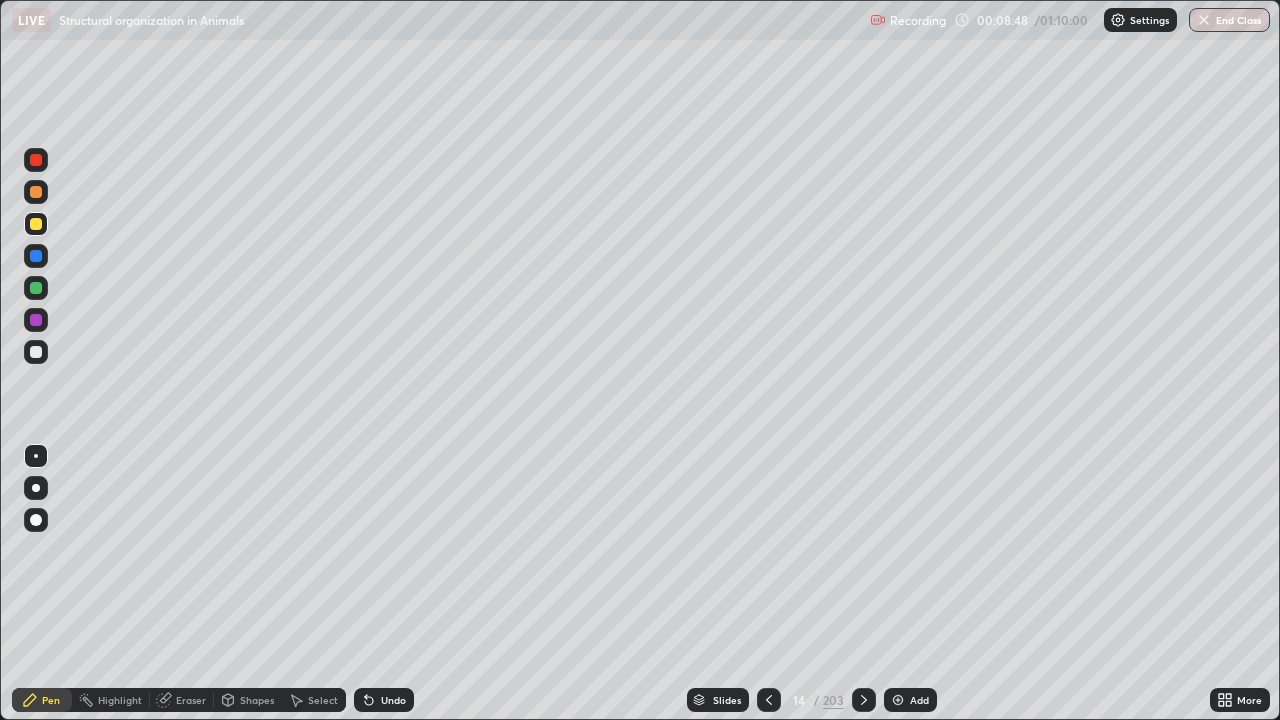 click at bounding box center (36, 352) 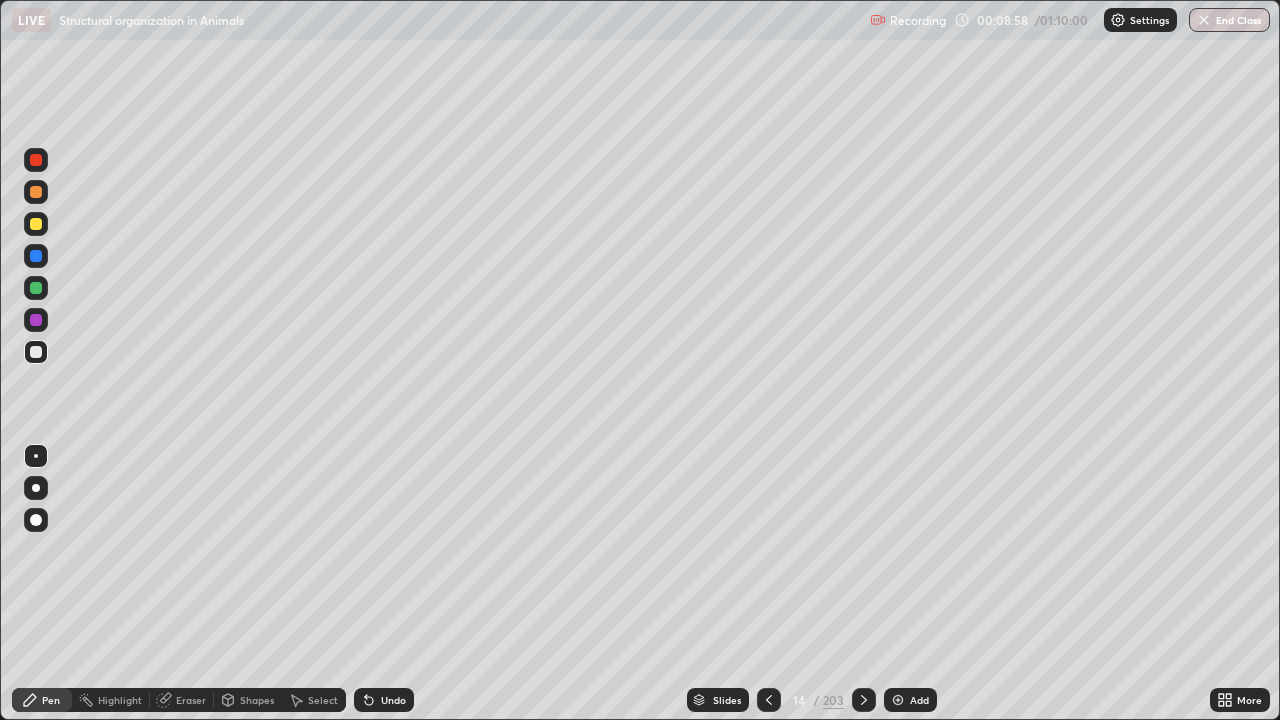 click at bounding box center [36, 224] 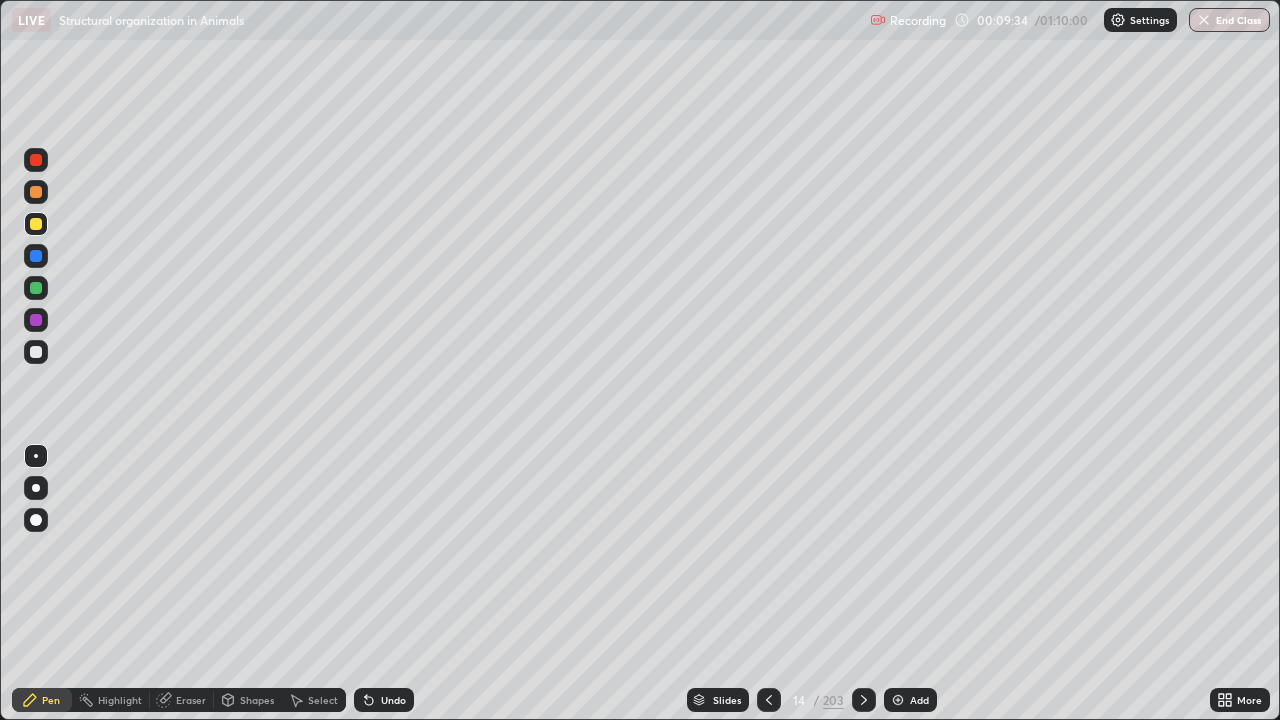 click at bounding box center [36, 352] 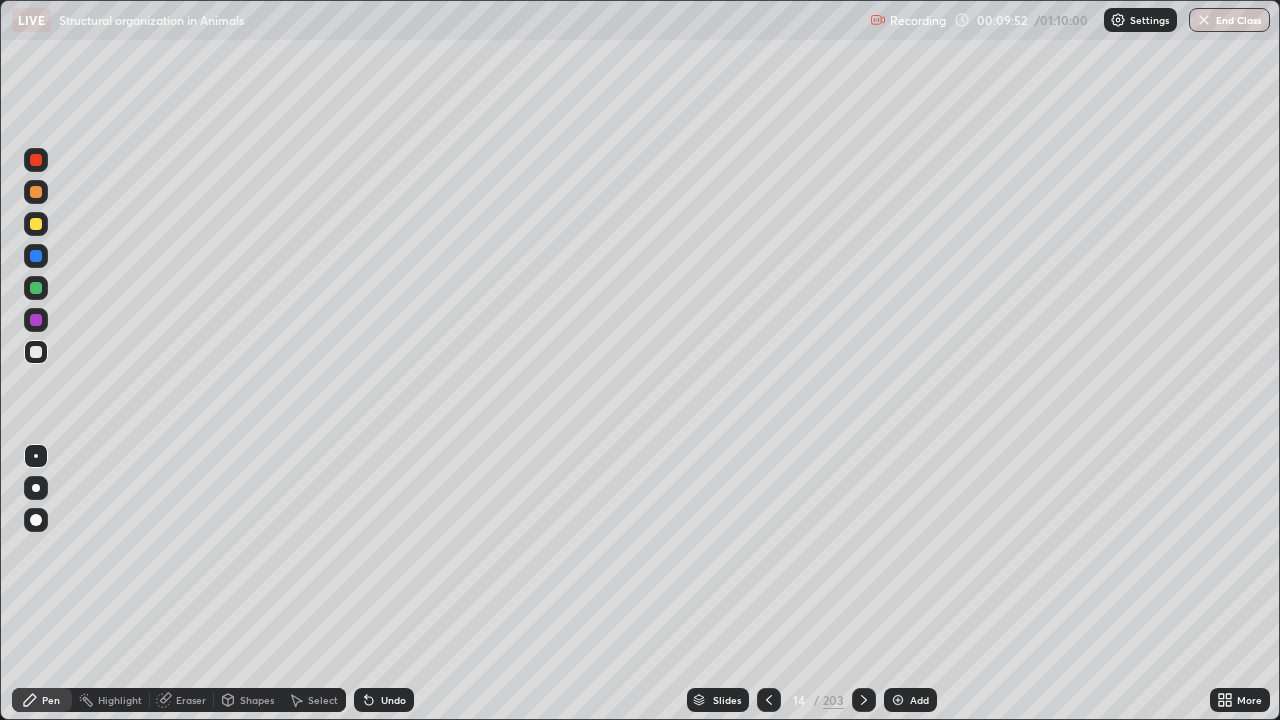 click at bounding box center (36, 224) 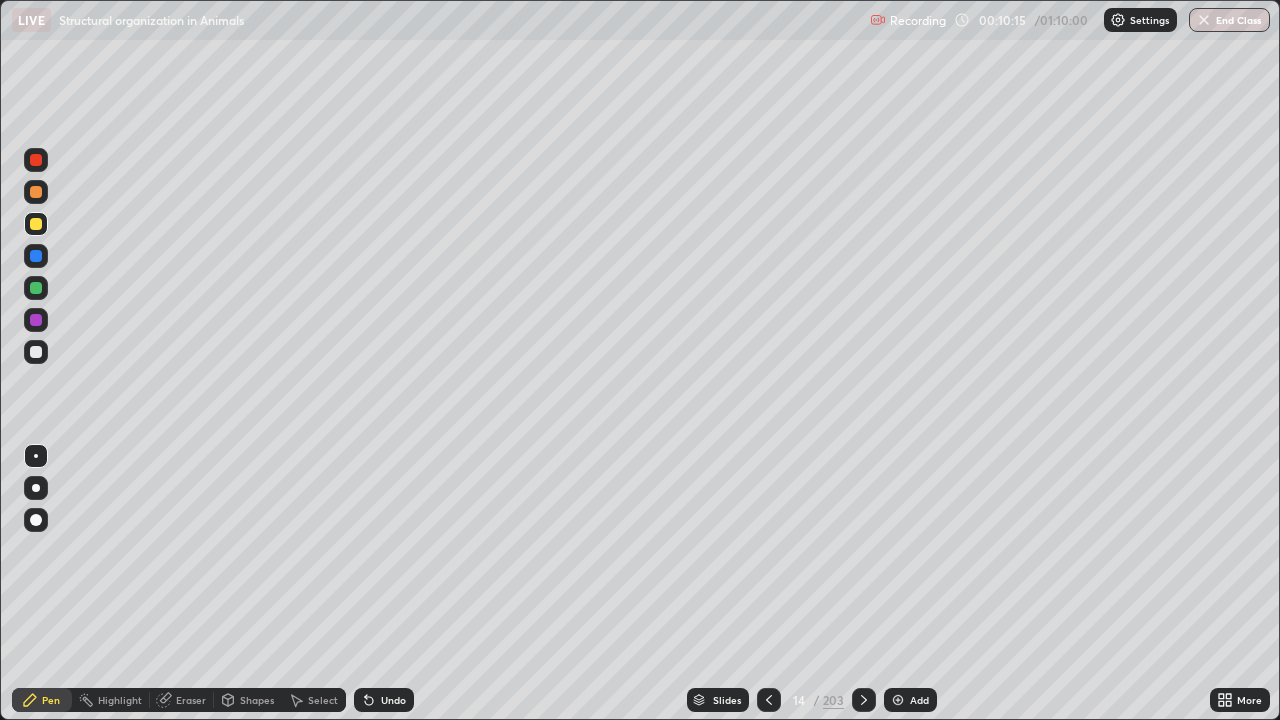 click at bounding box center (36, 288) 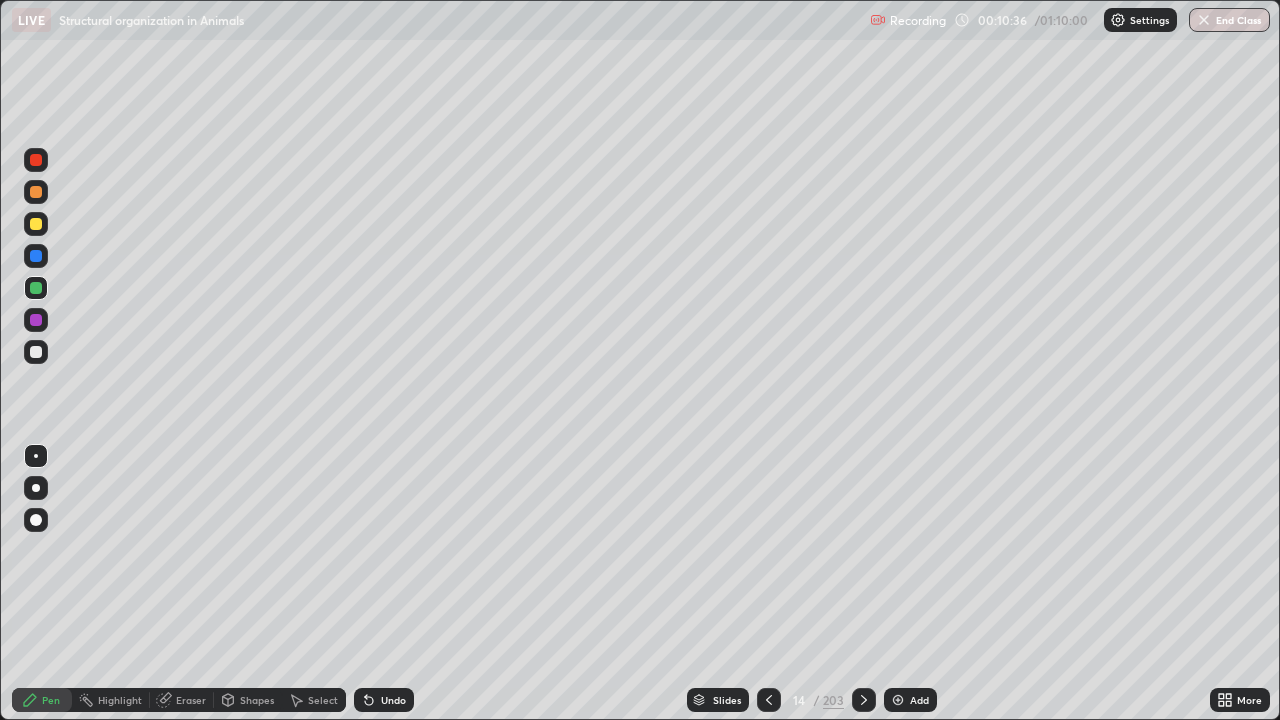 click on "Undo" at bounding box center [384, 700] 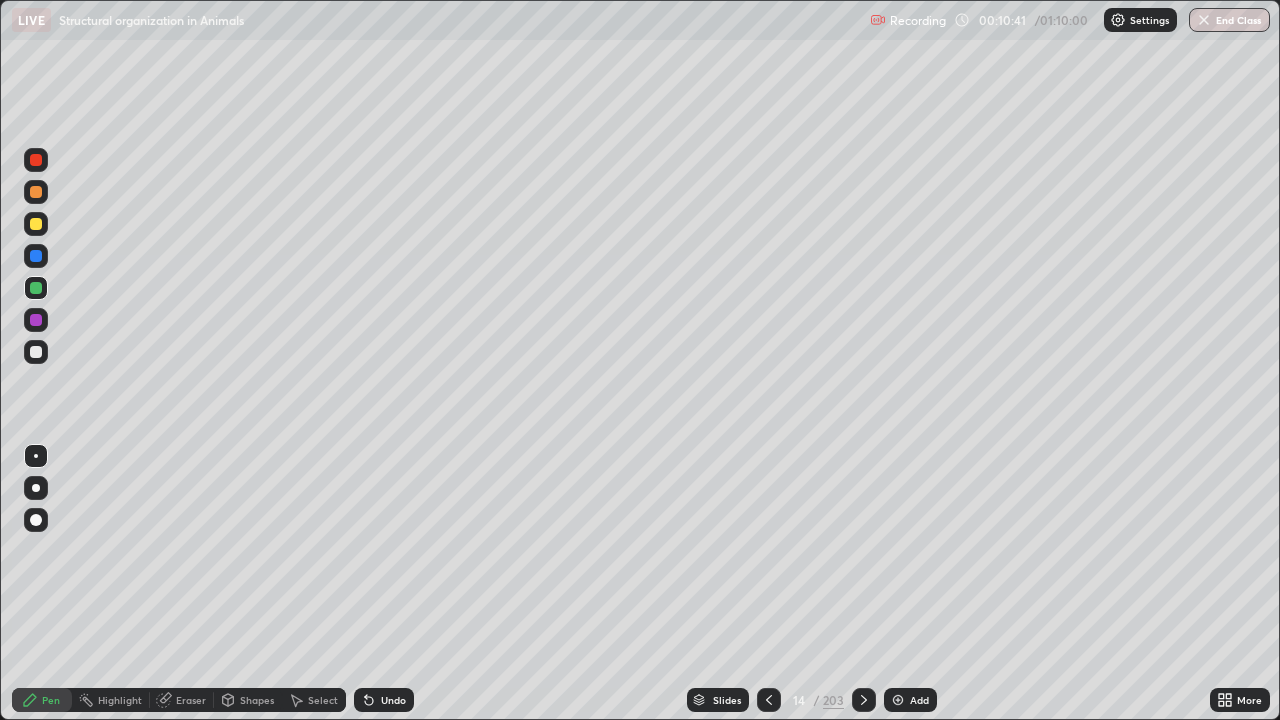 click at bounding box center (36, 352) 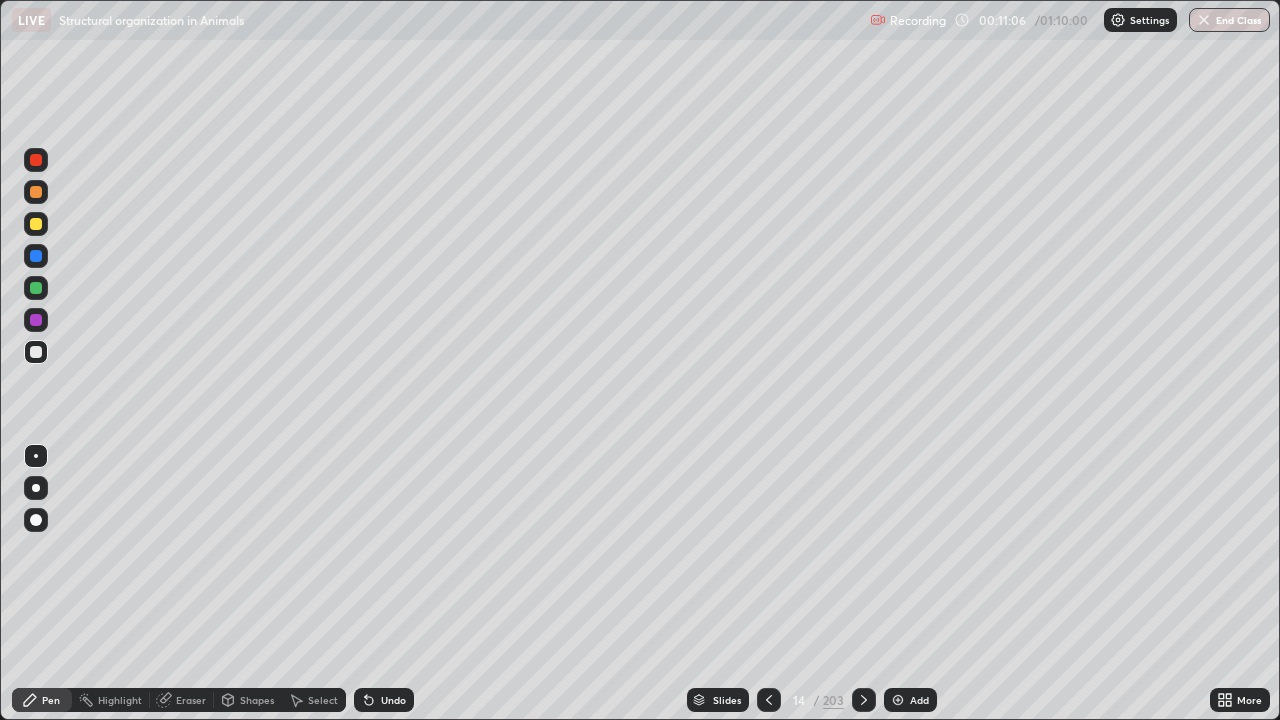 click at bounding box center (36, 224) 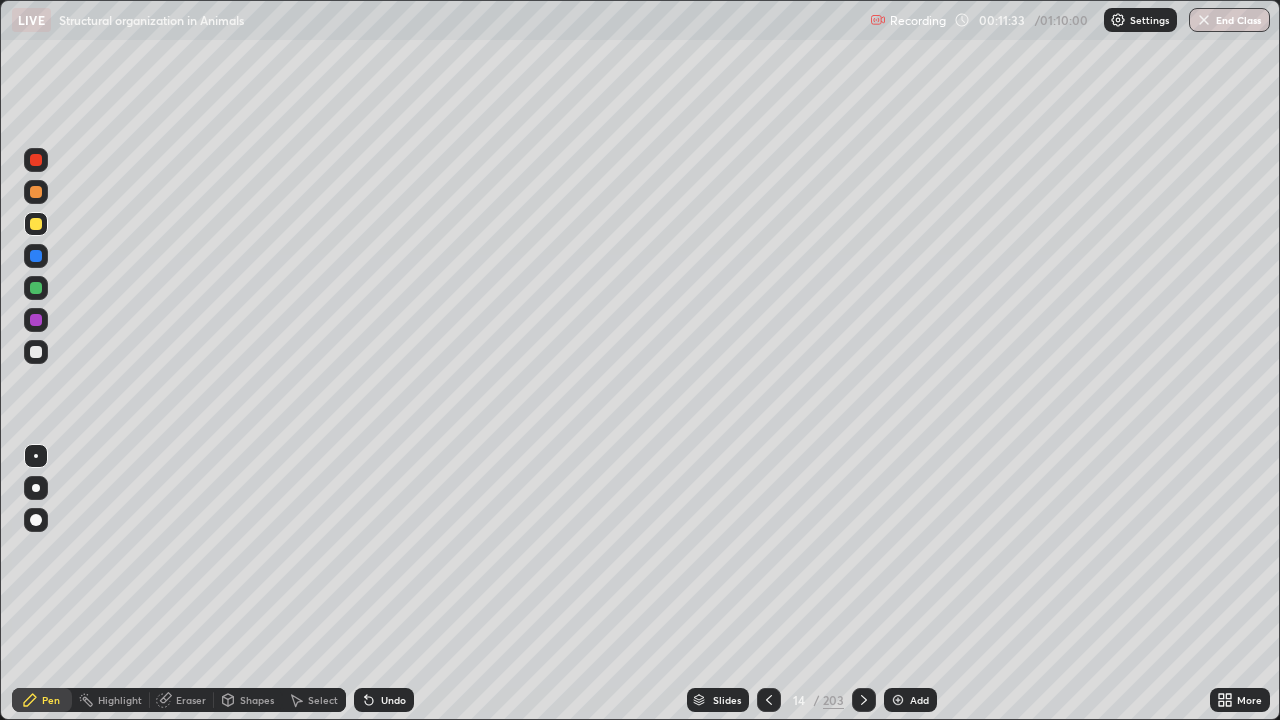 click 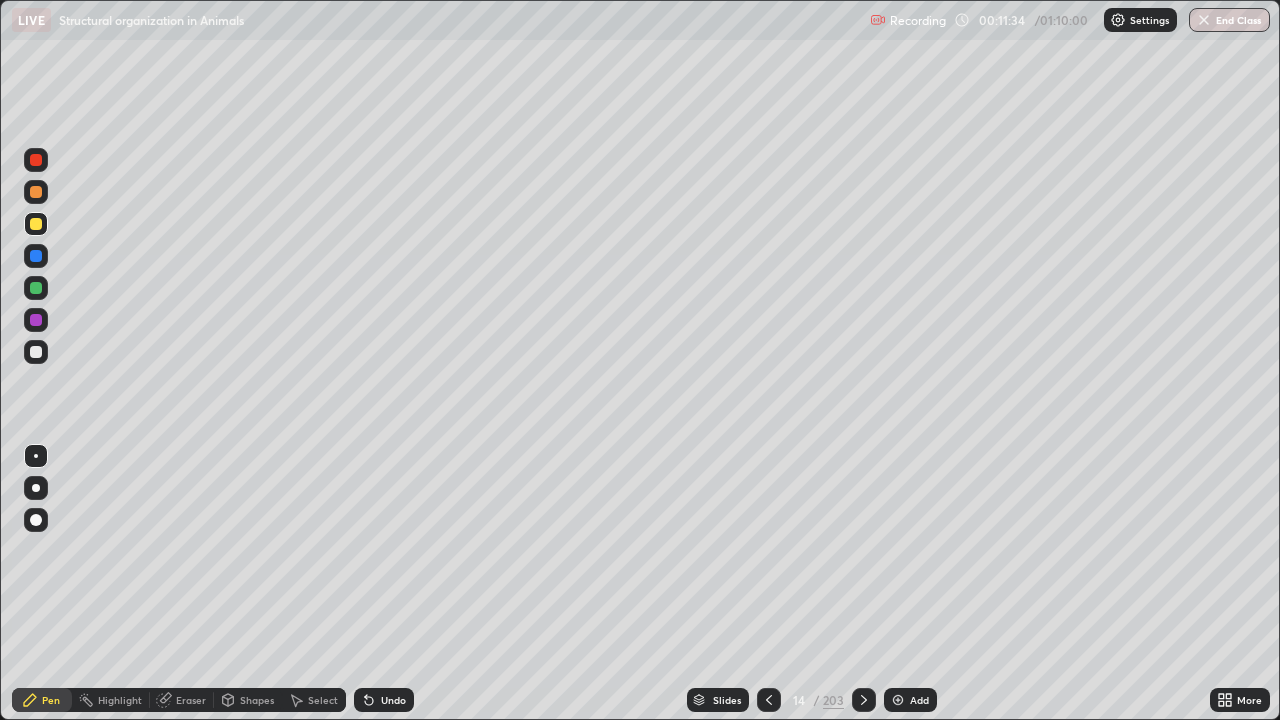 click on "Undo" at bounding box center (384, 700) 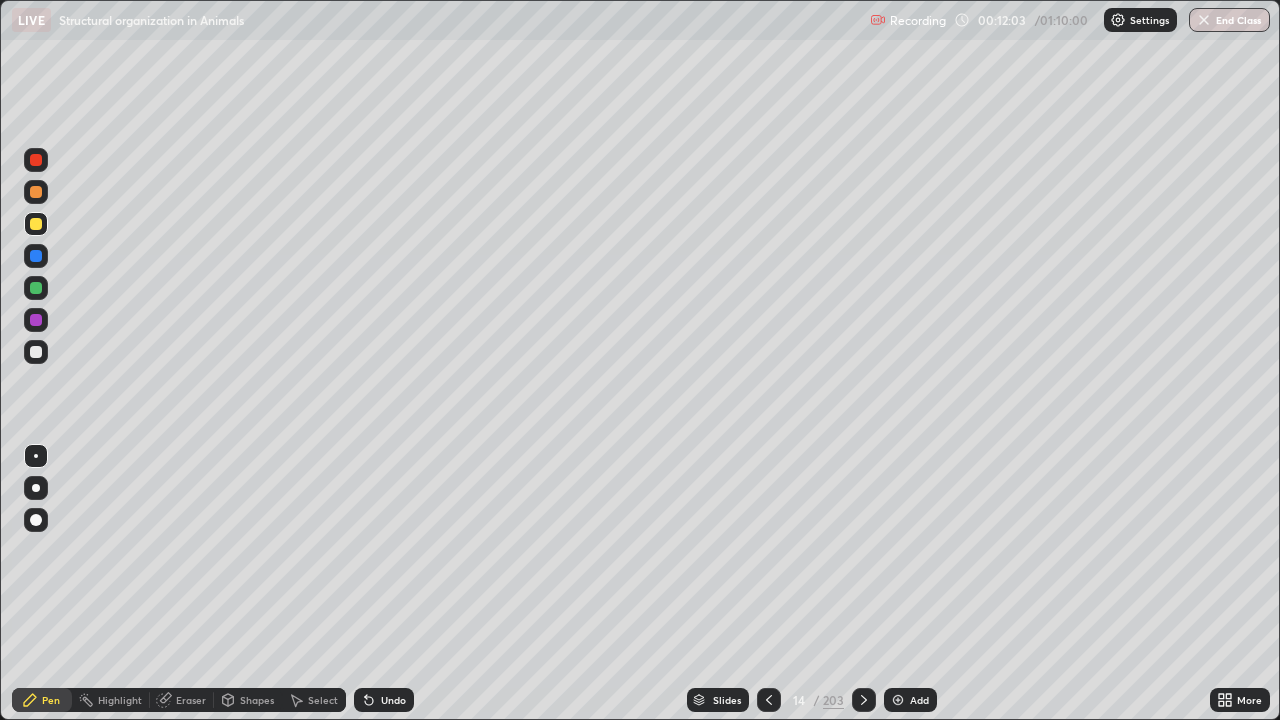 click at bounding box center [36, 352] 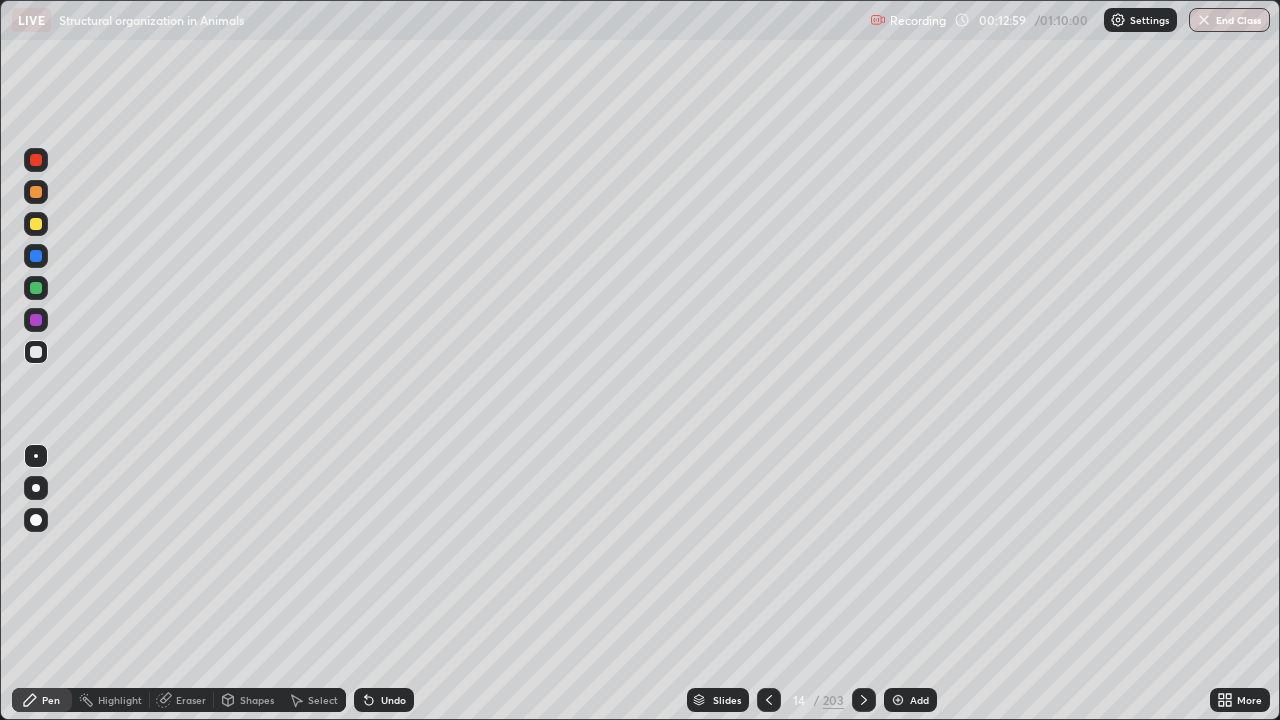 click at bounding box center [36, 352] 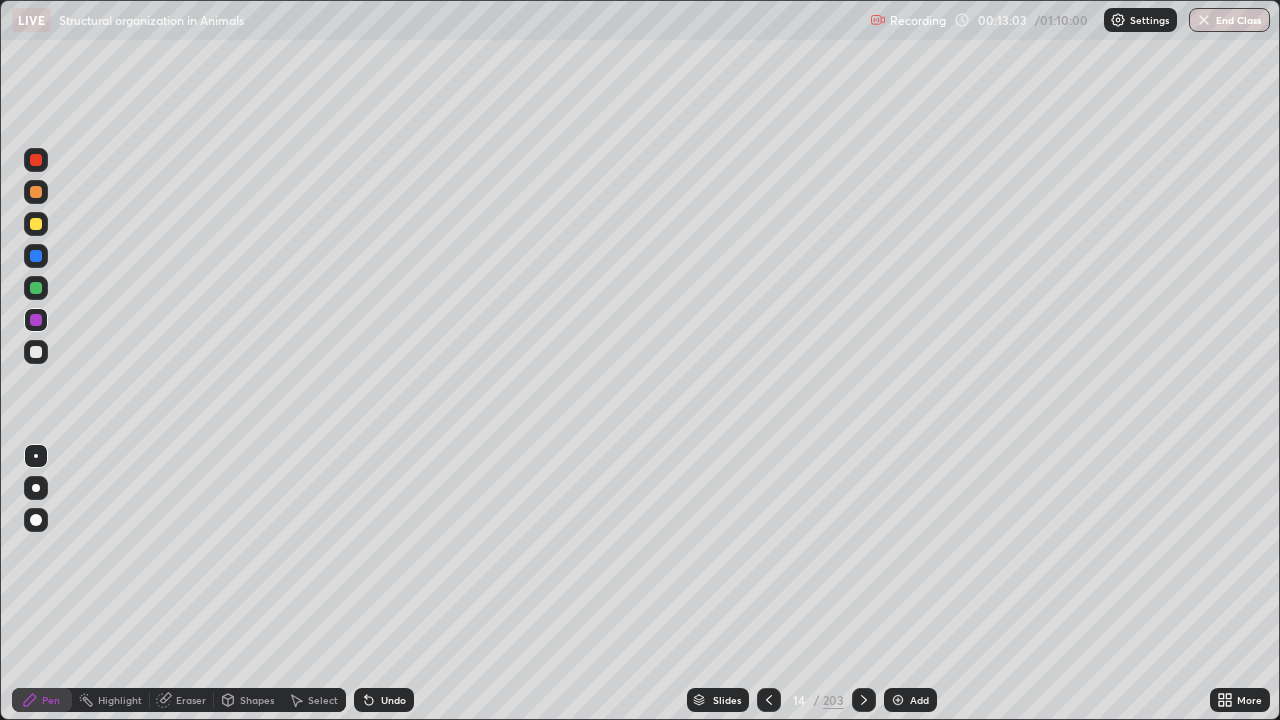 click at bounding box center (36, 352) 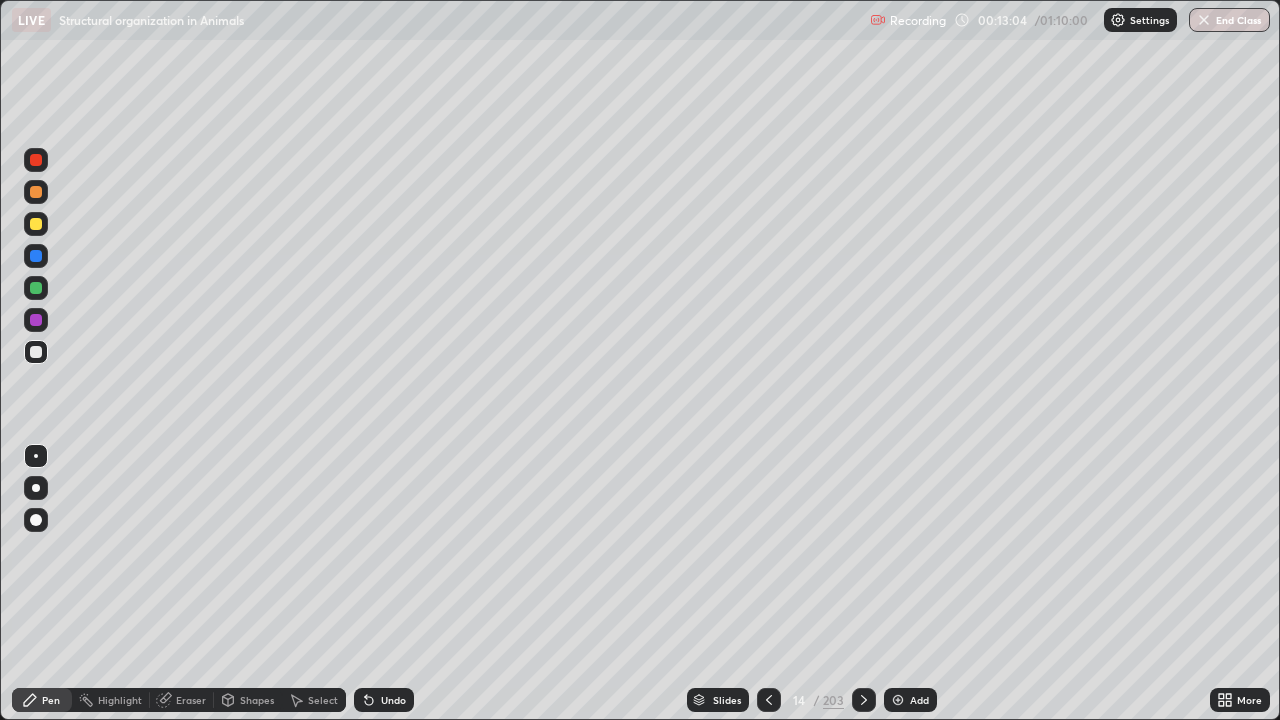 click at bounding box center (36, 224) 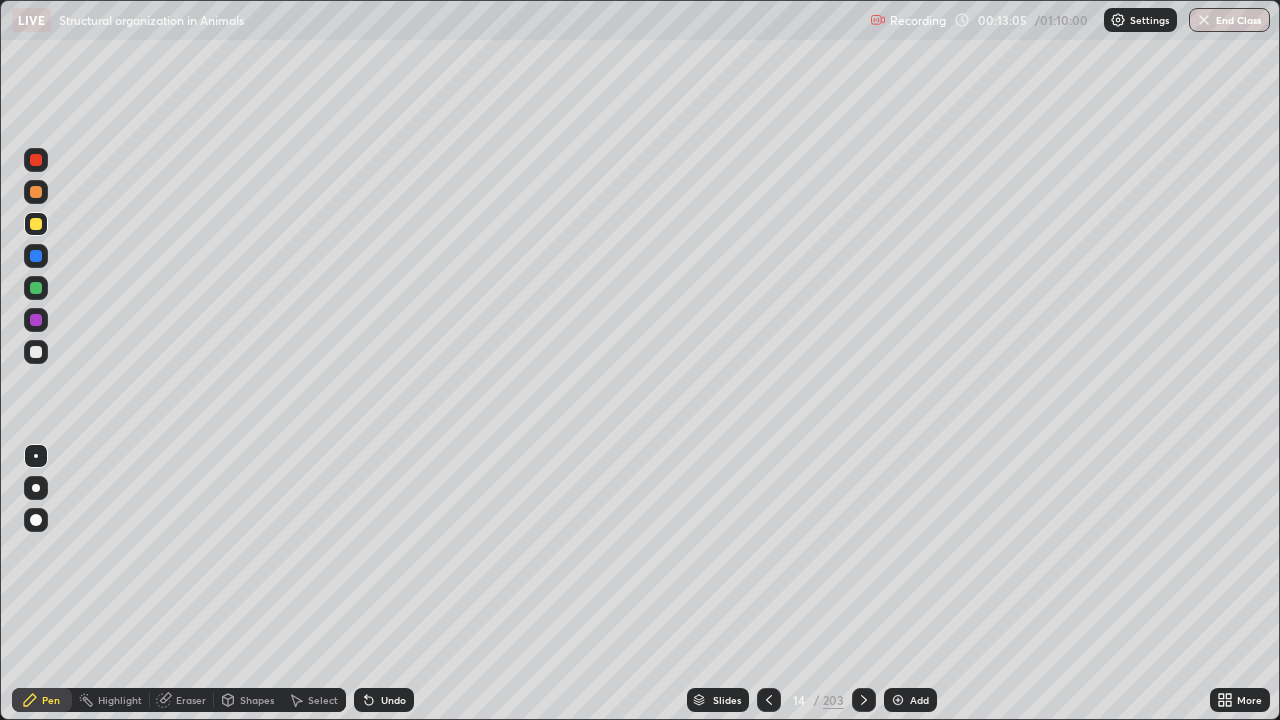 click at bounding box center [36, 288] 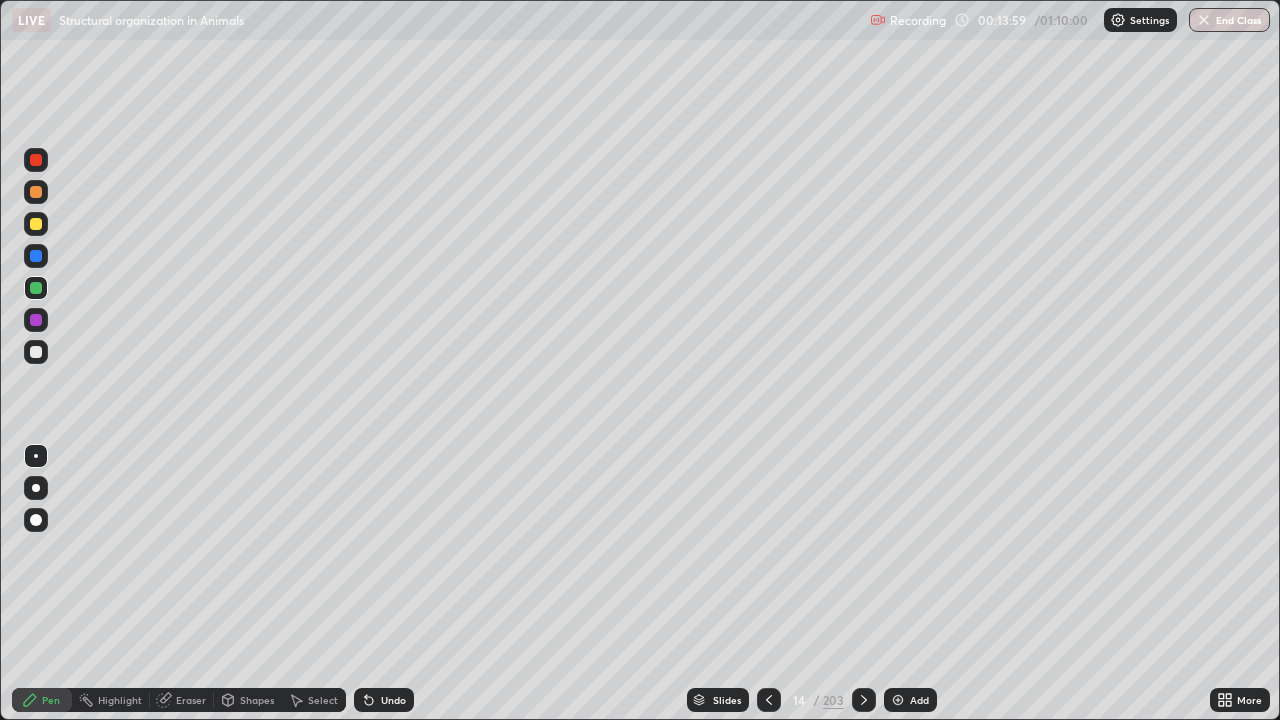 click at bounding box center [36, 352] 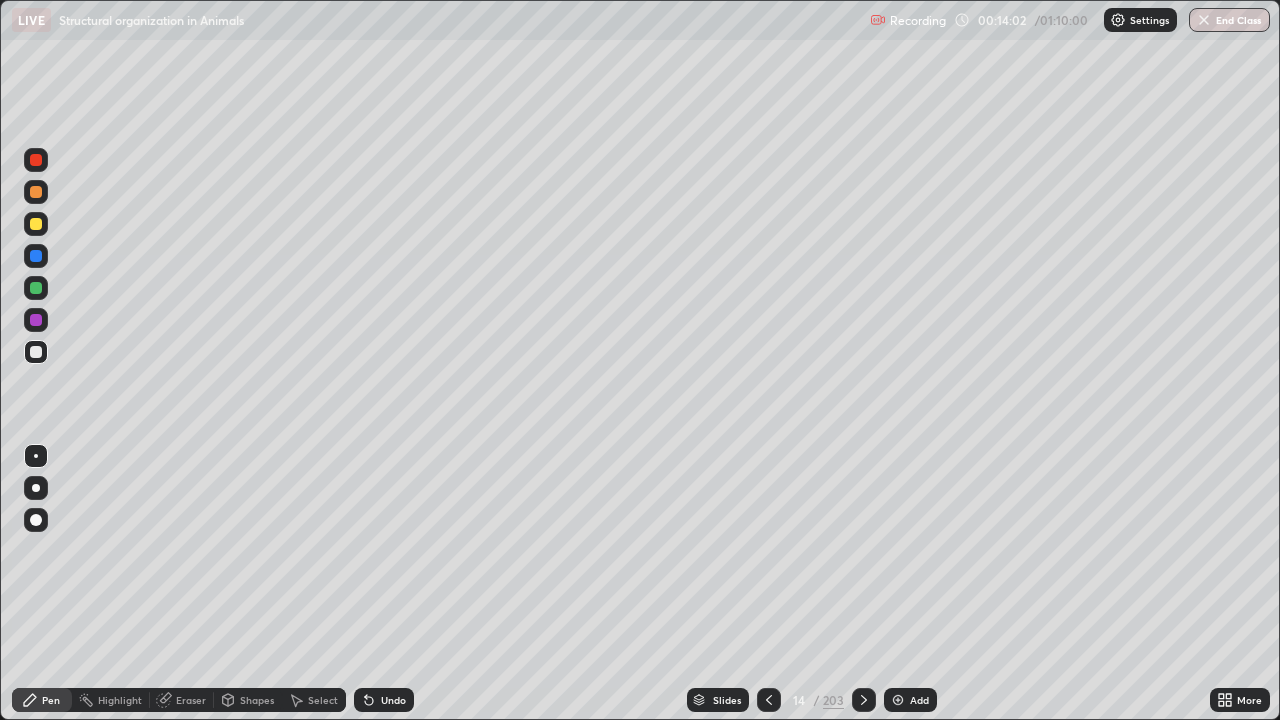 click on "Highlight" at bounding box center (111, 700) 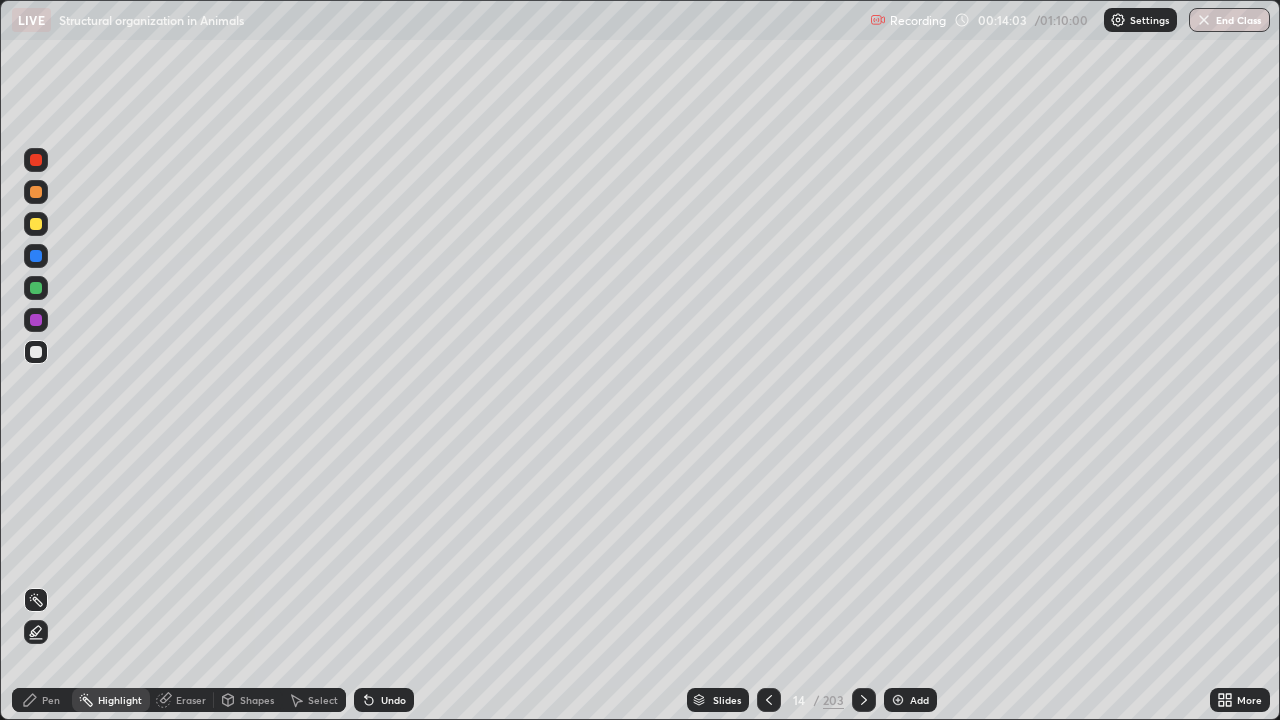 click on "Pen" at bounding box center (51, 700) 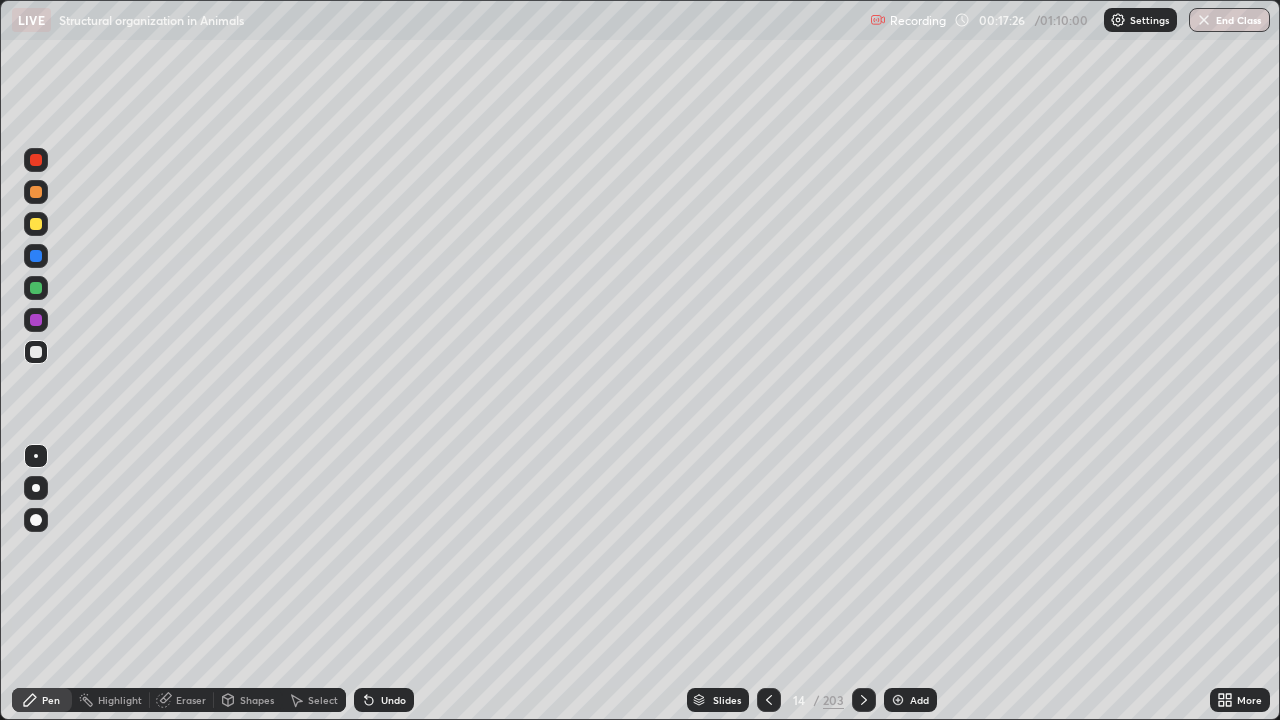 click 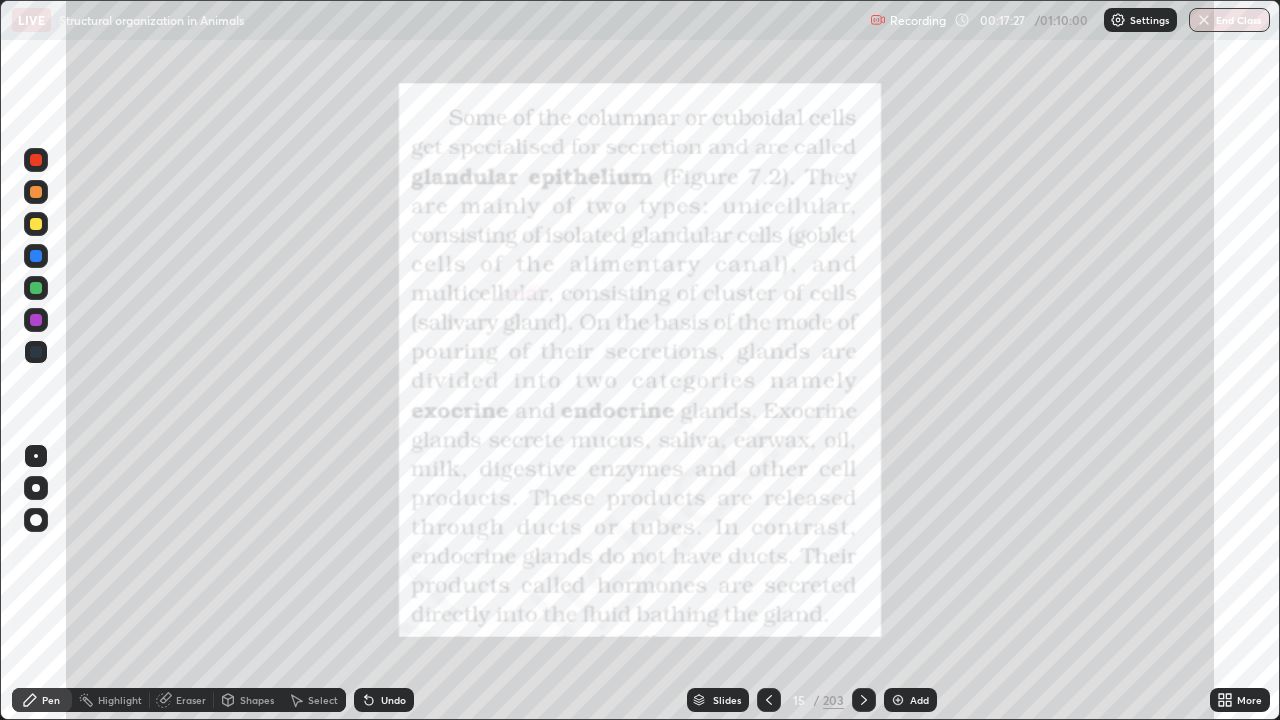 click 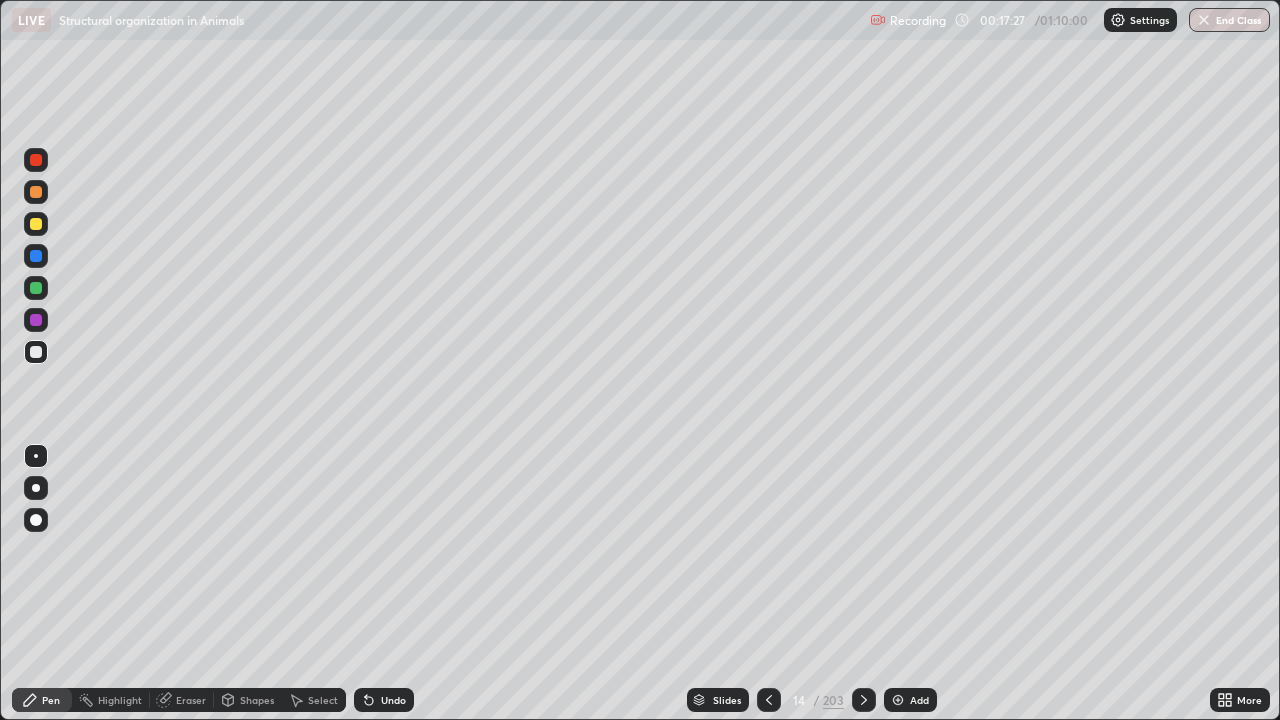 click on "Add" at bounding box center [910, 700] 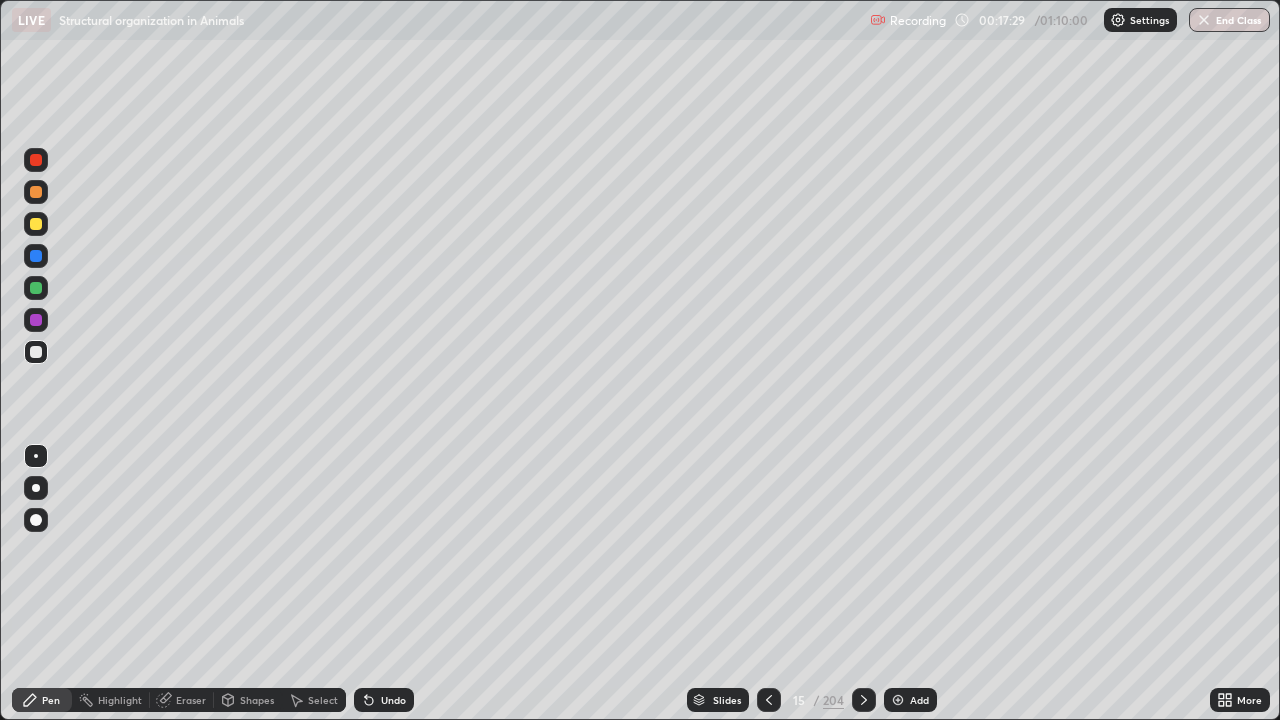 click at bounding box center [36, 224] 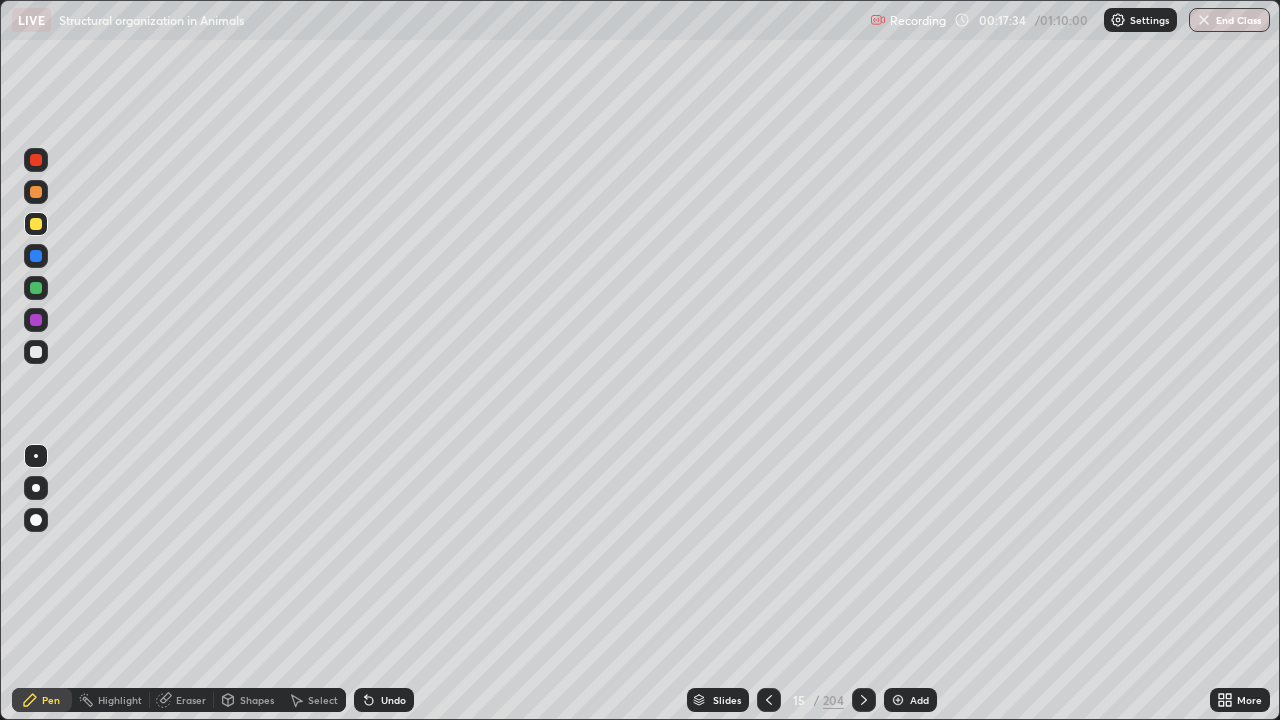 click 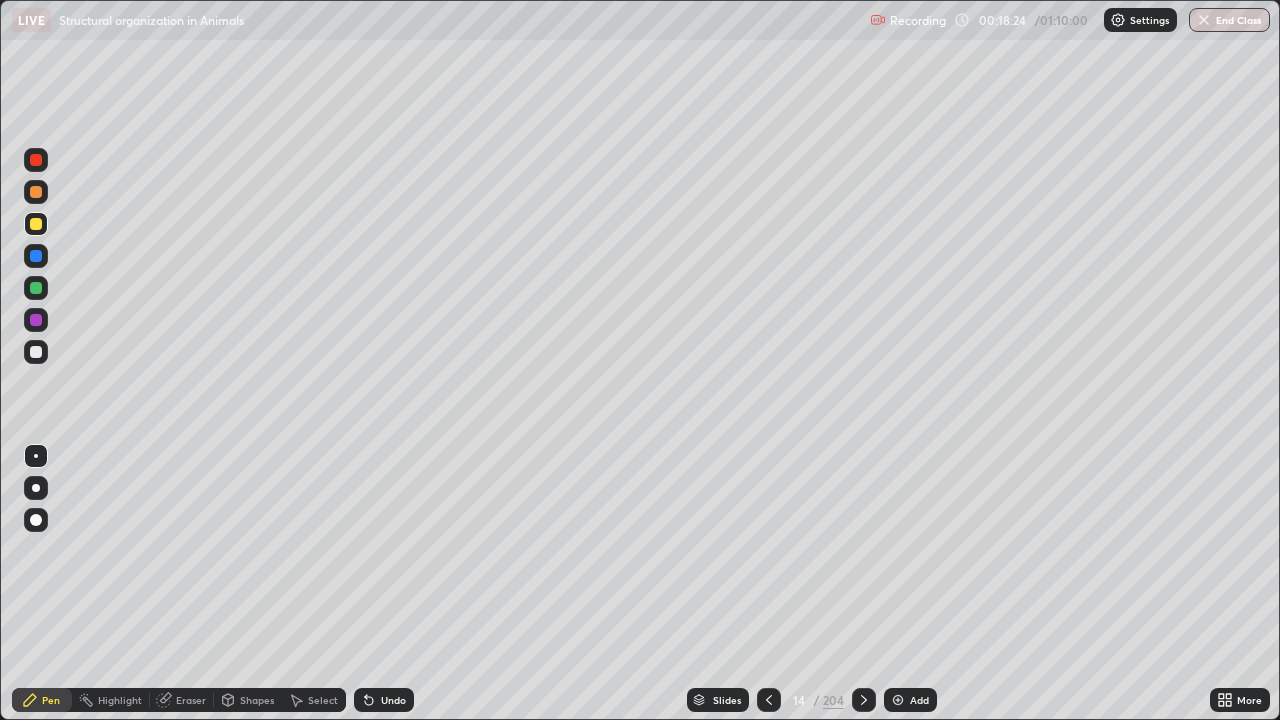 click at bounding box center [898, 700] 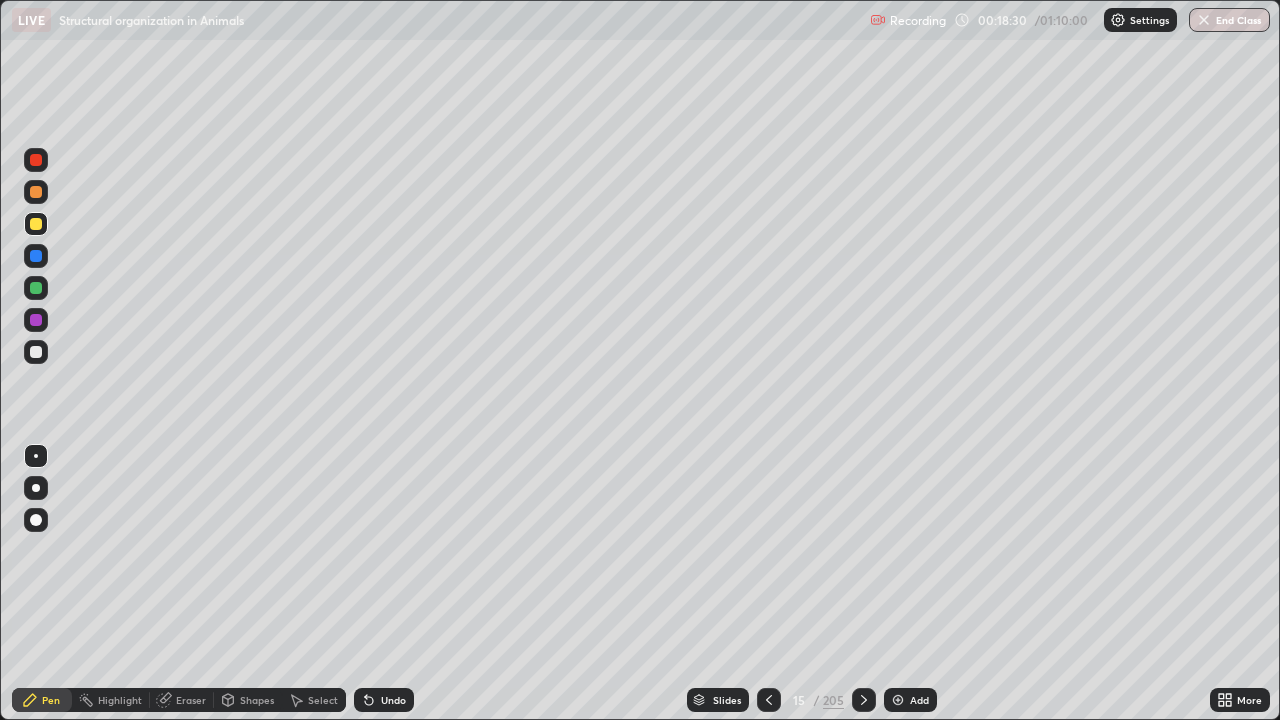 click at bounding box center [36, 224] 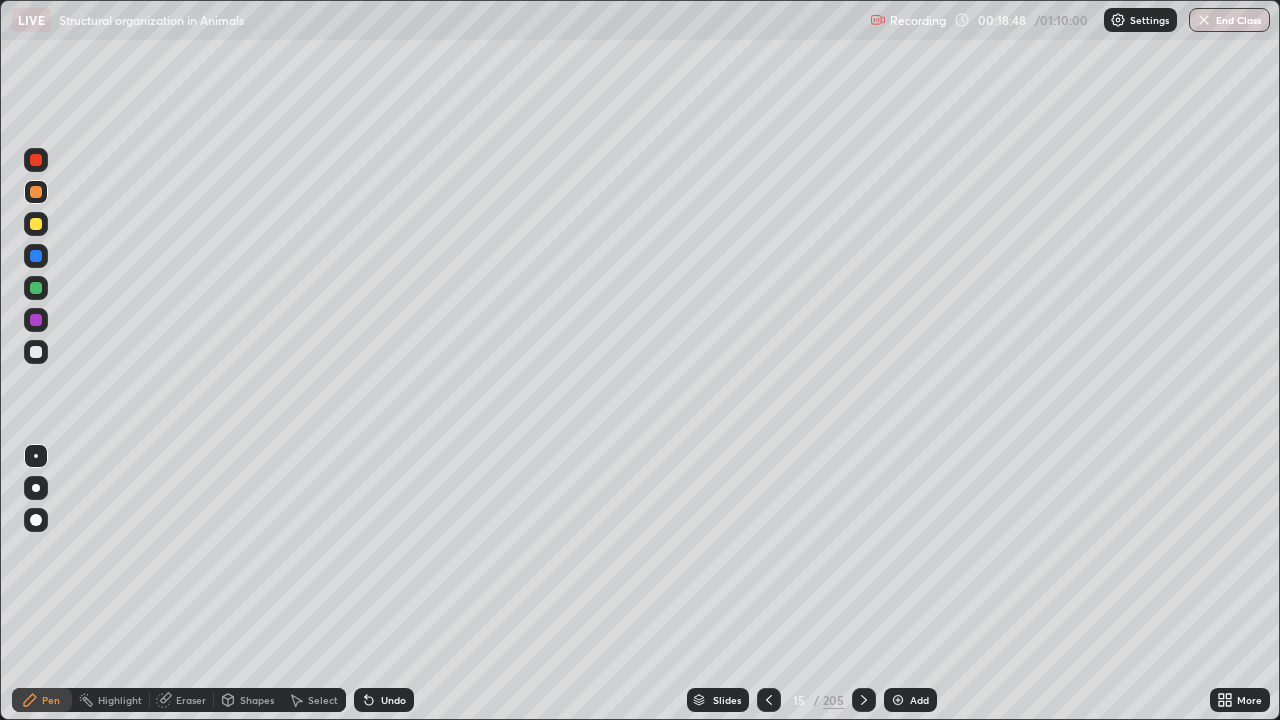 click at bounding box center [36, 352] 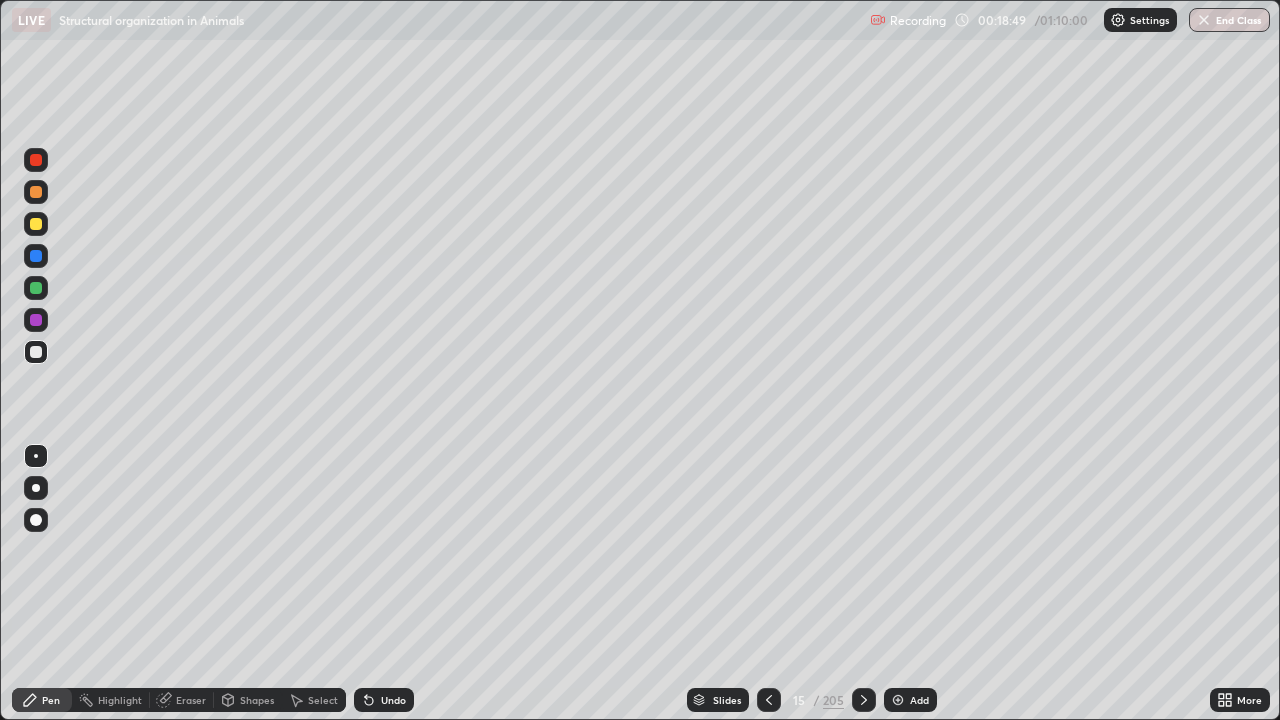 click at bounding box center [36, 224] 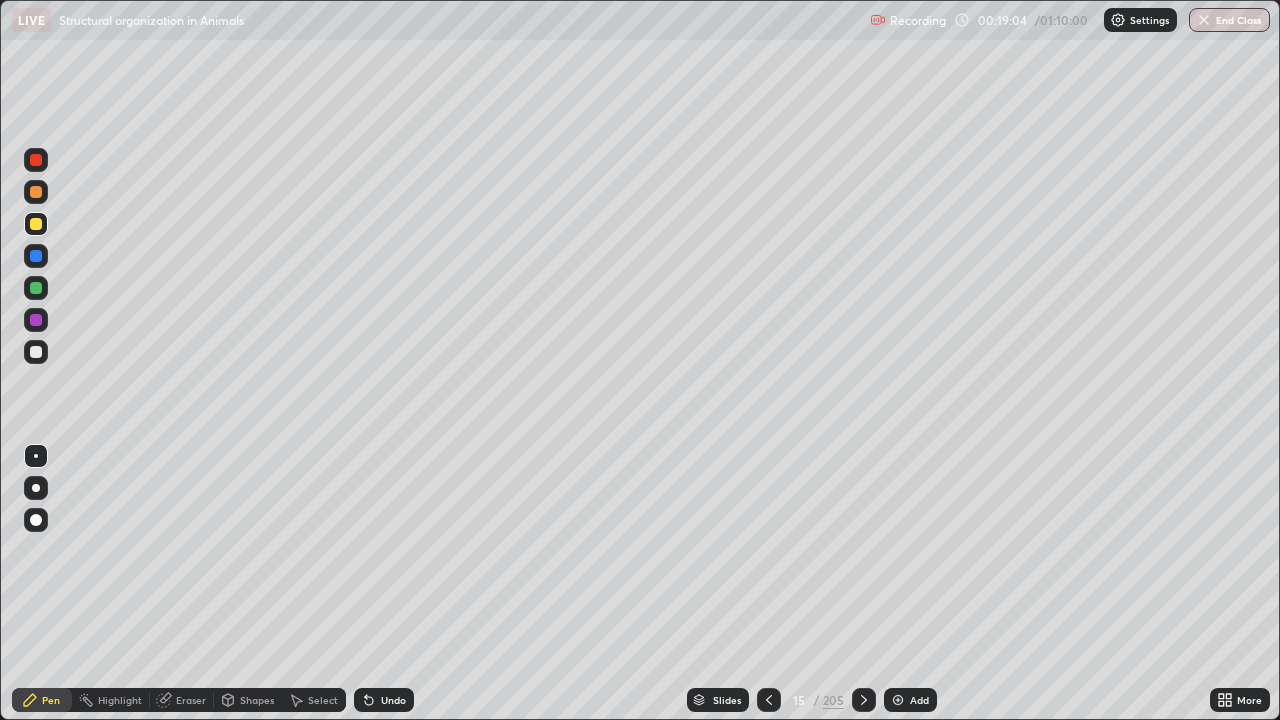 click on "Shapes" at bounding box center (257, 700) 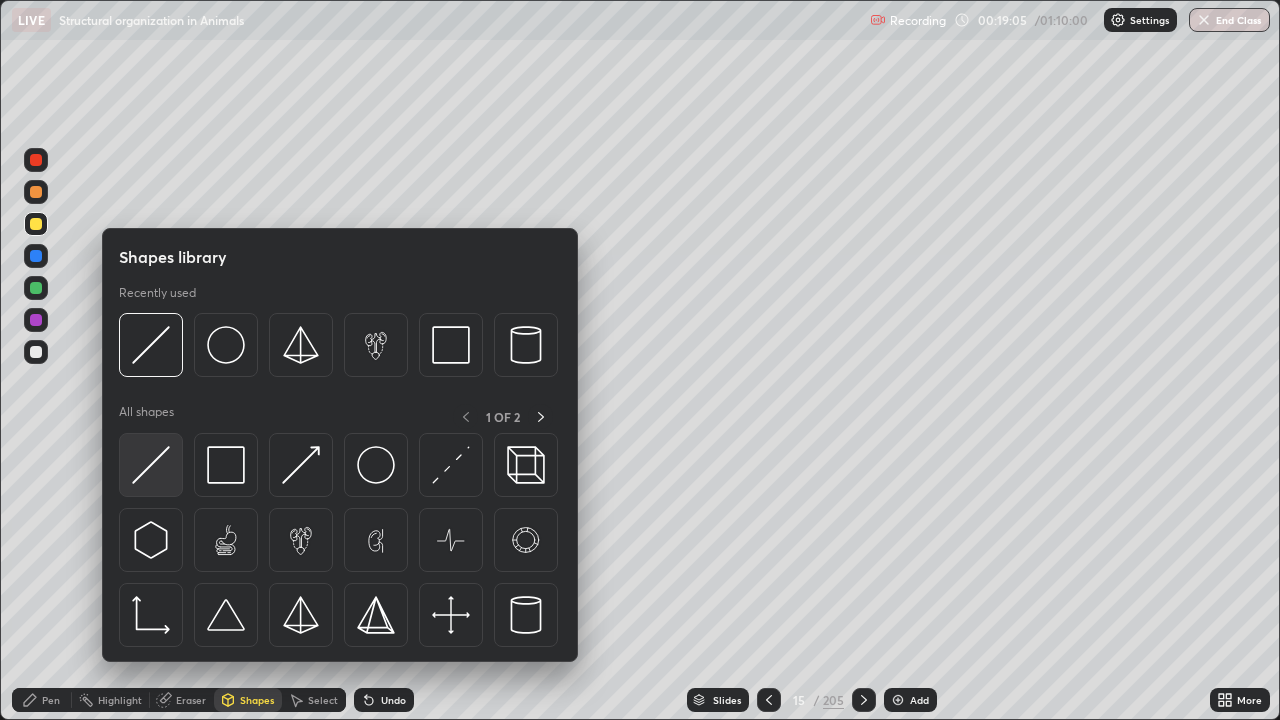 click at bounding box center [151, 465] 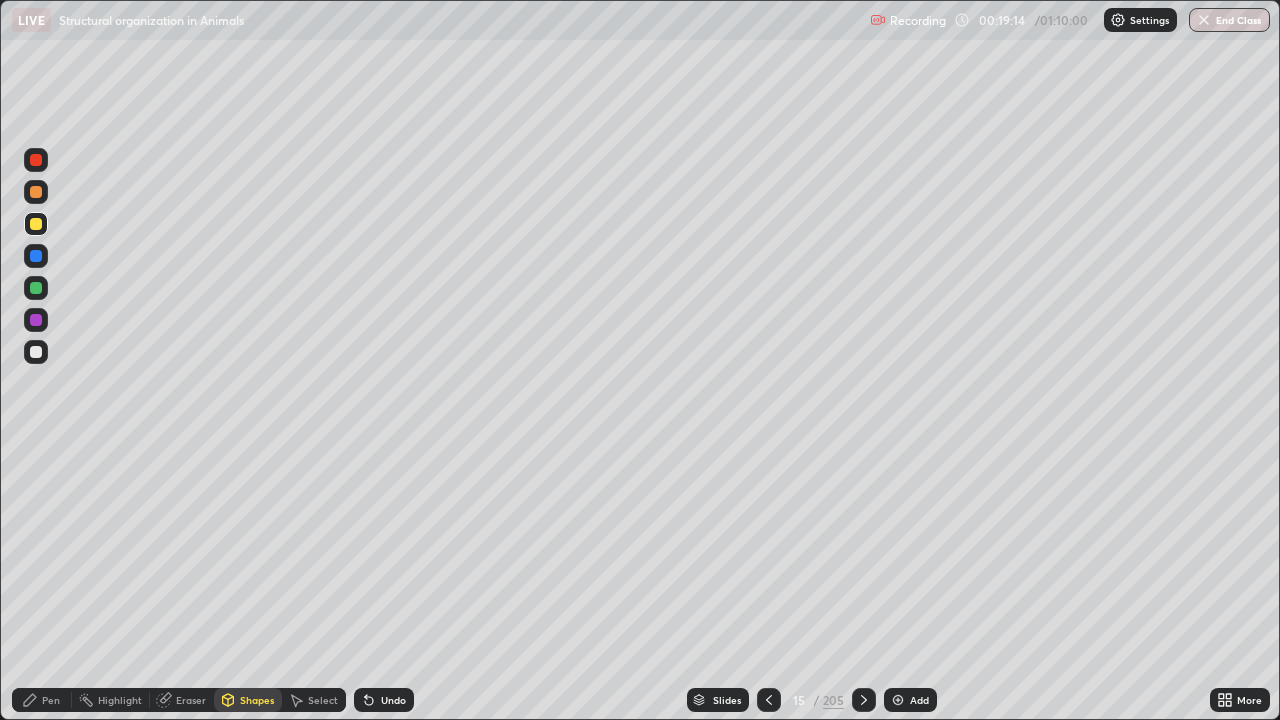 click on "Pen" at bounding box center (51, 700) 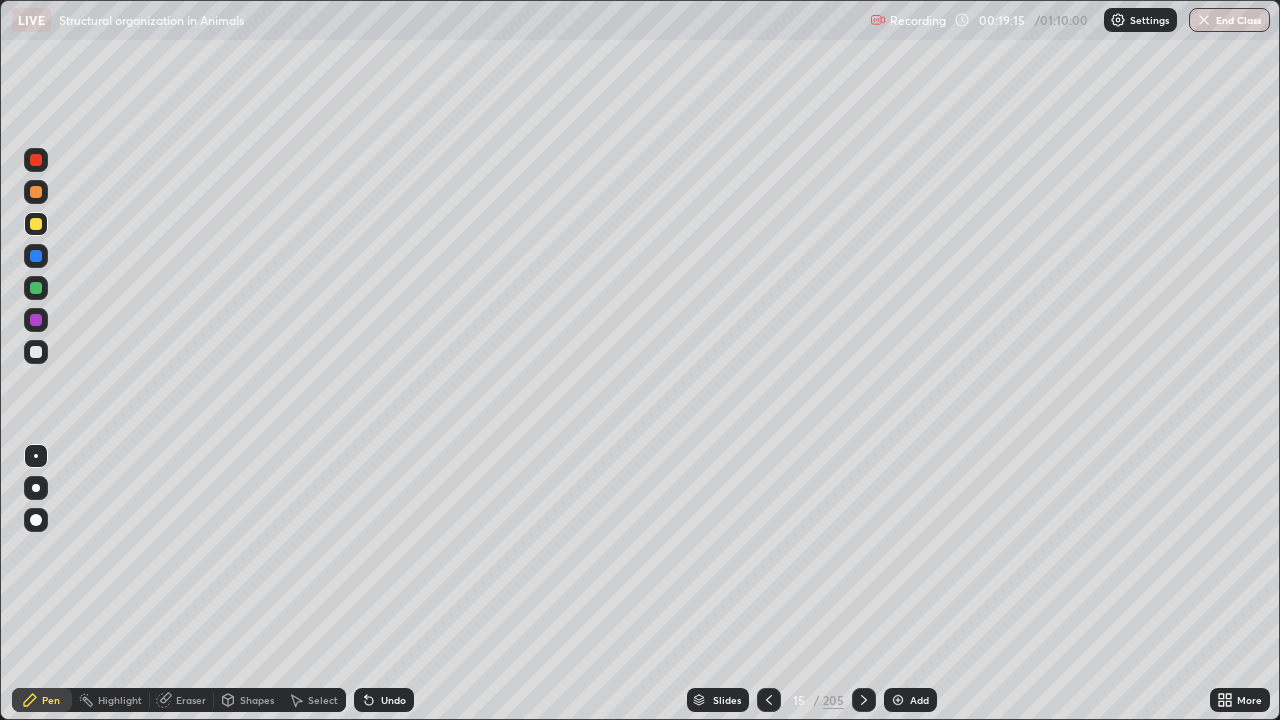click at bounding box center (36, 352) 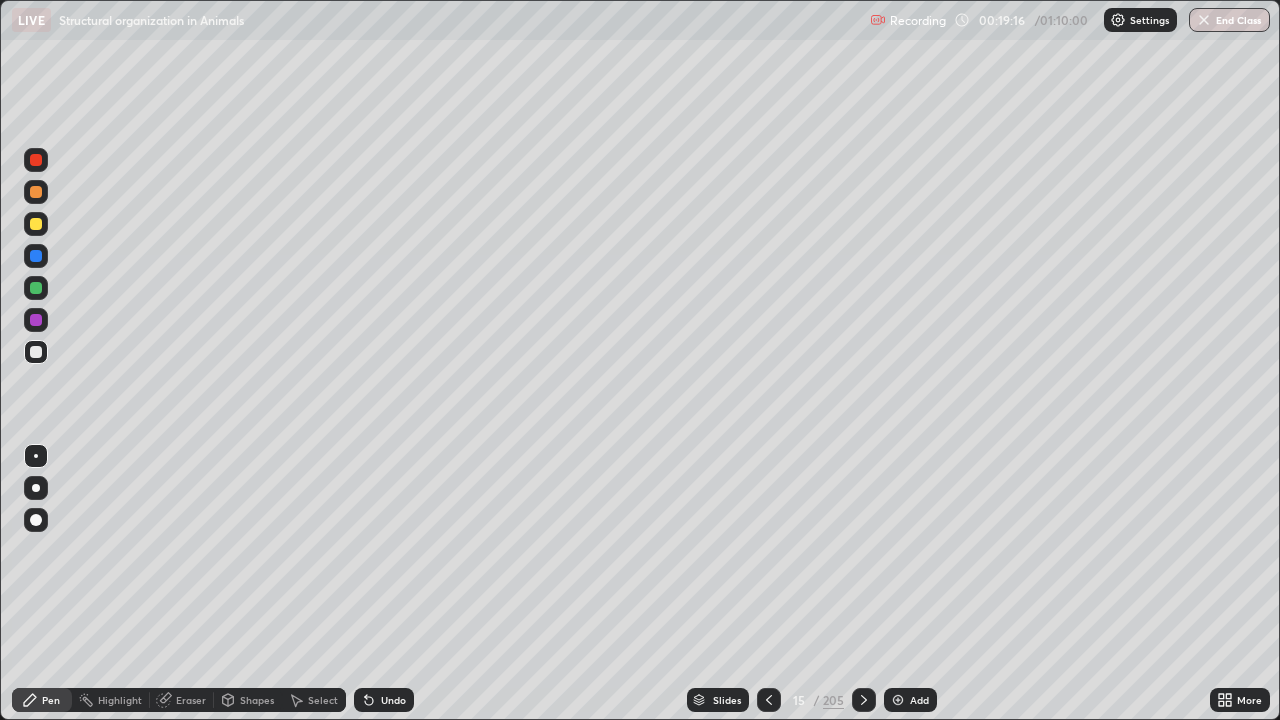 click on "Highlight" at bounding box center (120, 700) 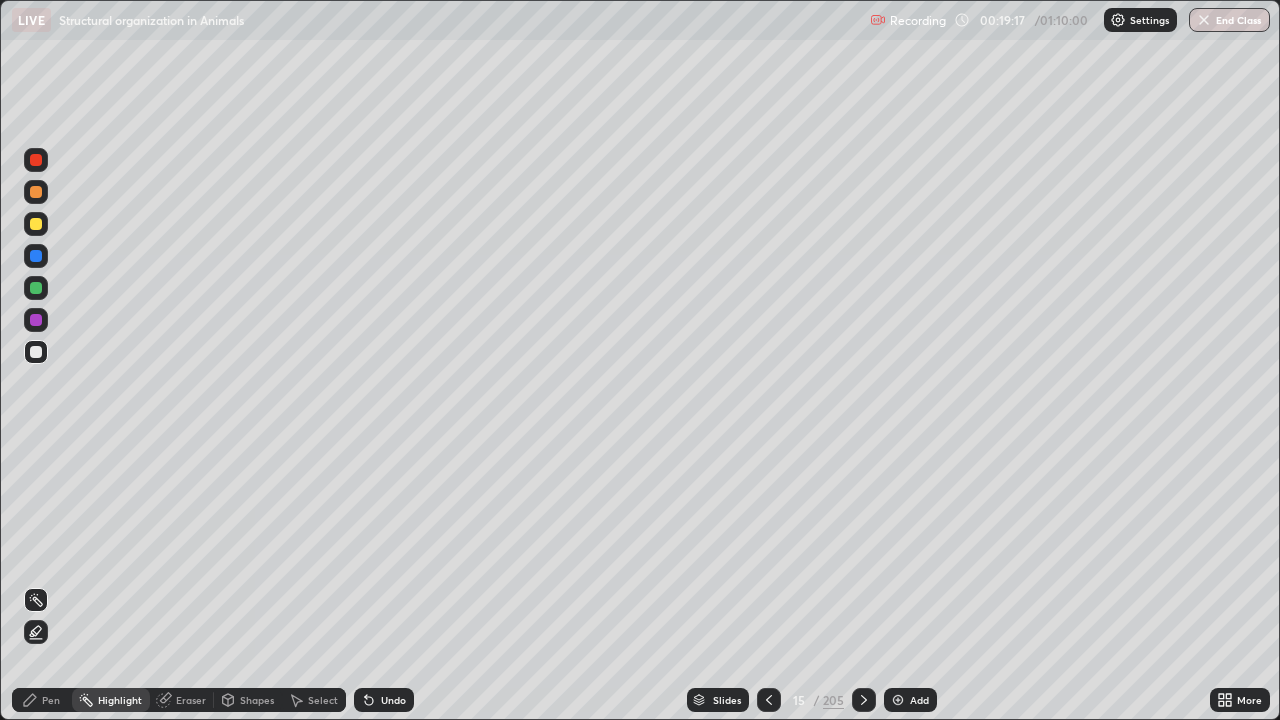 click at bounding box center (36, 320) 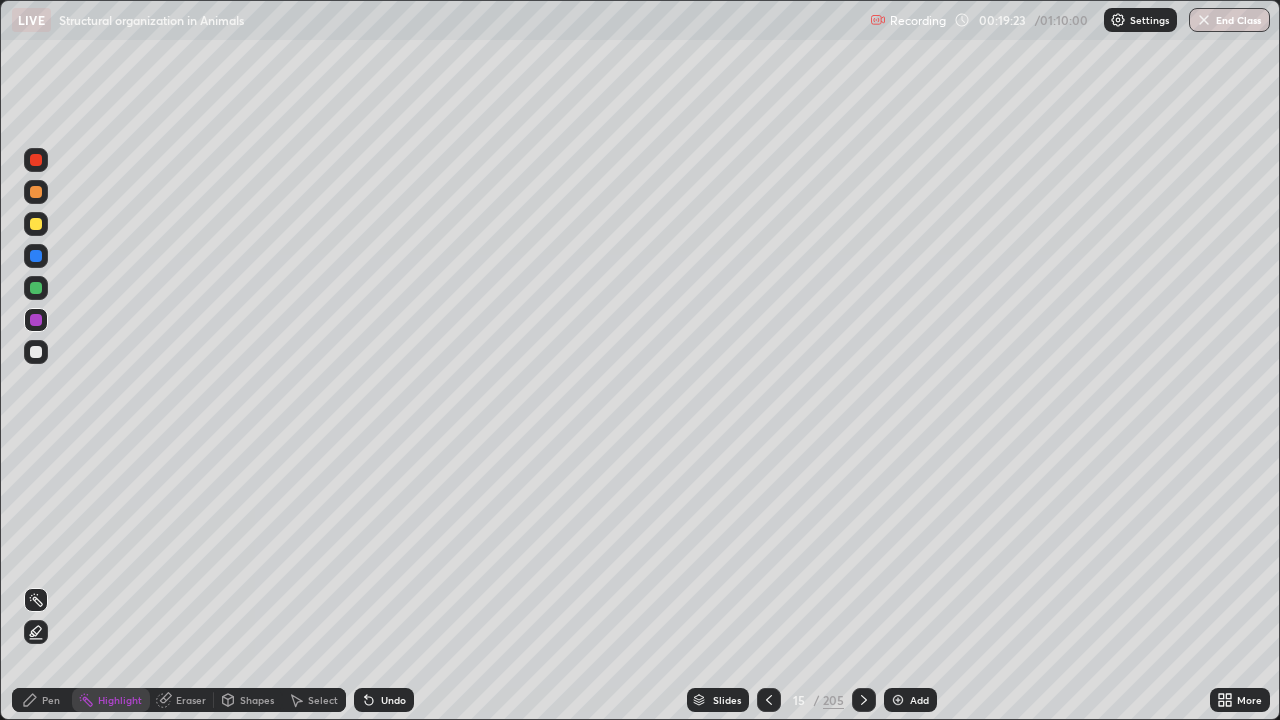 click at bounding box center [36, 632] 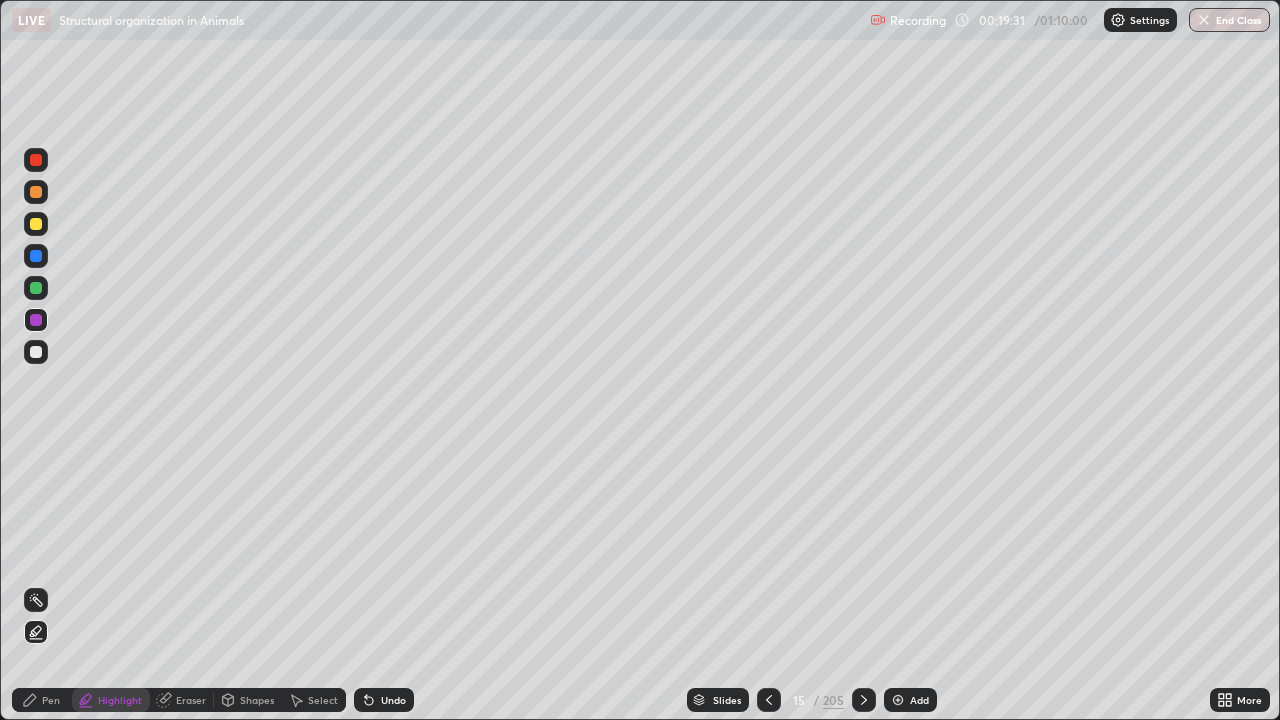 click on "Pen" at bounding box center (42, 700) 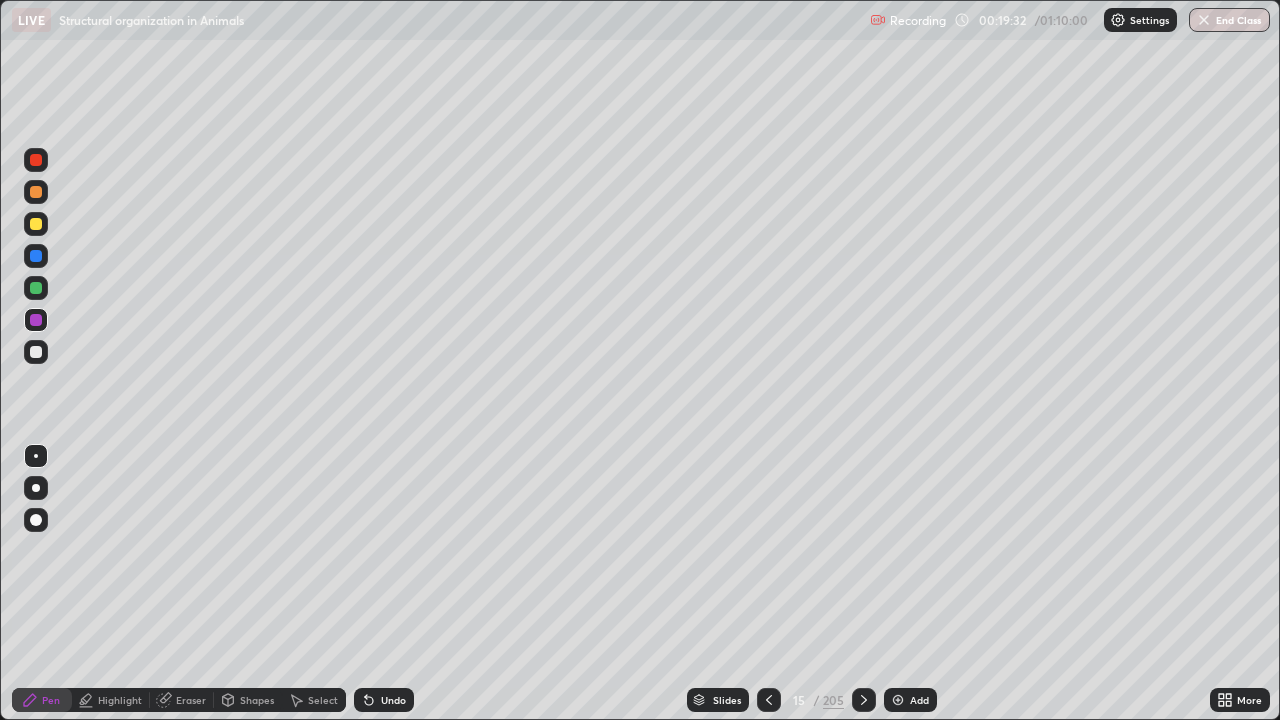click at bounding box center (36, 352) 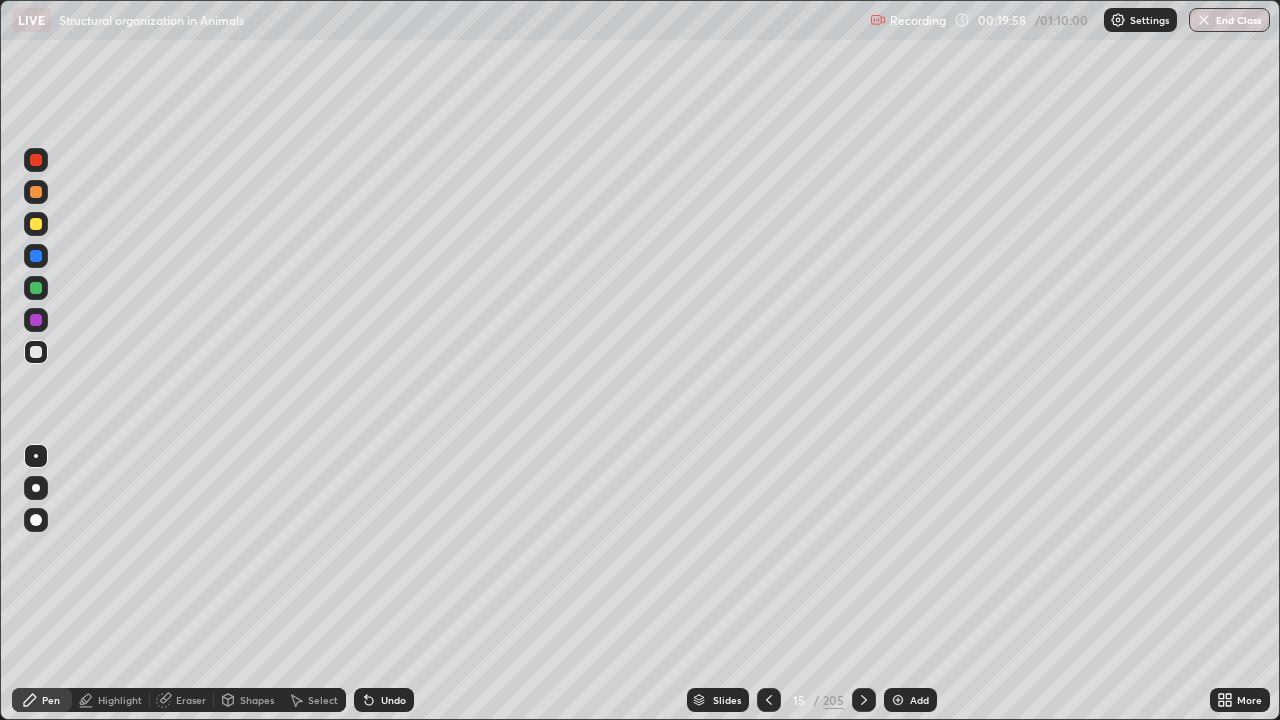 click at bounding box center (36, 224) 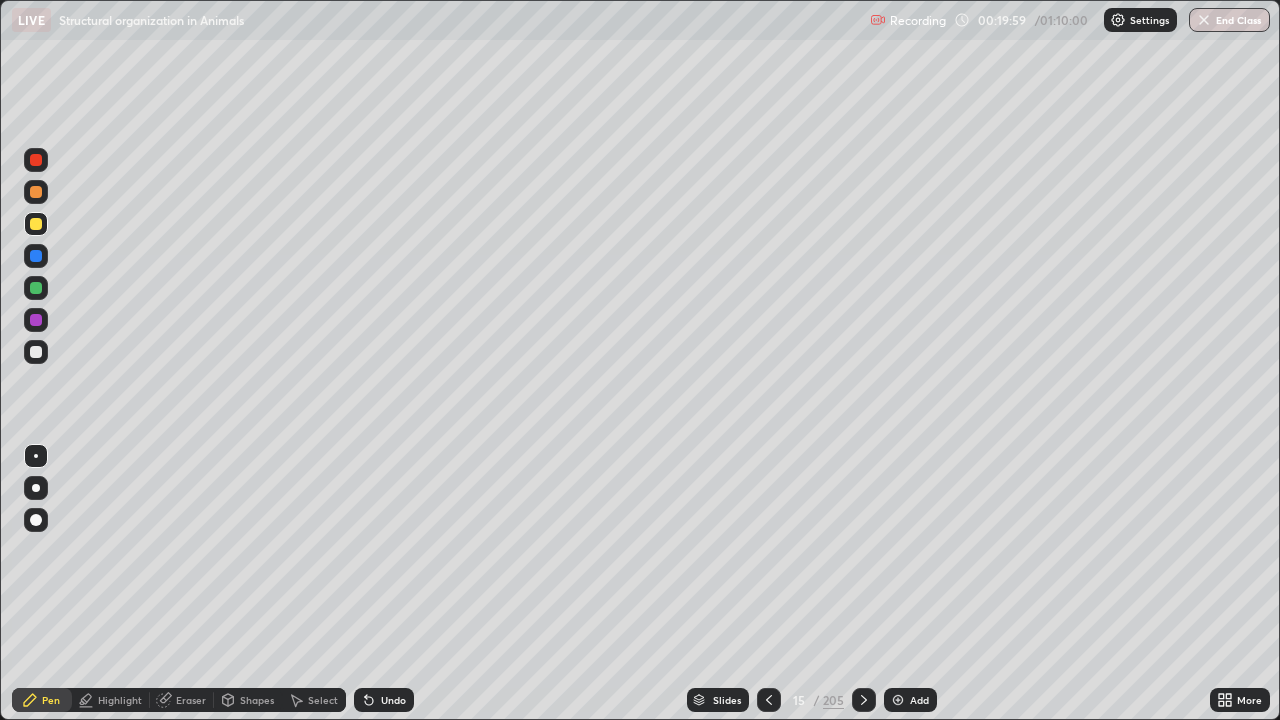 click at bounding box center (36, 192) 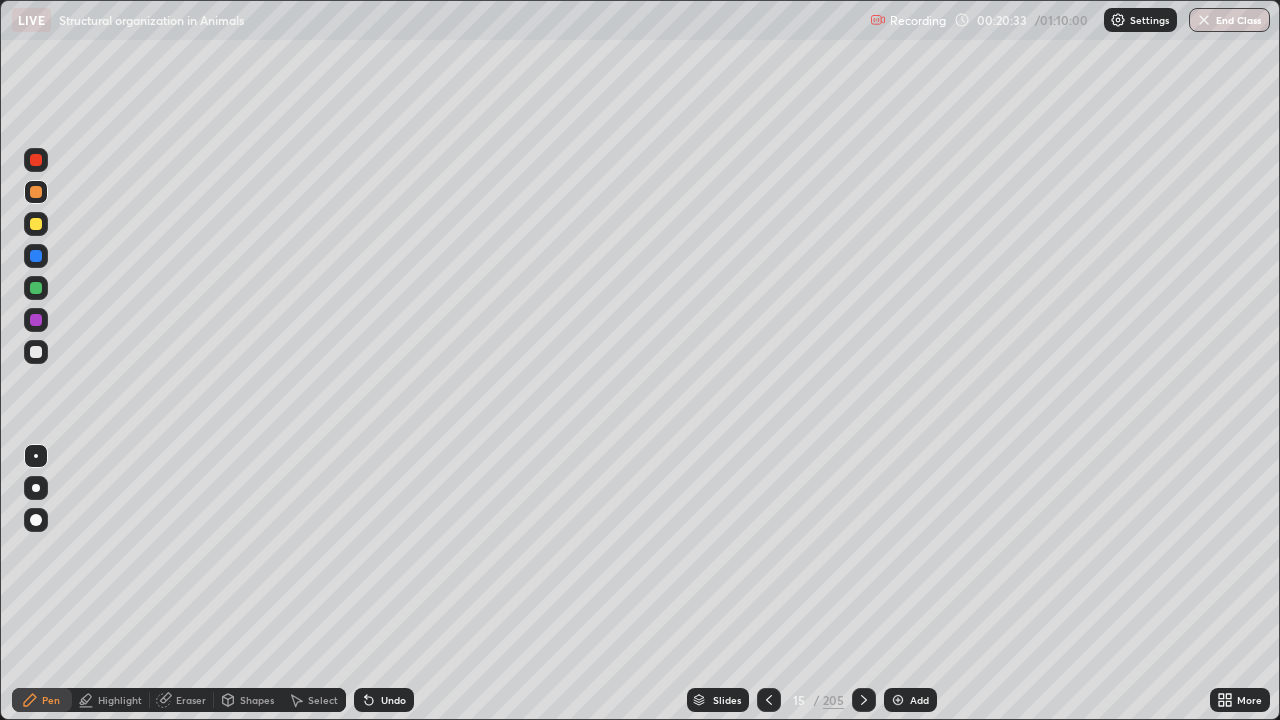 click at bounding box center (36, 352) 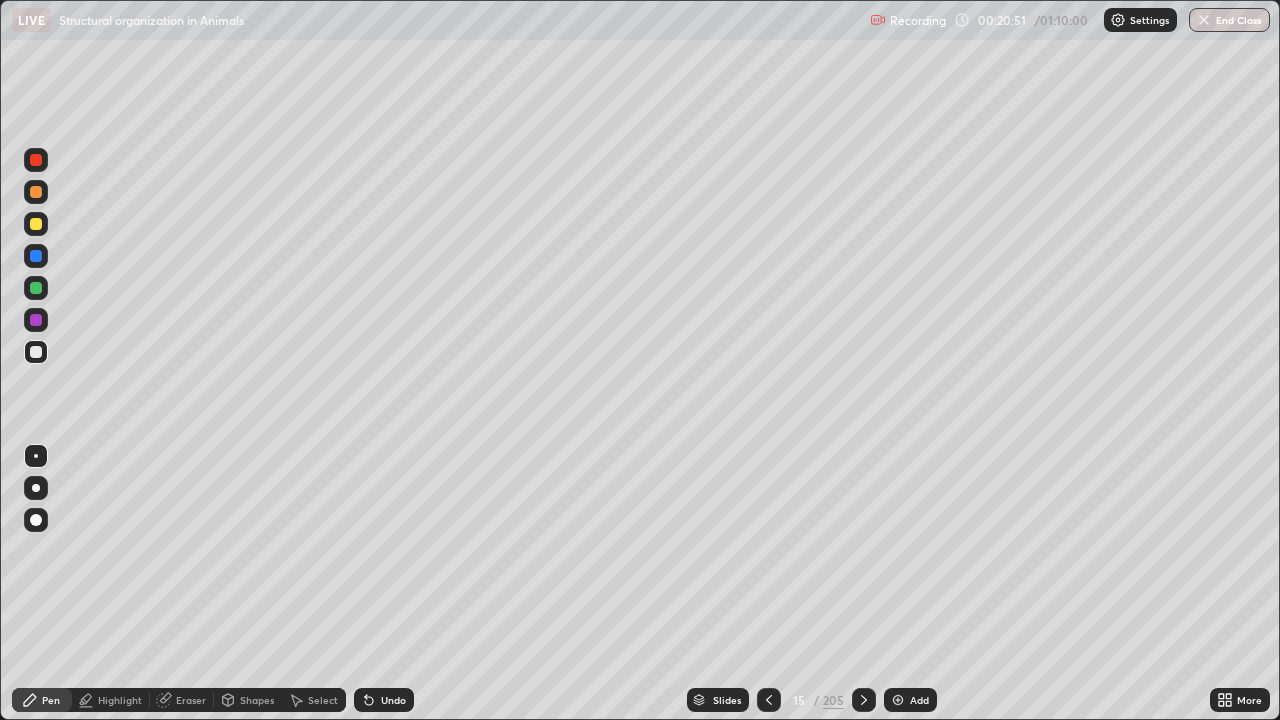 click at bounding box center (36, 288) 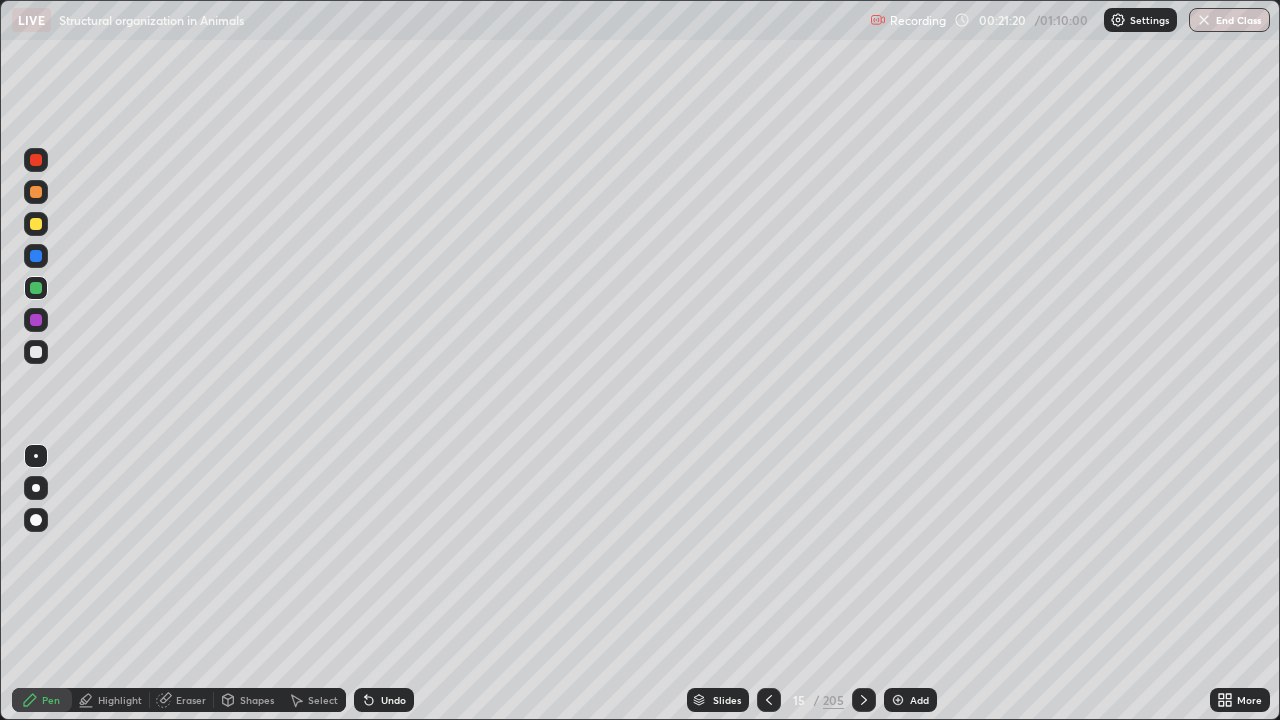 click at bounding box center (36, 352) 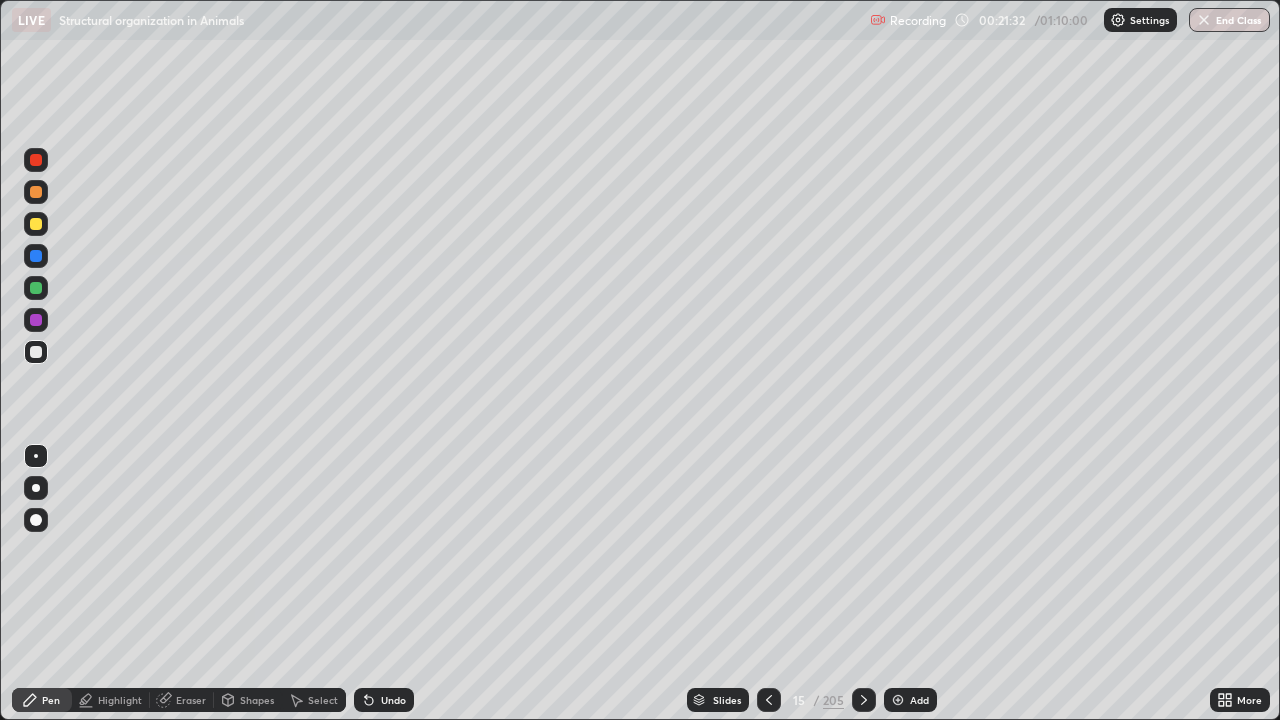 click at bounding box center (36, 224) 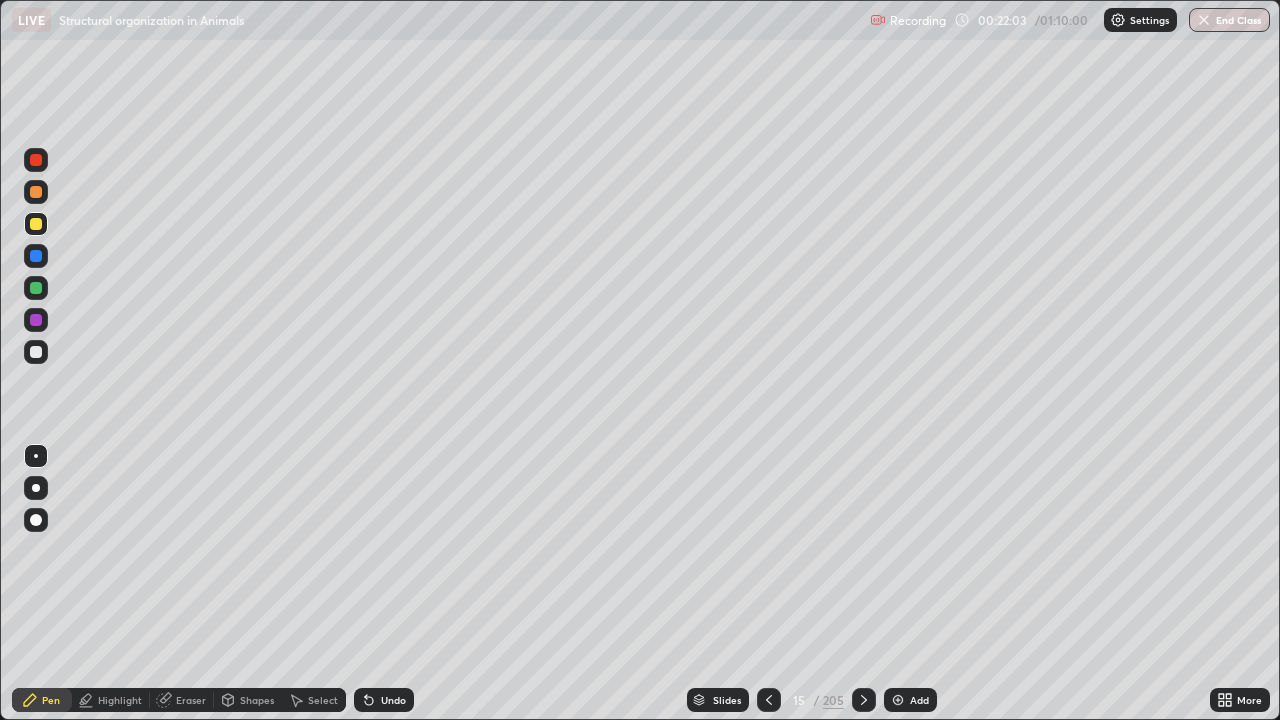click at bounding box center (36, 256) 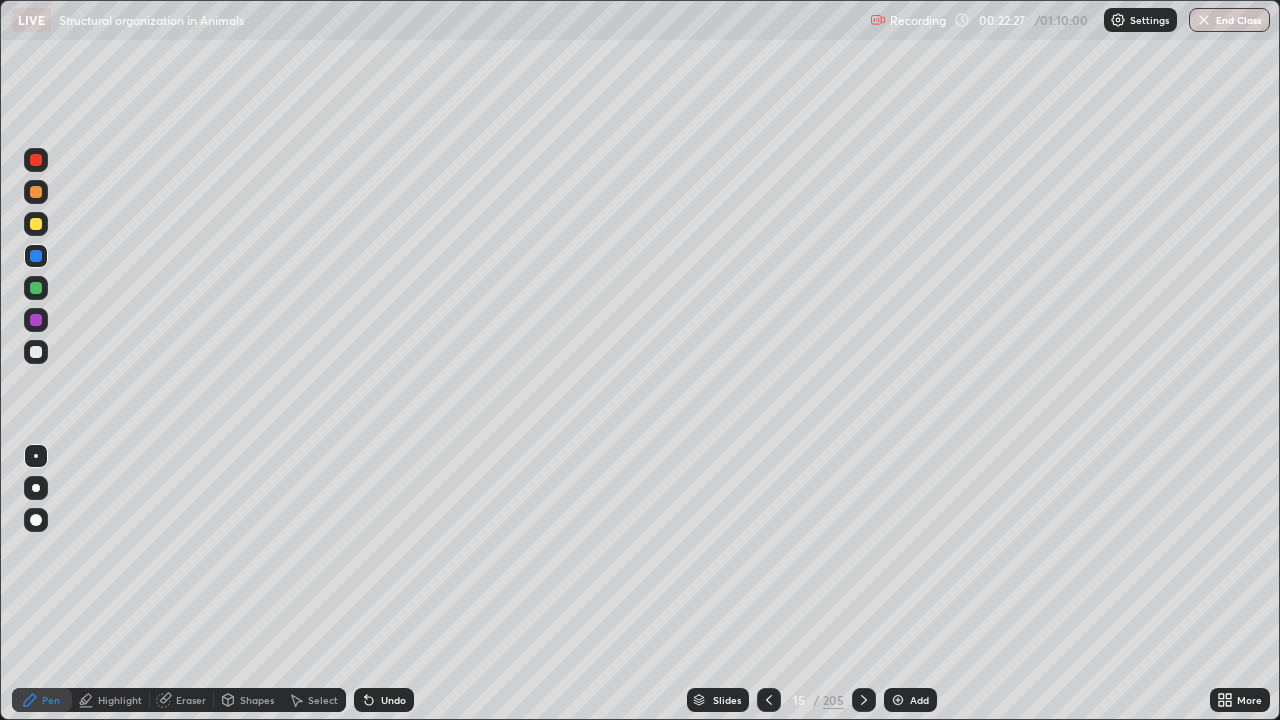 click at bounding box center (36, 352) 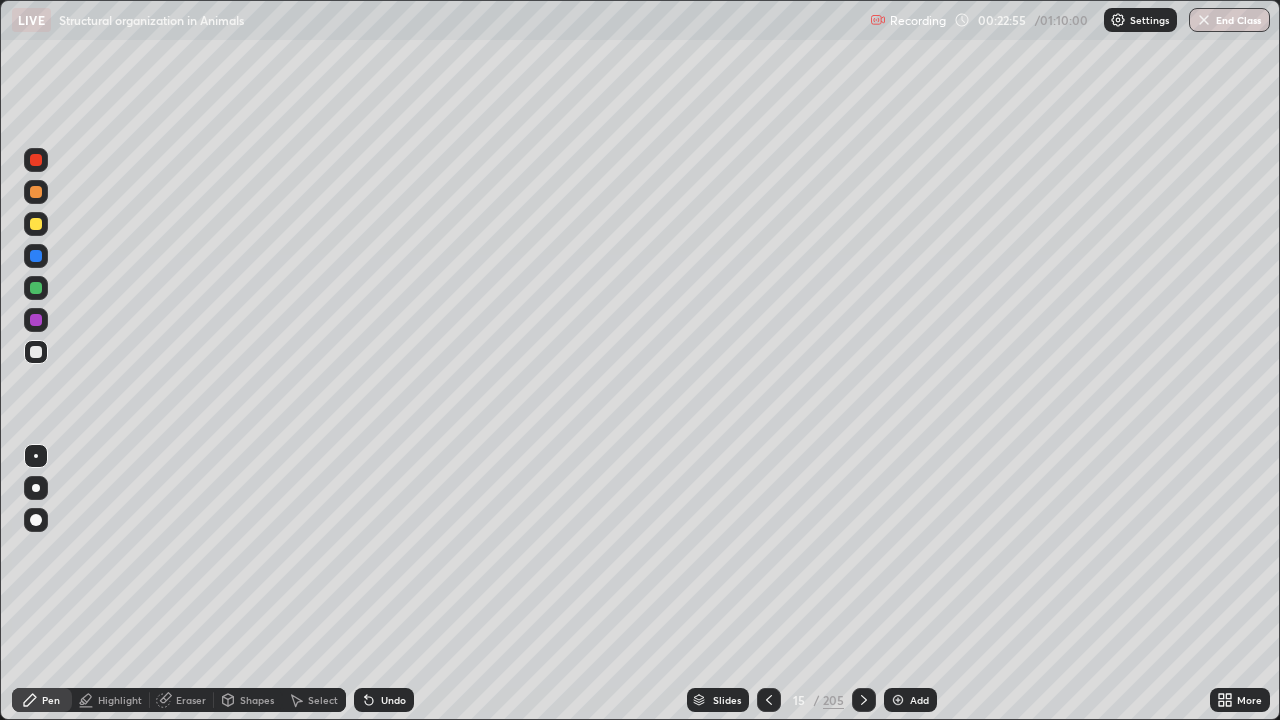 click on "Shapes" at bounding box center [257, 700] 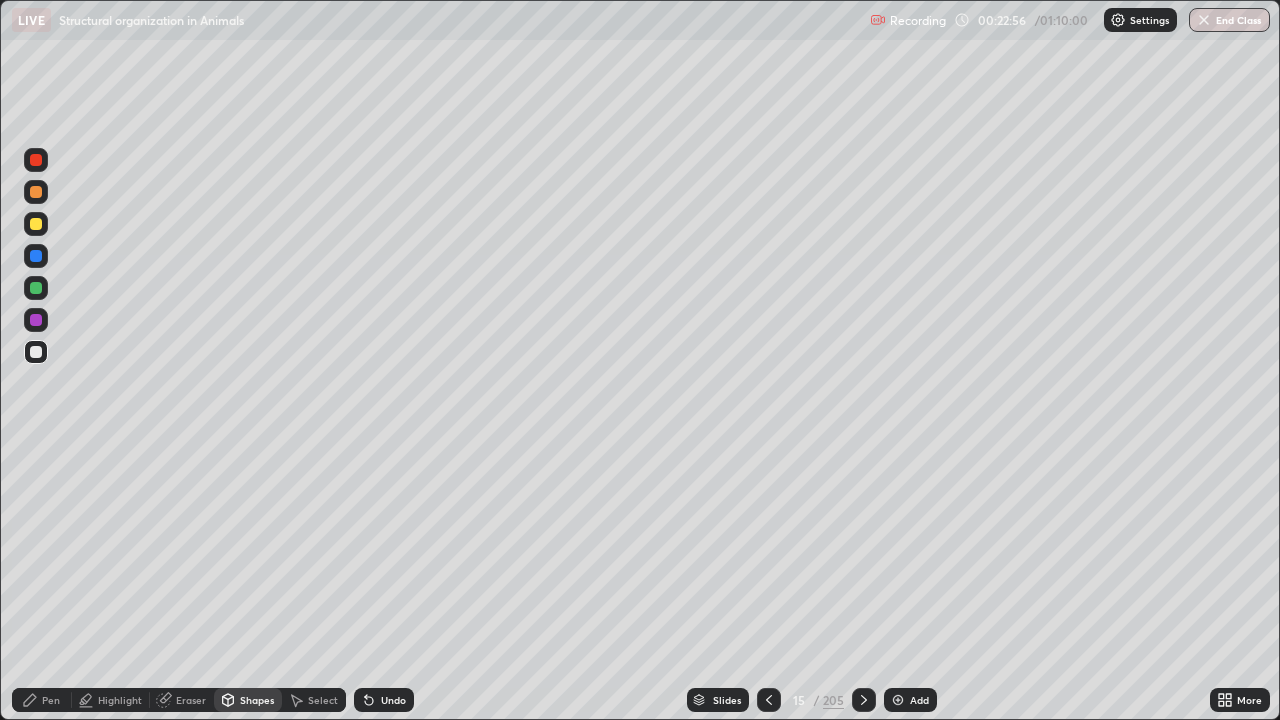 click on "Highlight" at bounding box center [120, 700] 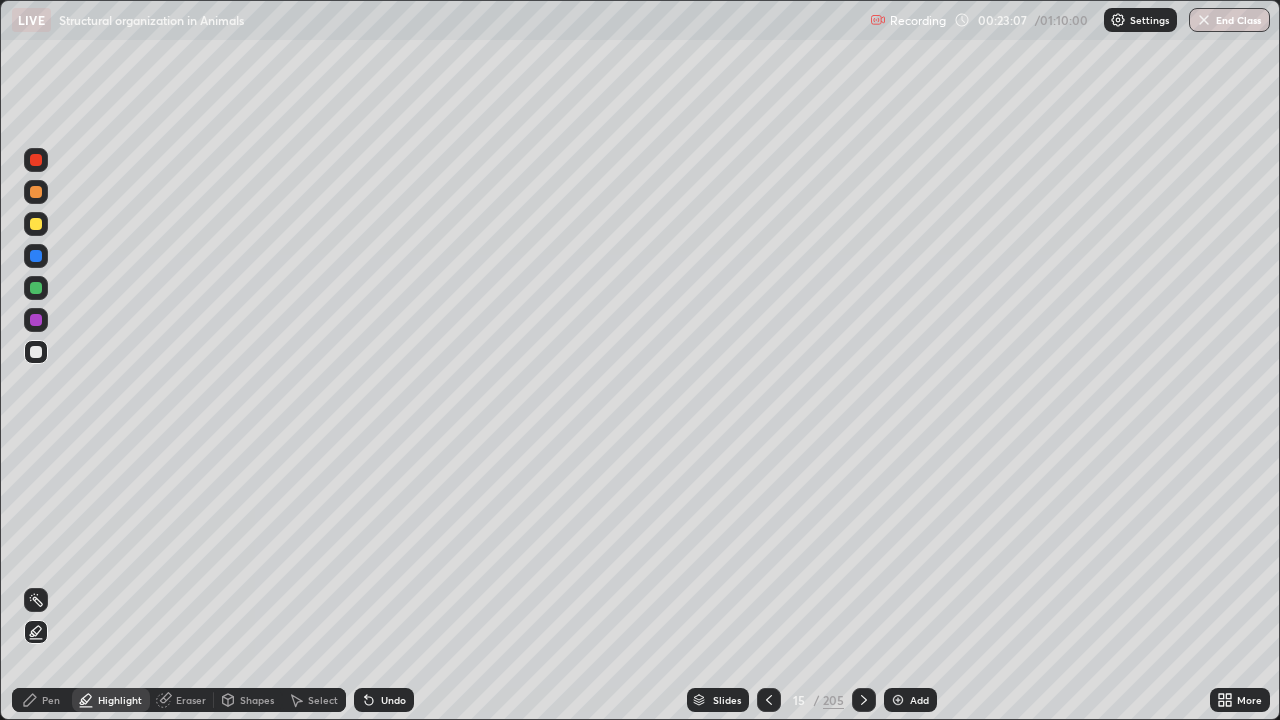 click on "Pen" at bounding box center (51, 700) 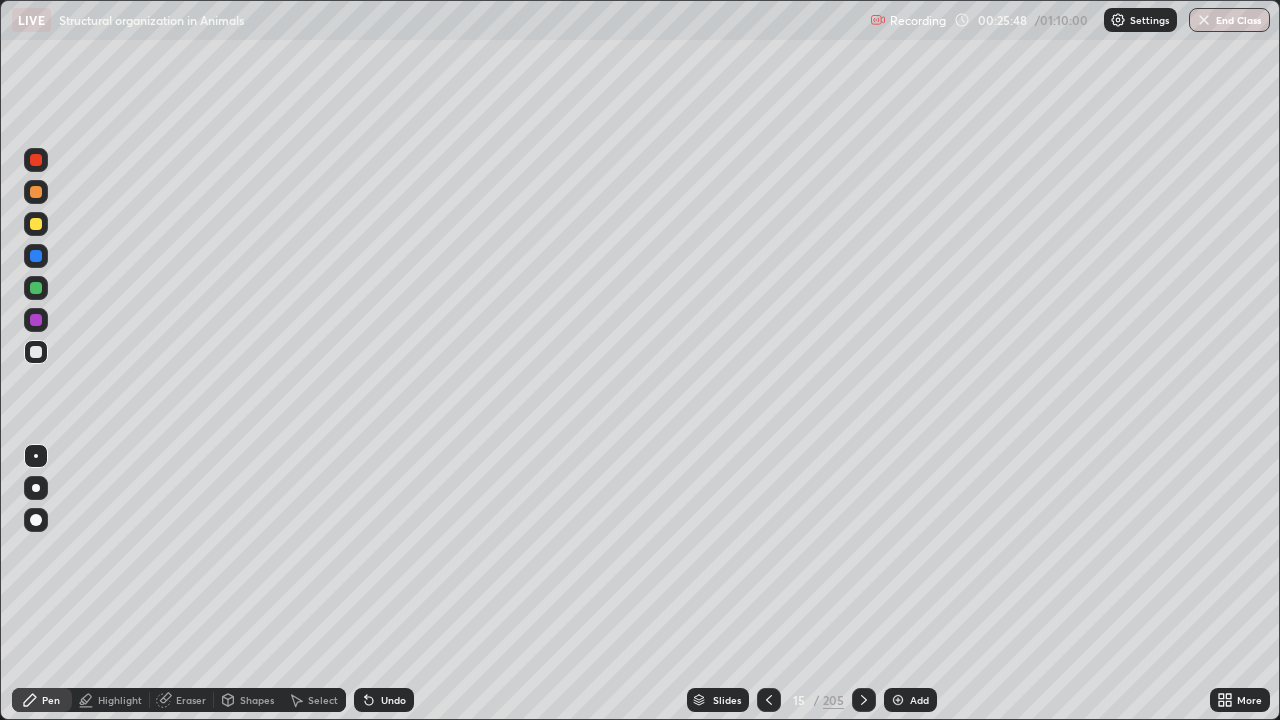 click 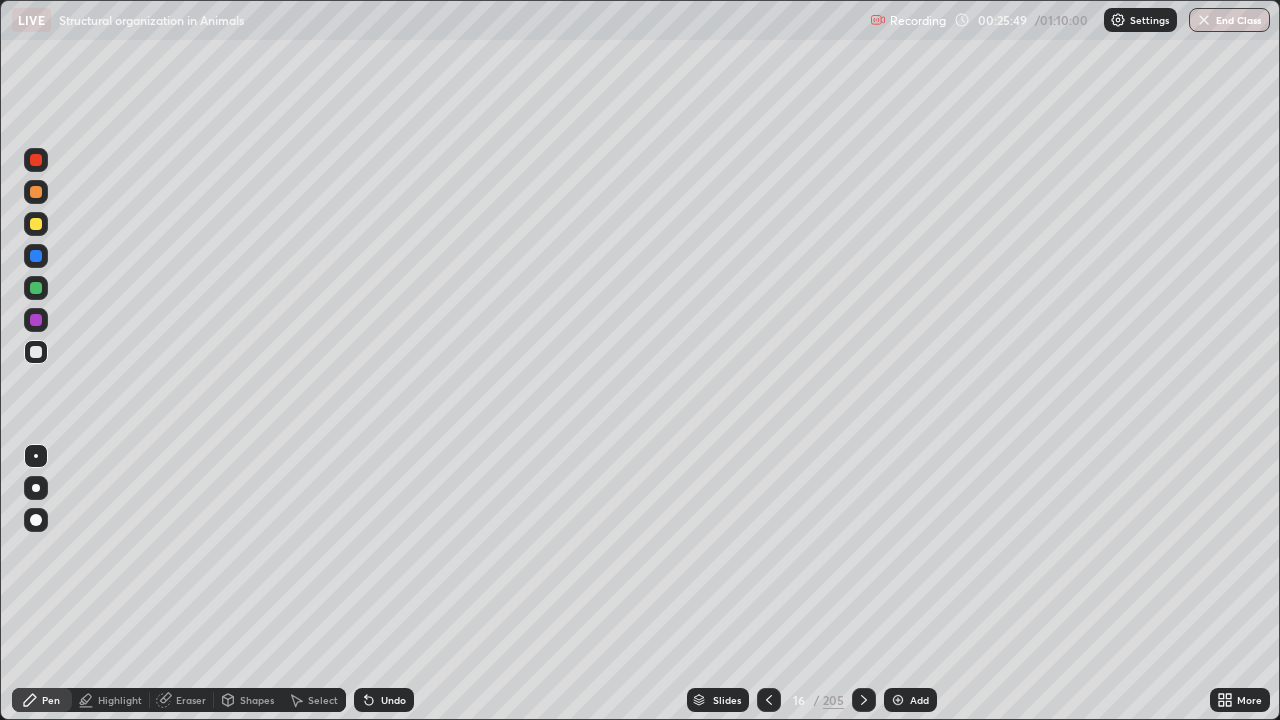click 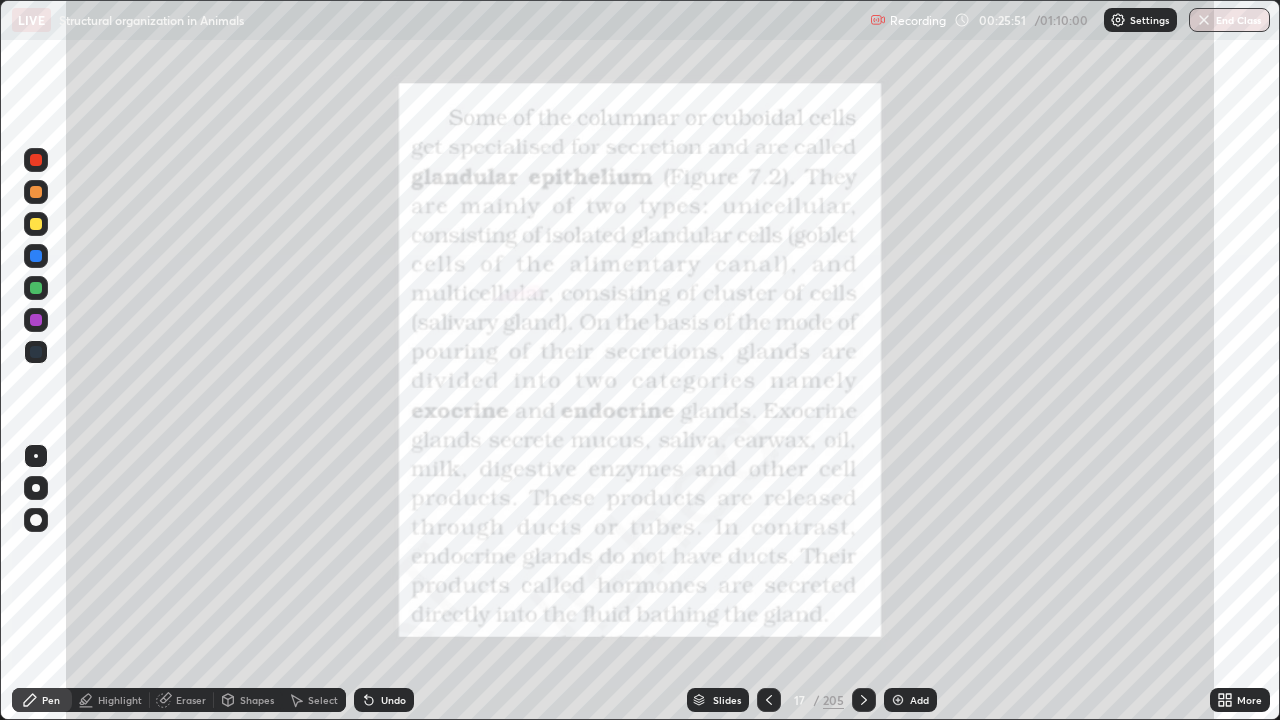 click on "Highlight" at bounding box center (120, 700) 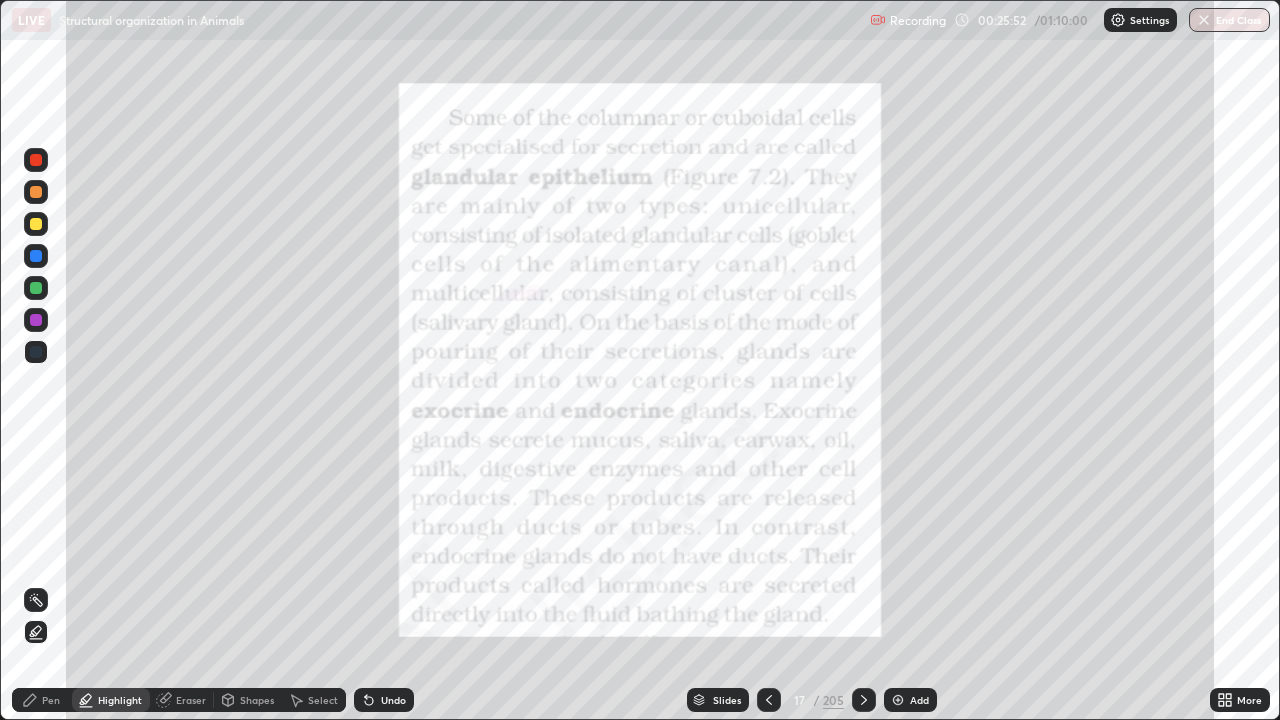 click at bounding box center [36, 160] 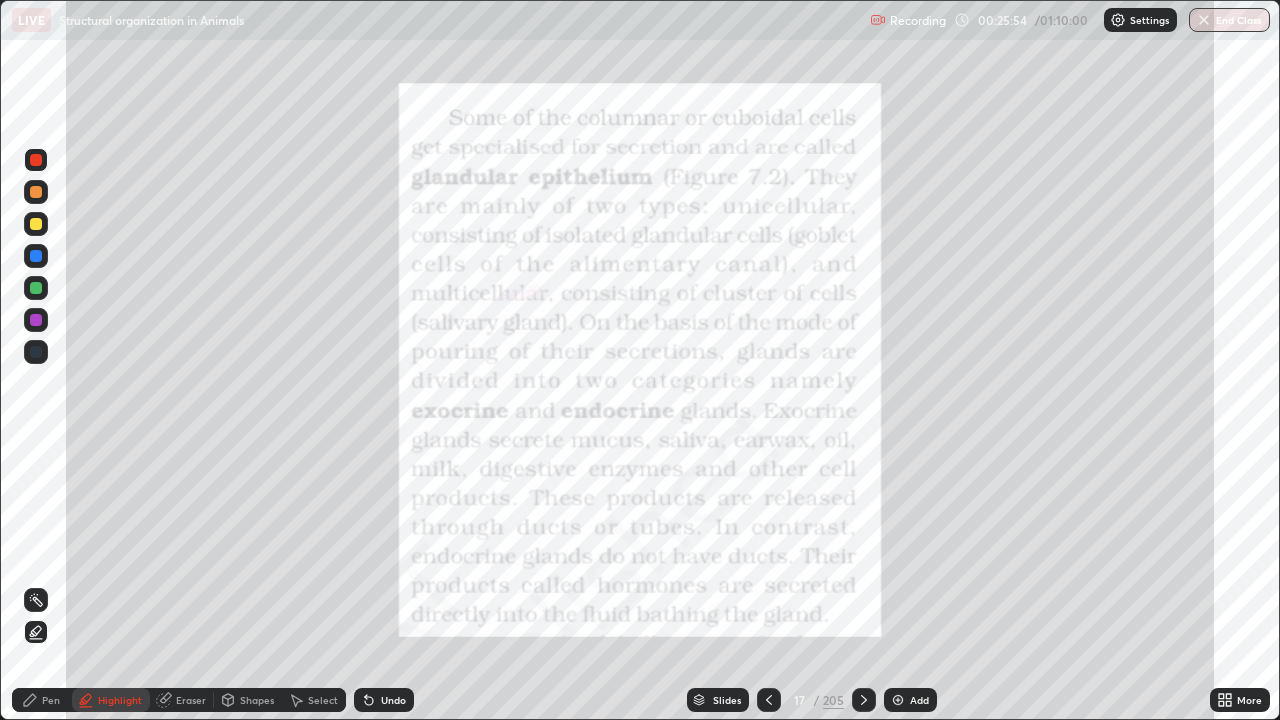click 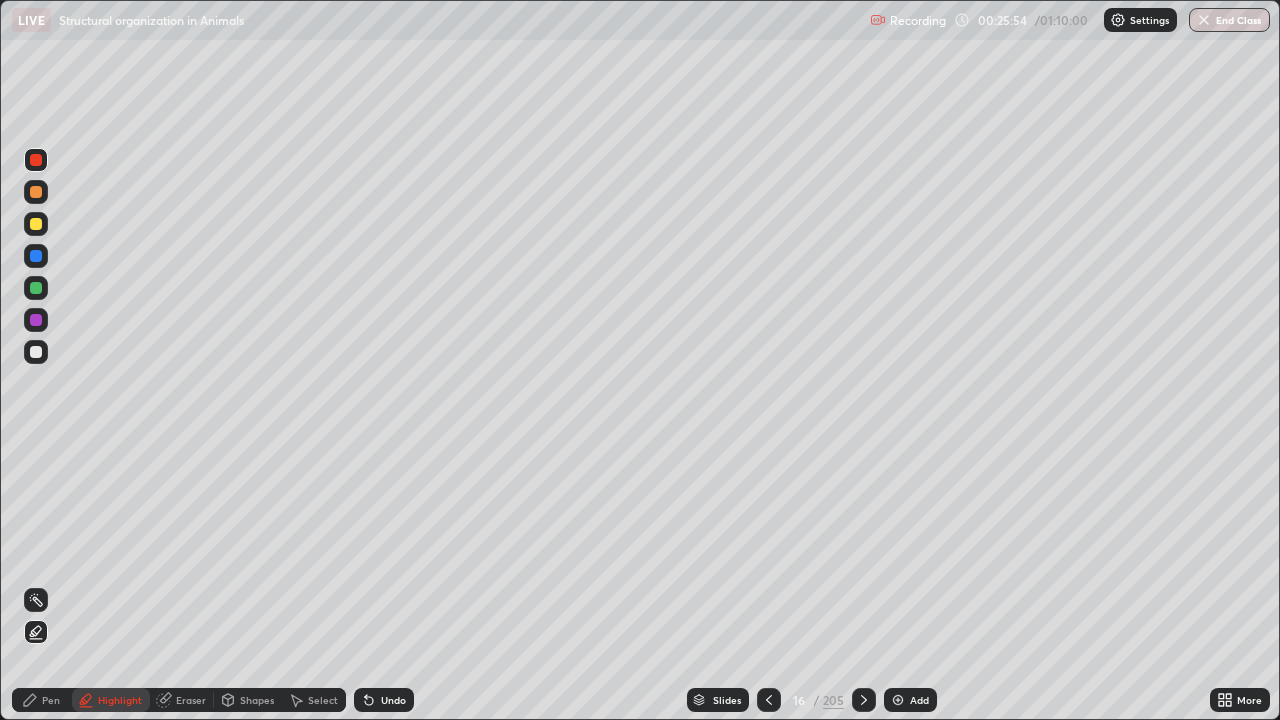 click 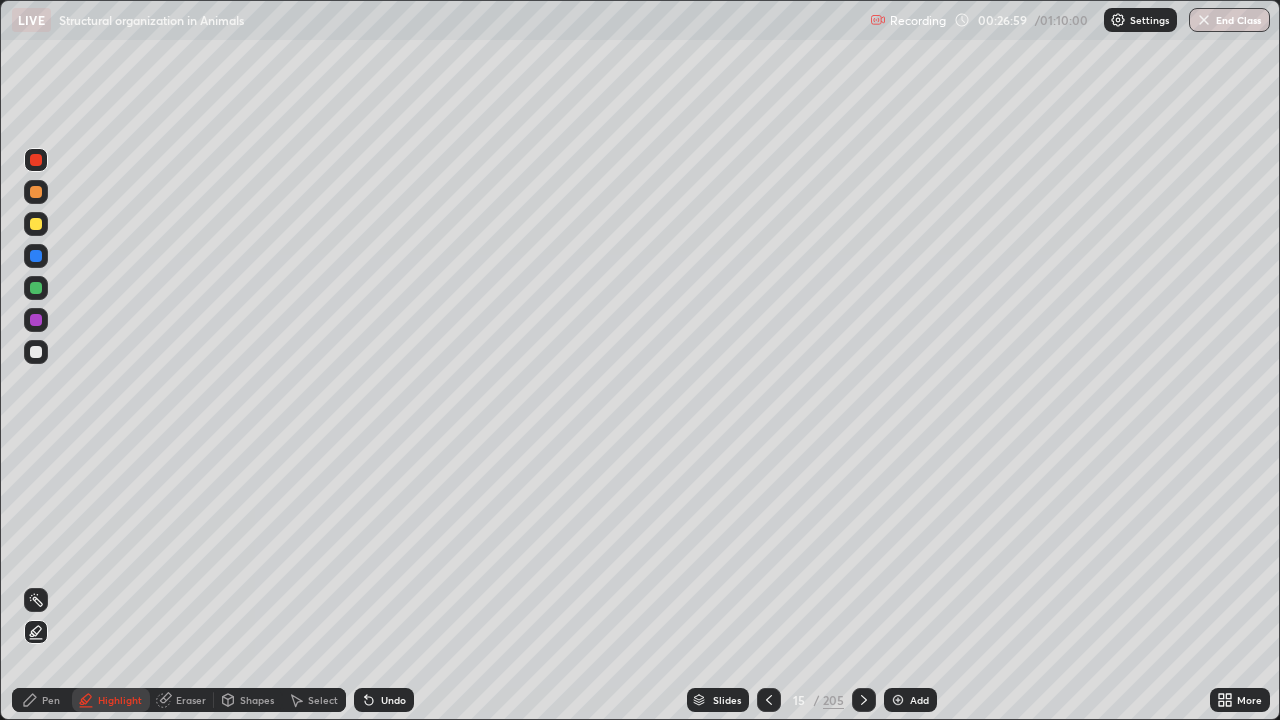 click 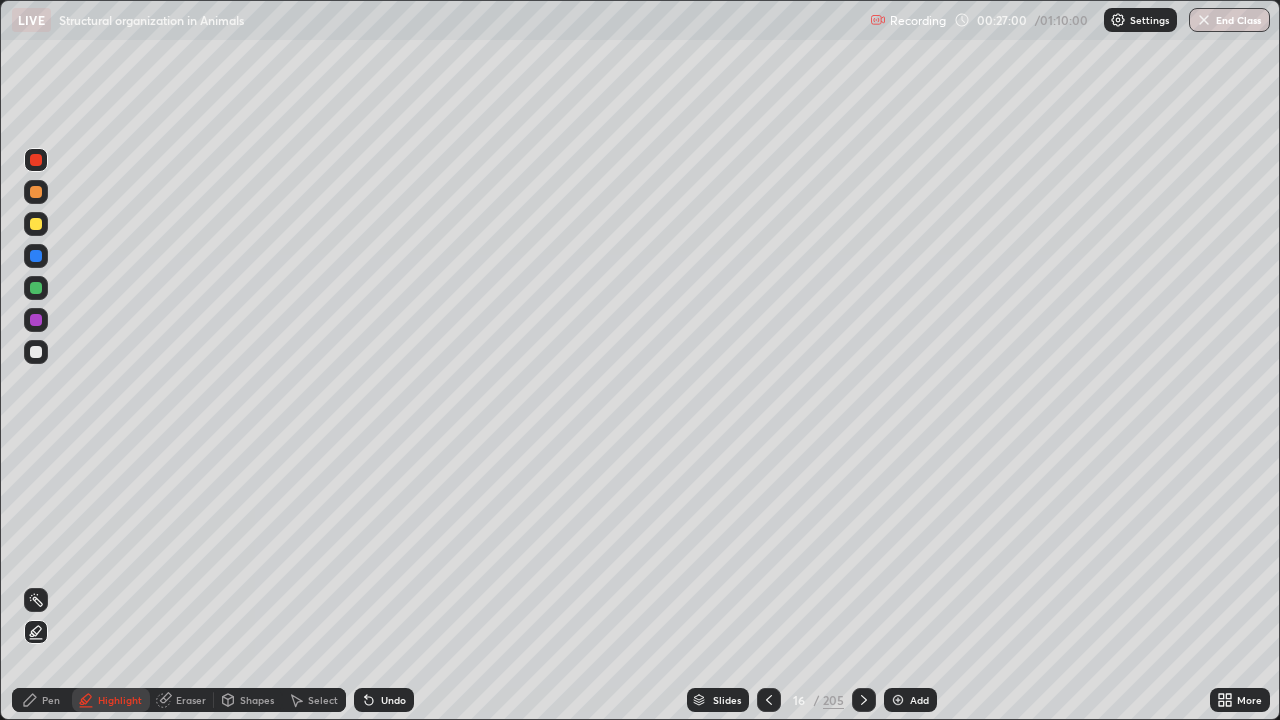click 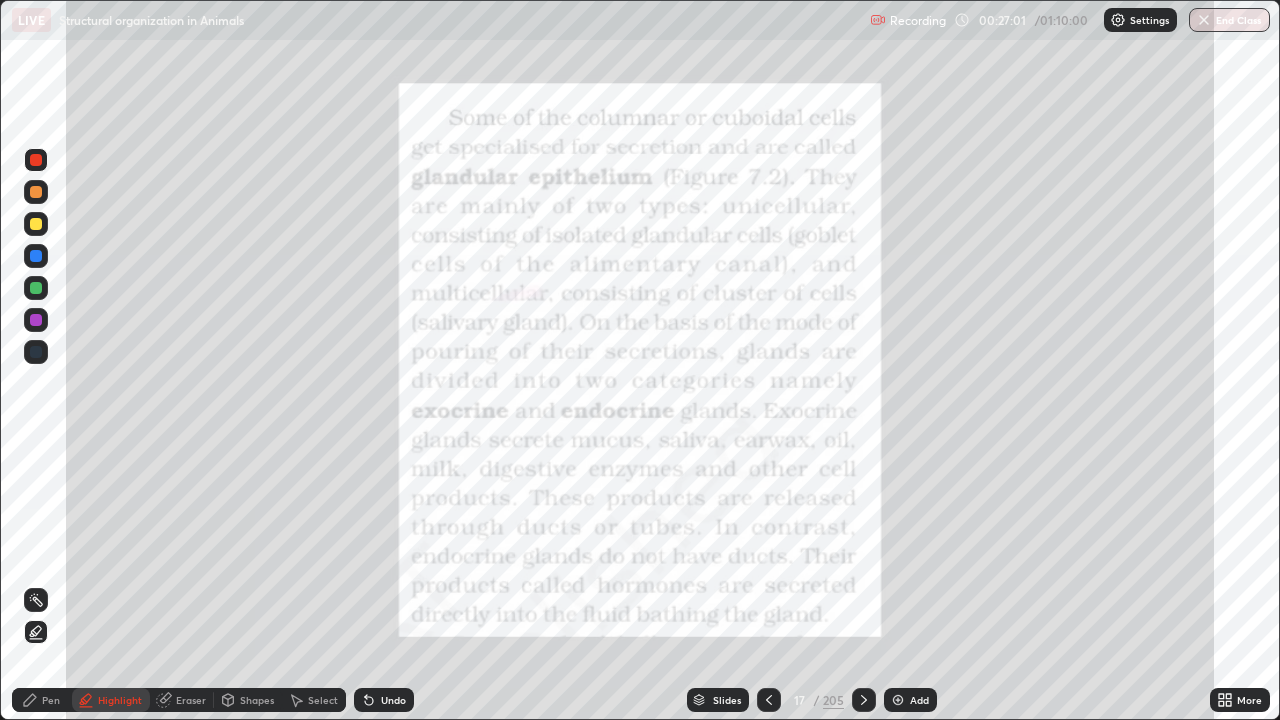 click at bounding box center (36, 160) 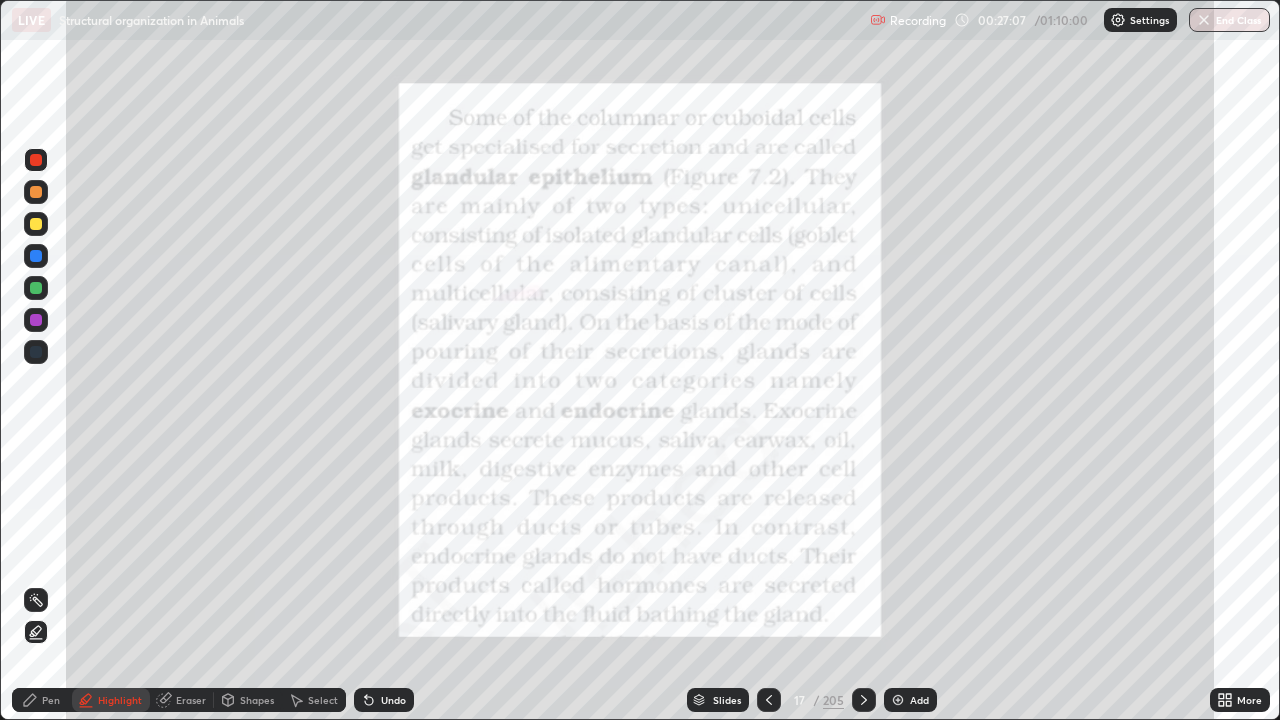 click 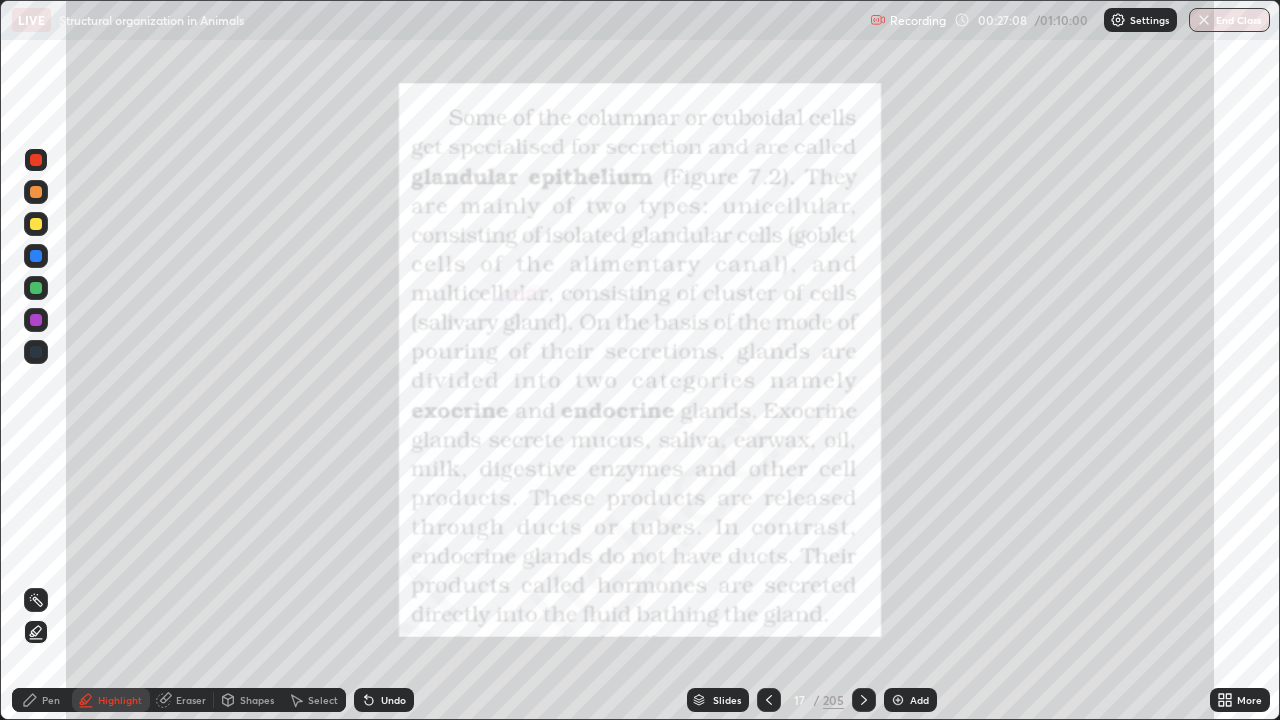 click 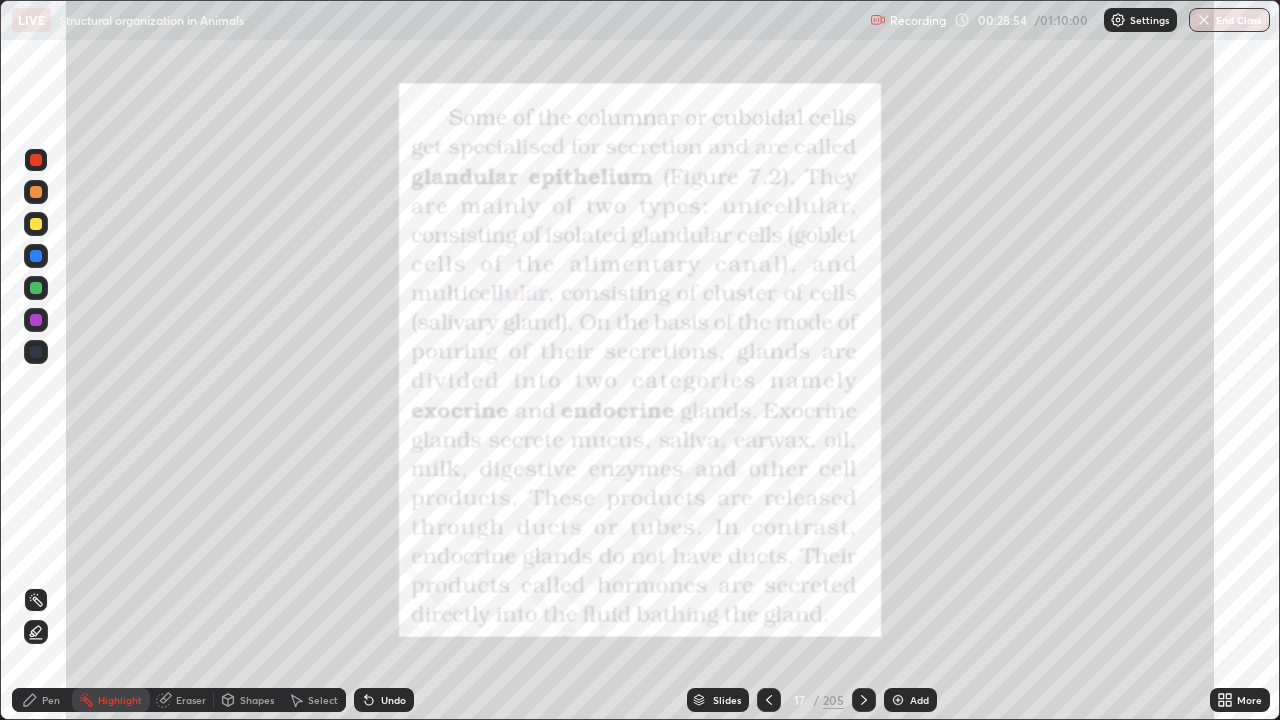 click 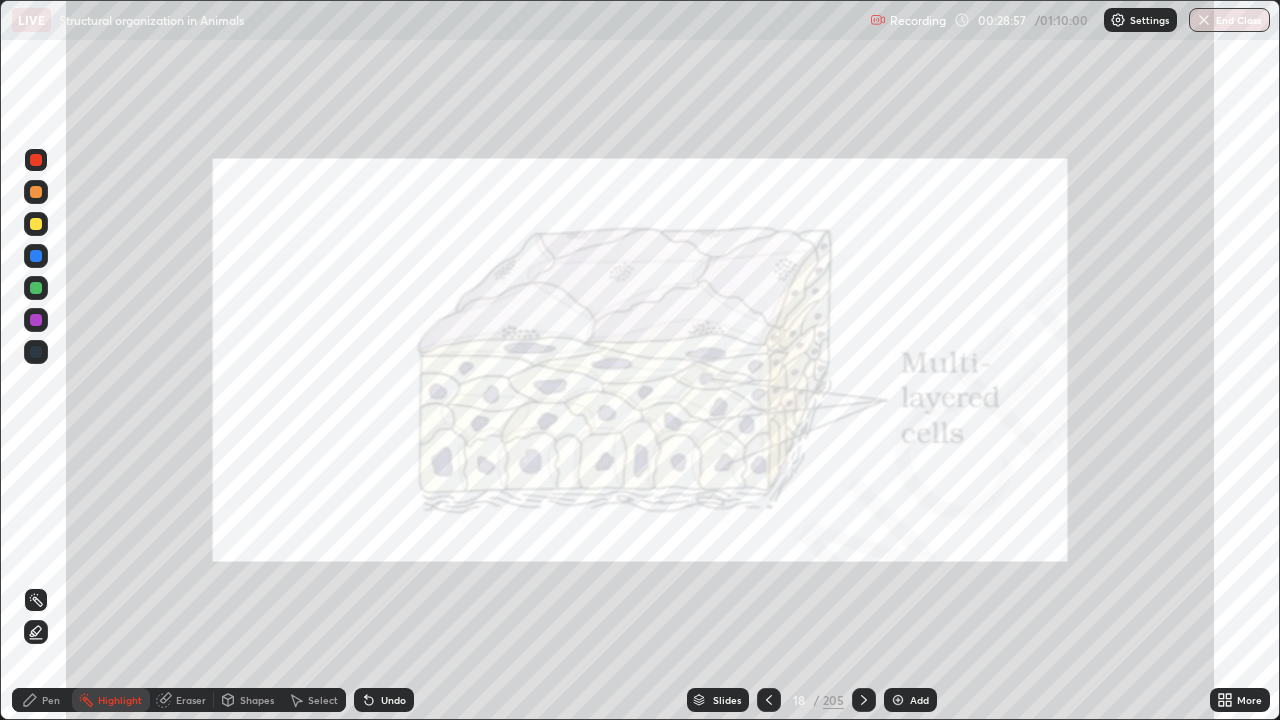 click 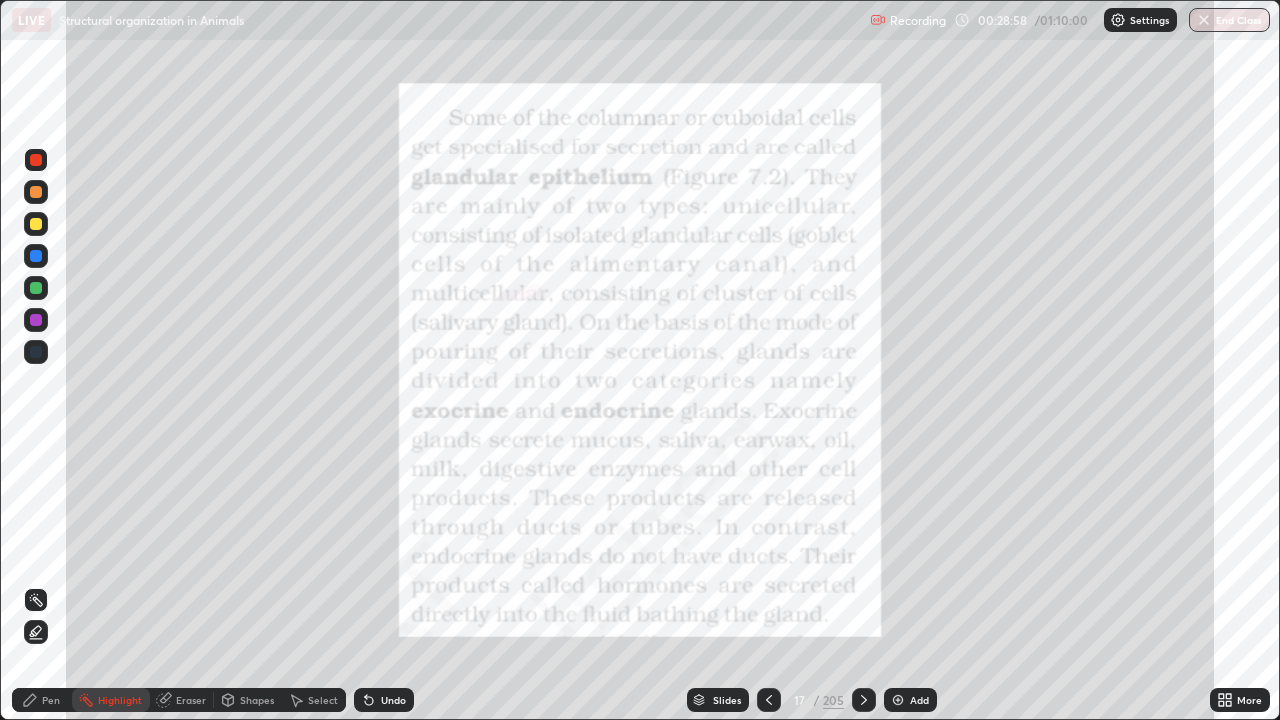 click 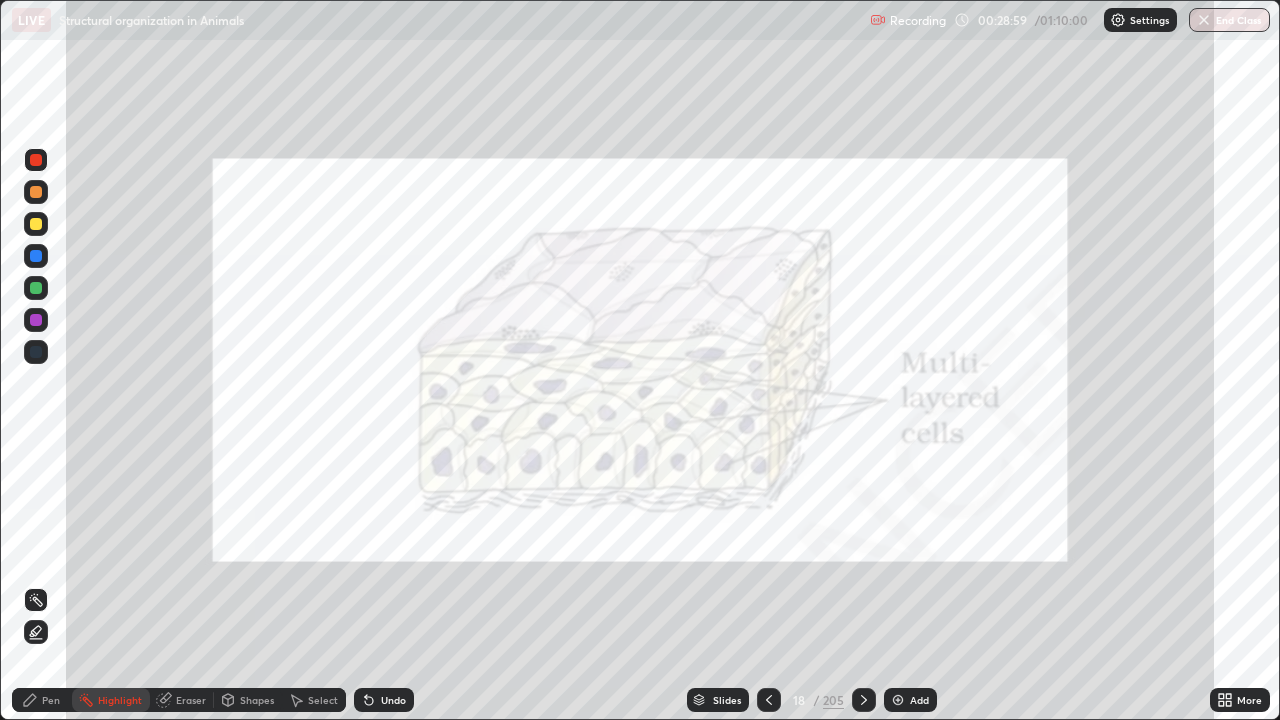 click at bounding box center (864, 700) 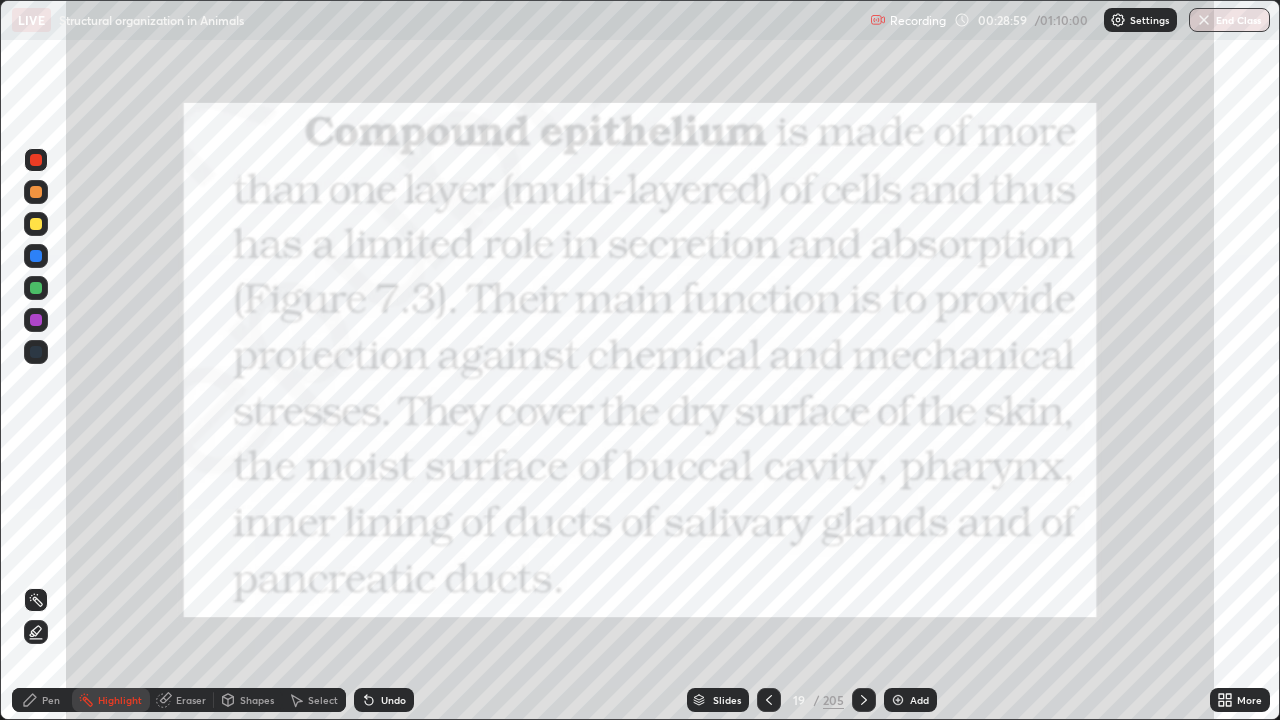 click at bounding box center [864, 700] 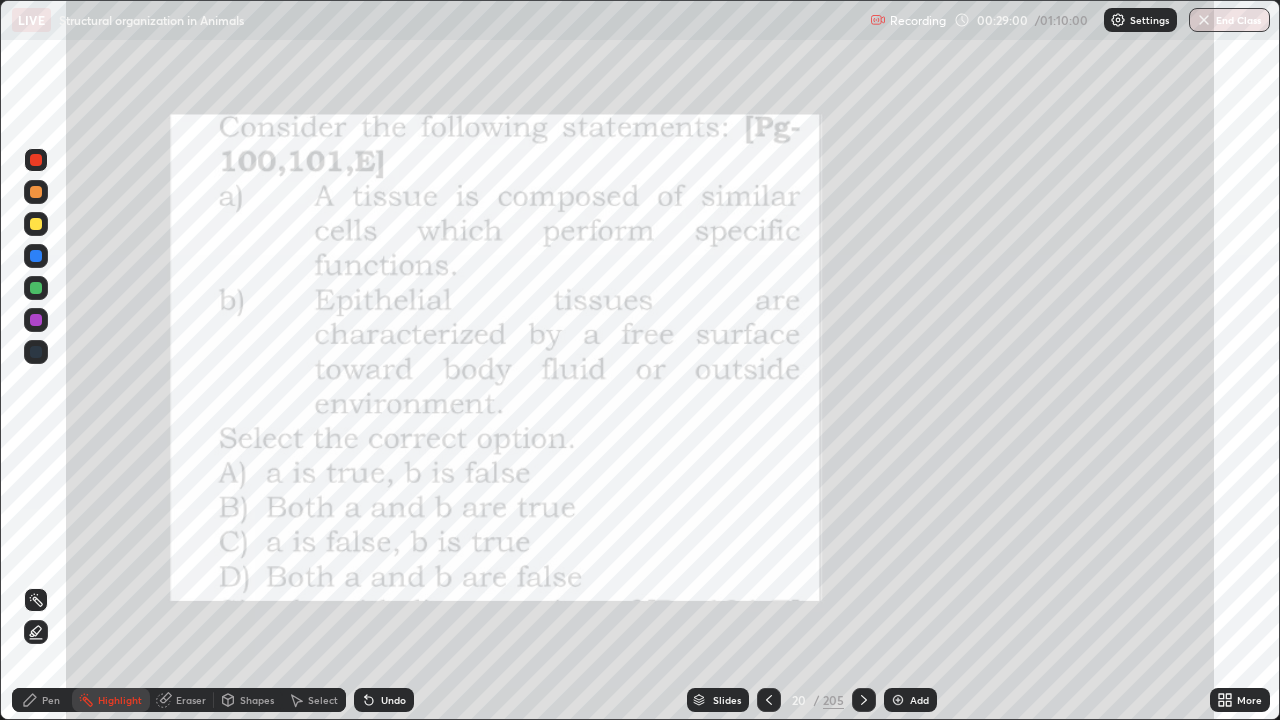 click at bounding box center [864, 700] 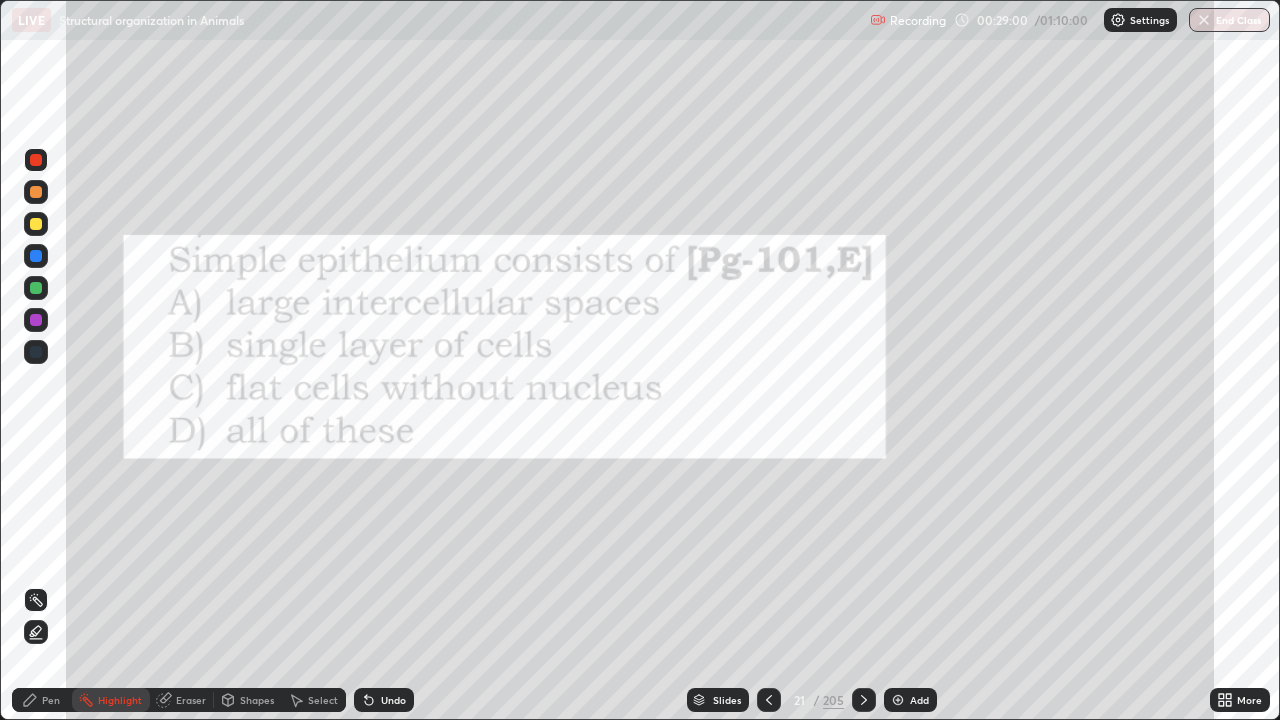 click at bounding box center (864, 700) 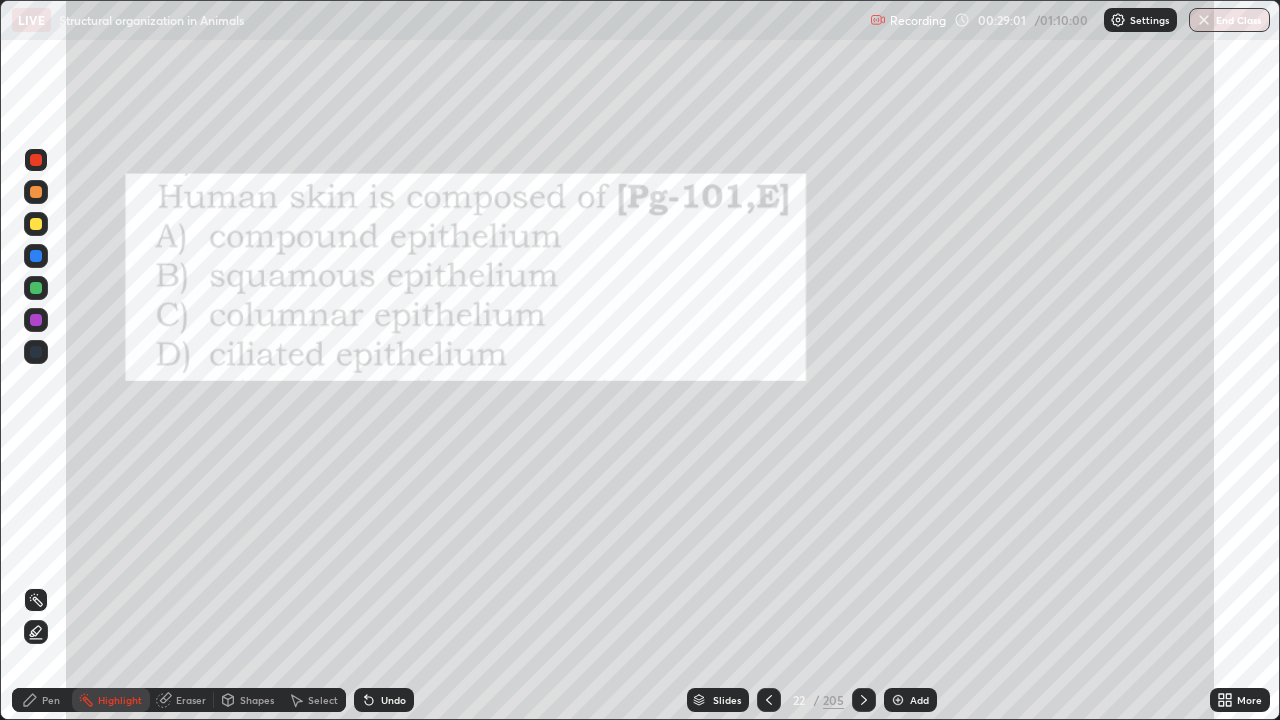 click at bounding box center [864, 700] 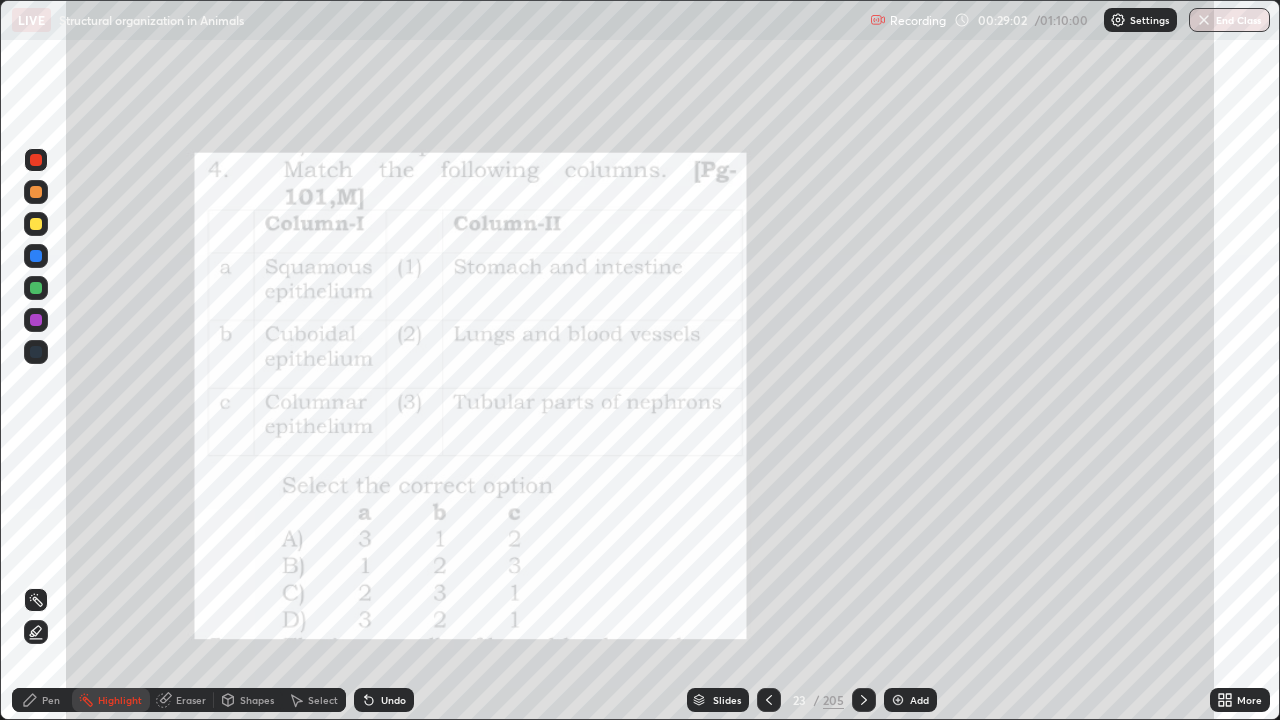 click 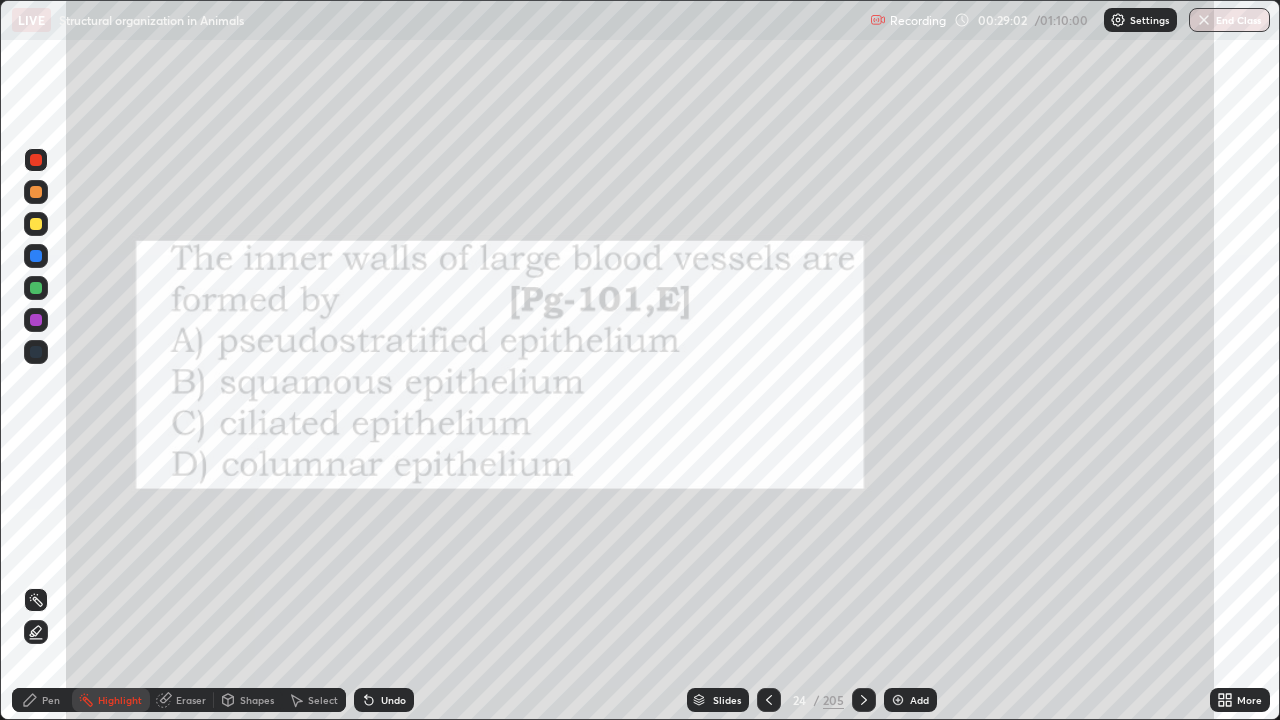 click 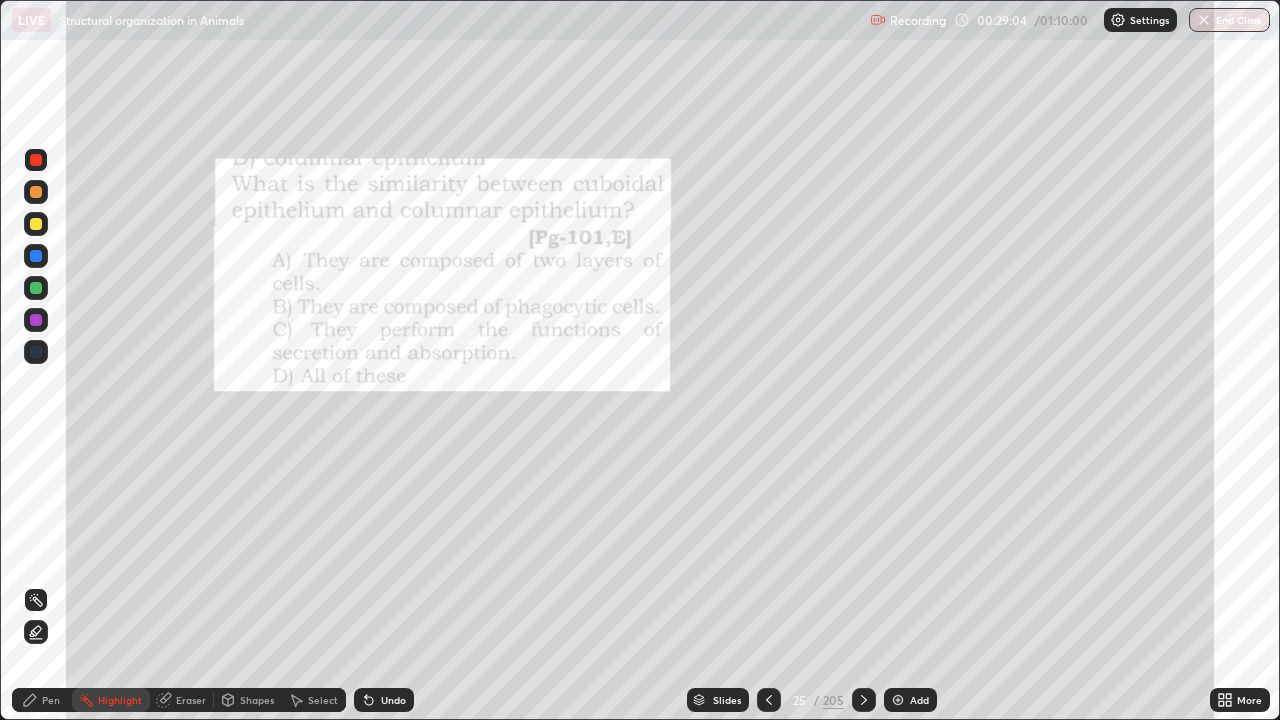 click 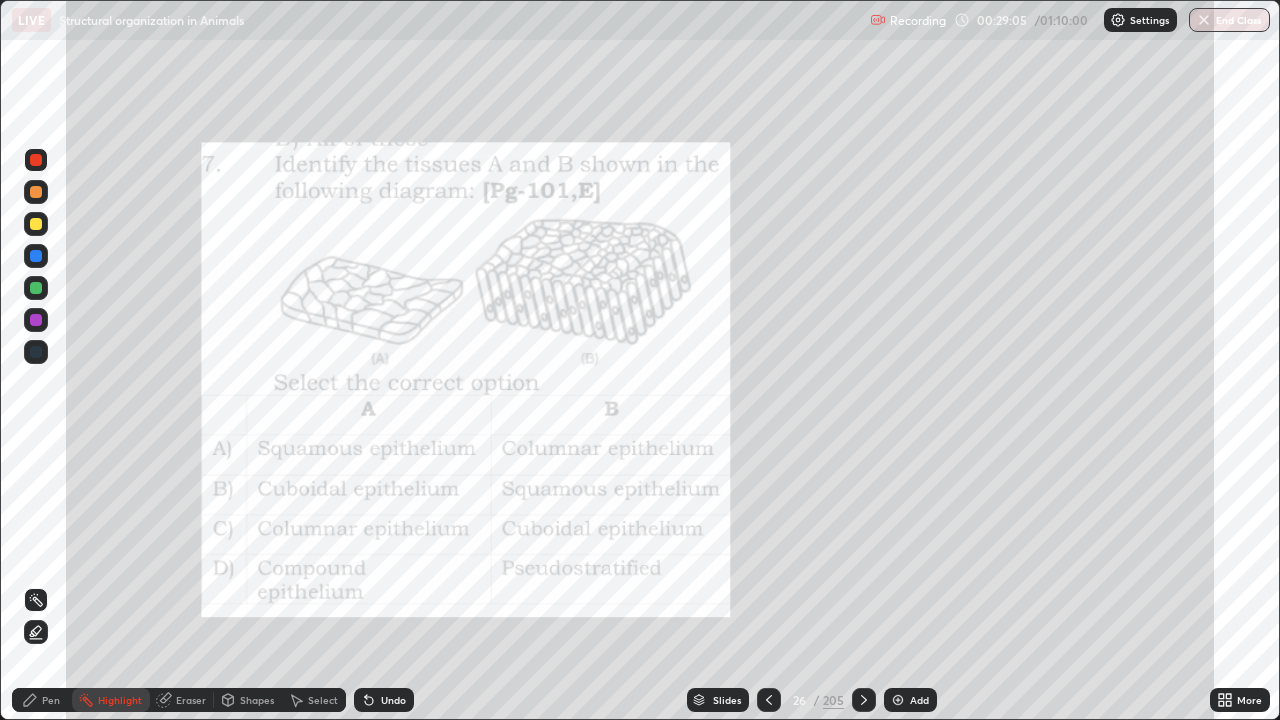 click 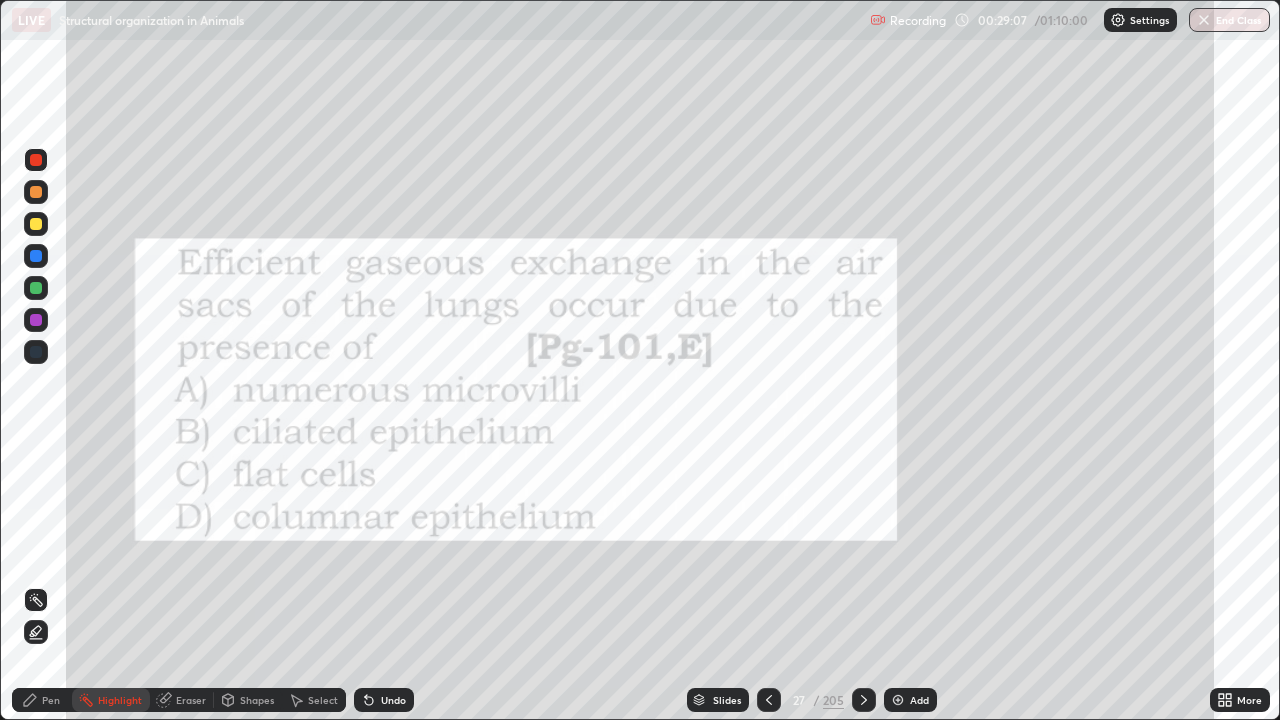 click 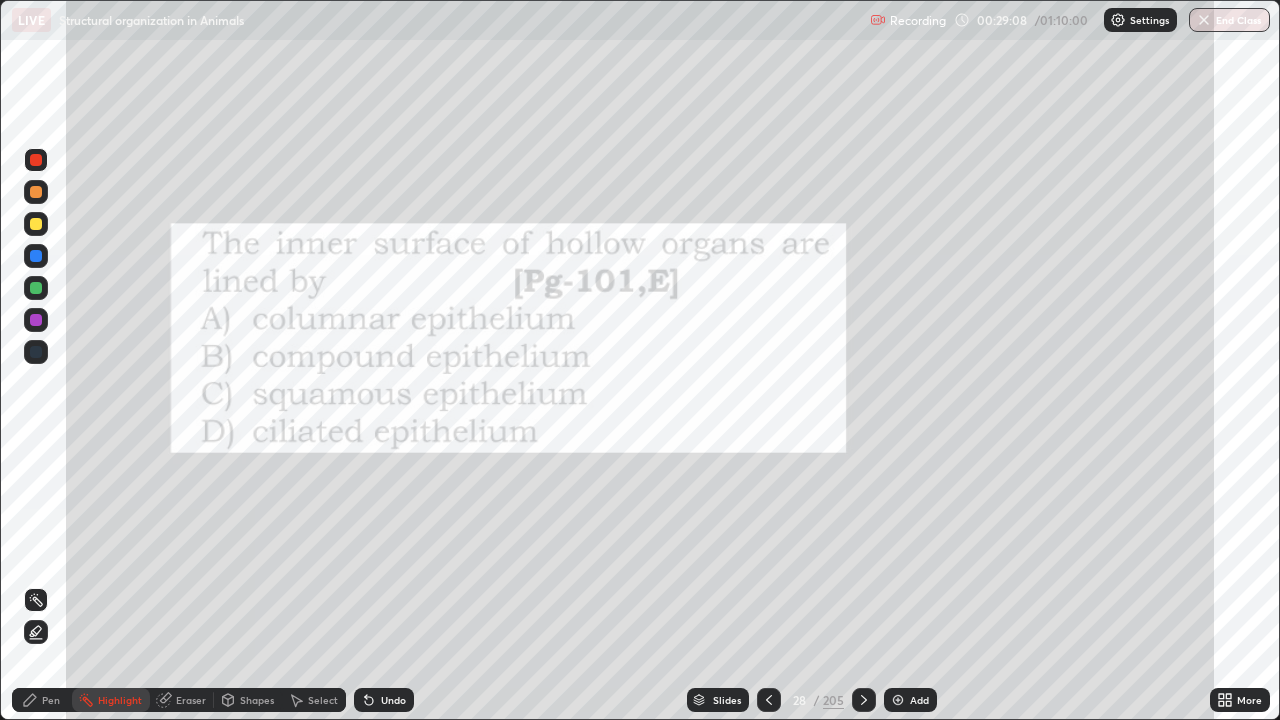 click at bounding box center [864, 700] 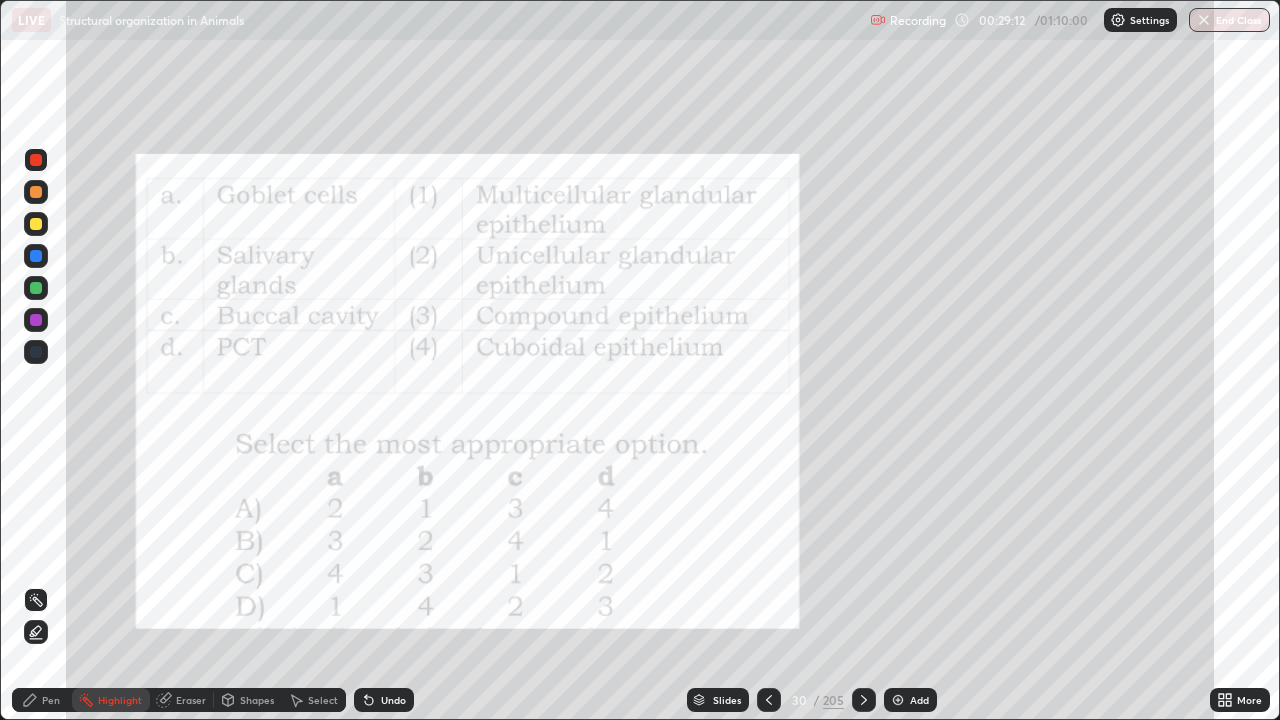 click 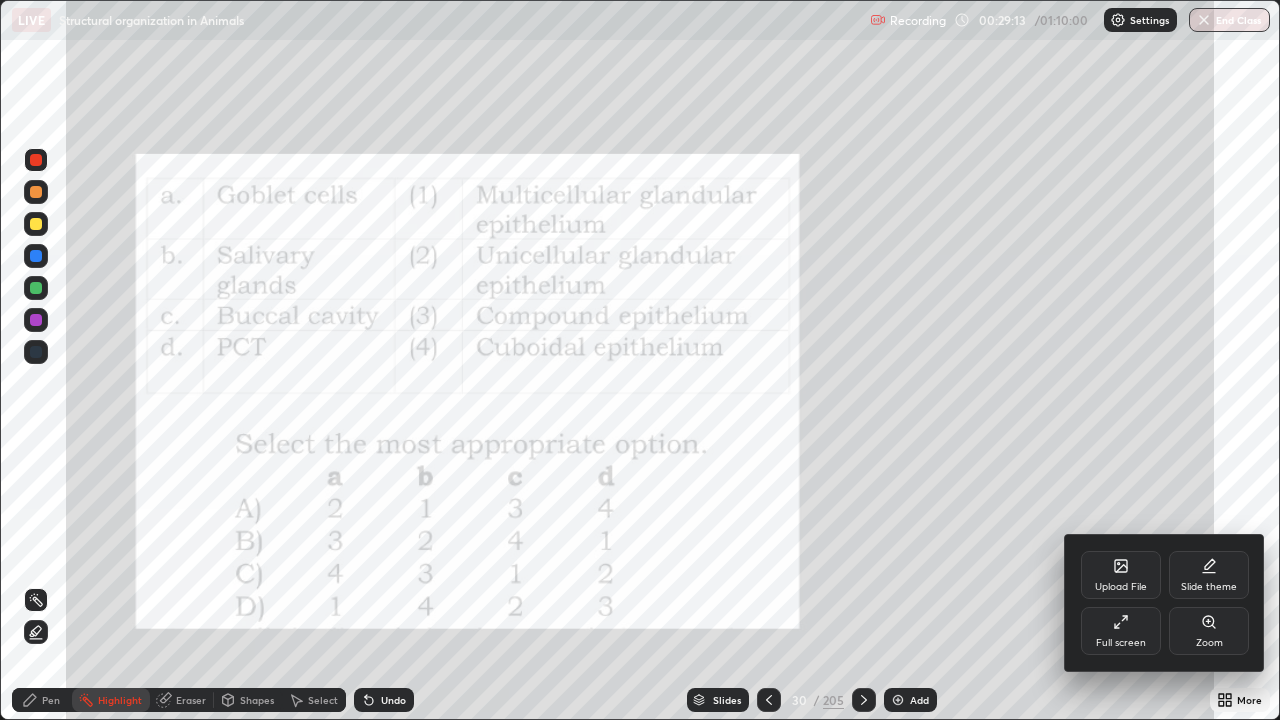 click 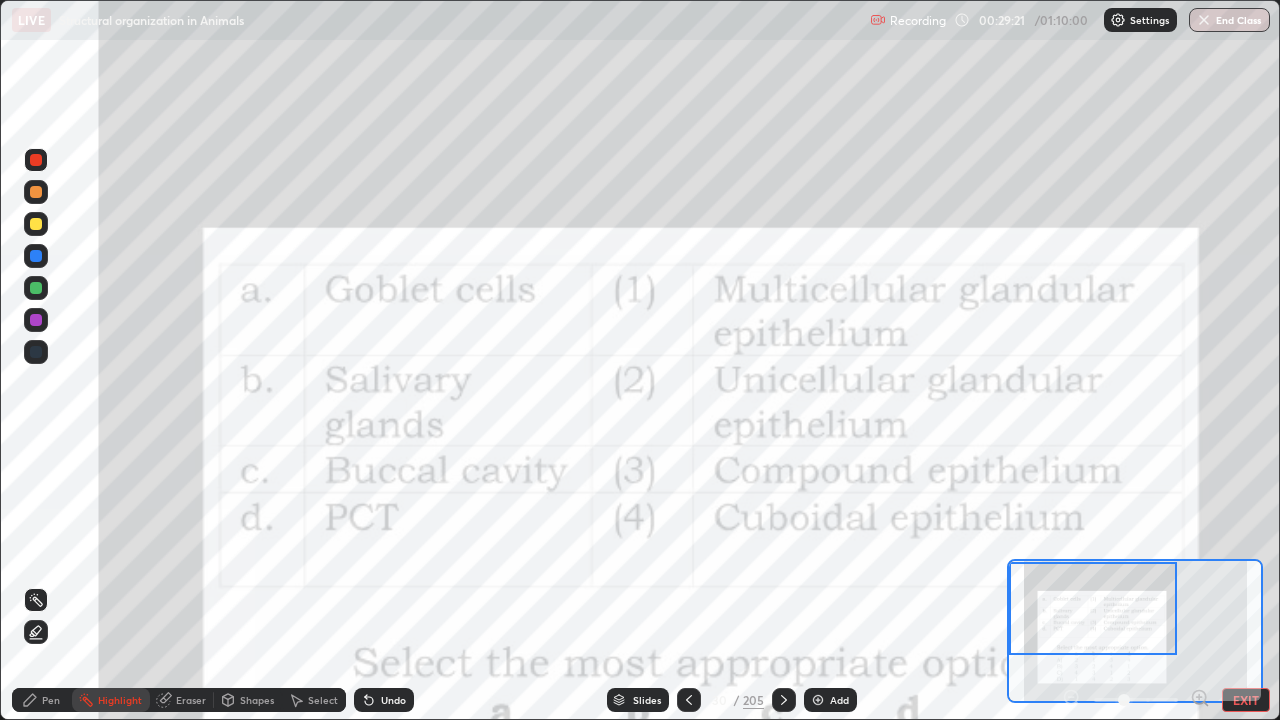 click at bounding box center [784, 700] 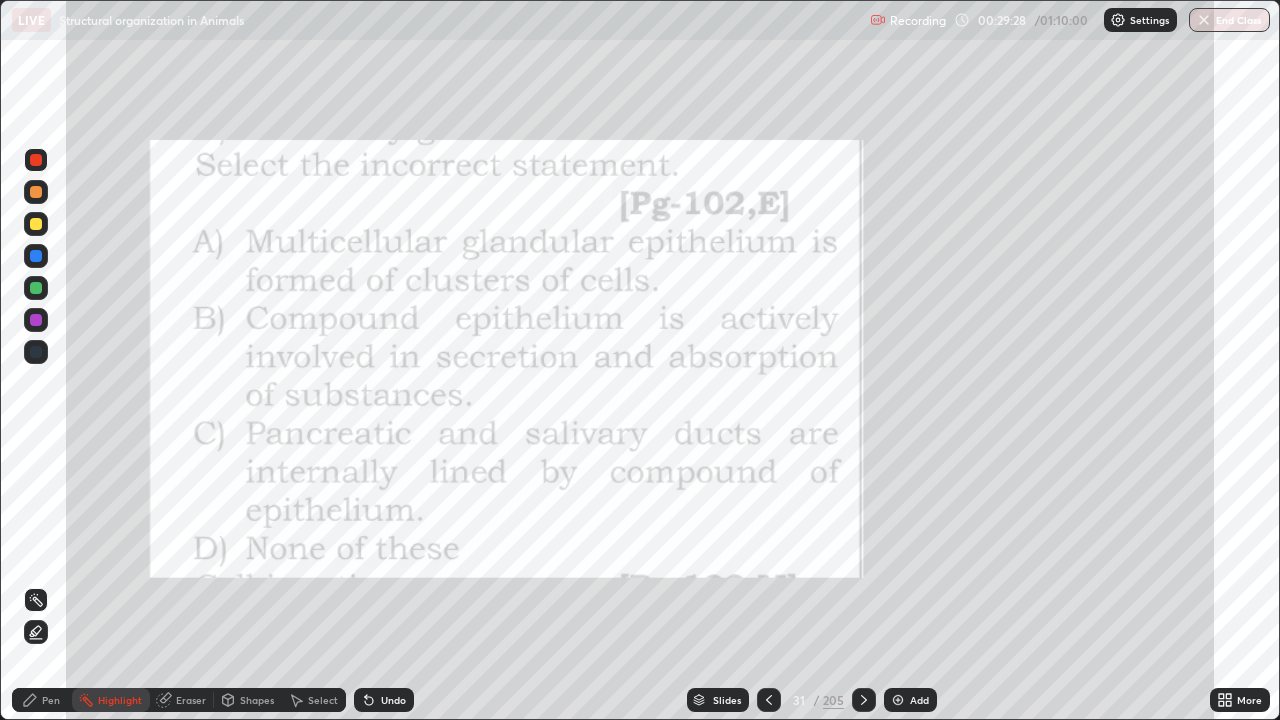click 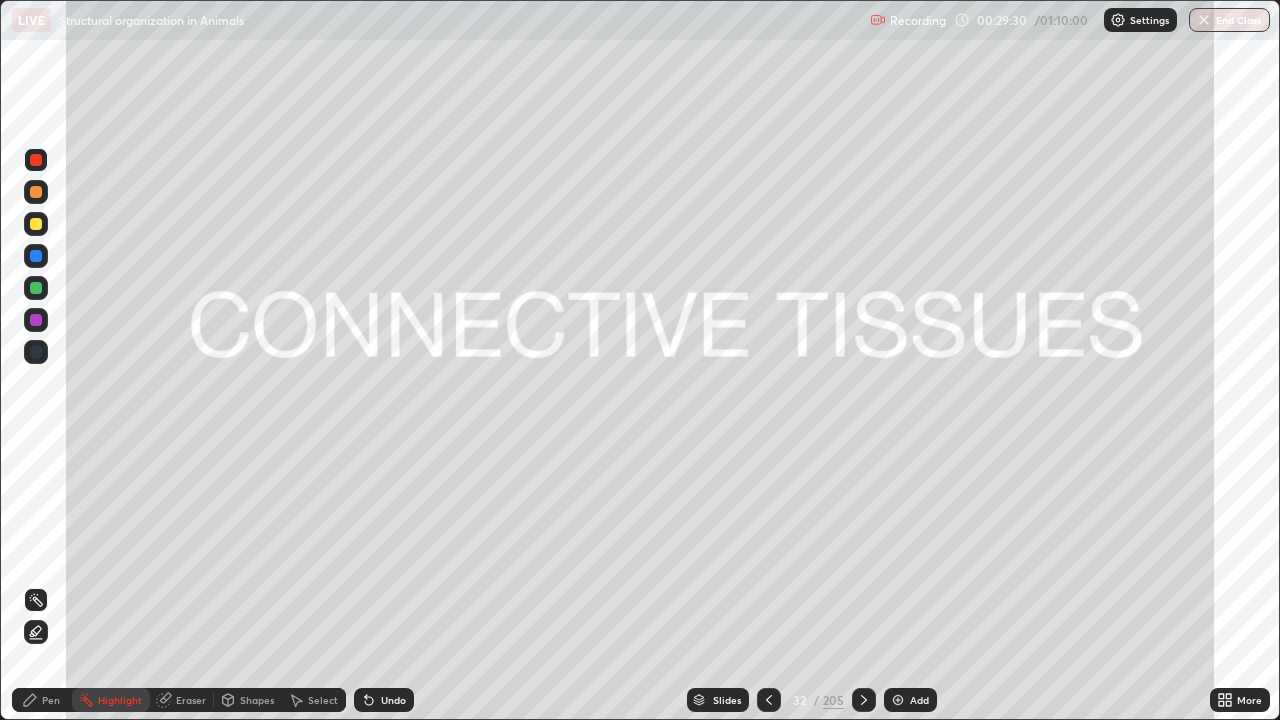 click on "Slides" at bounding box center [727, 700] 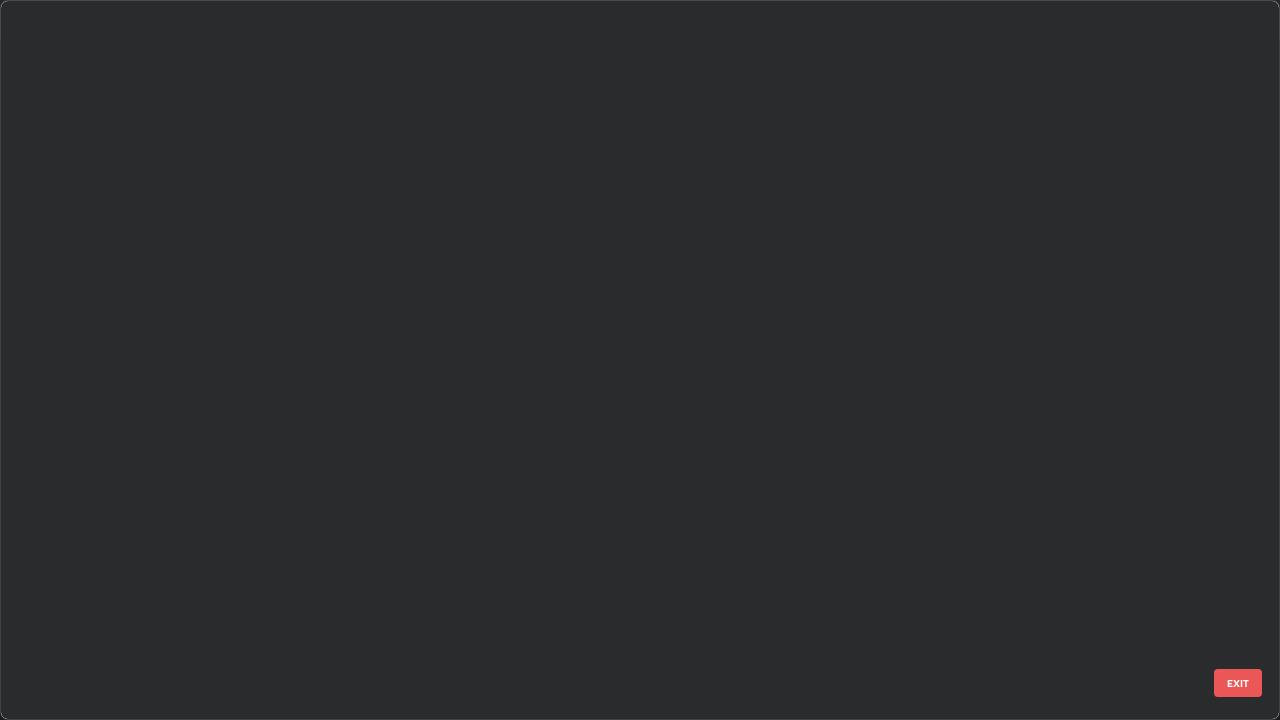 scroll, scrollTop: 1753, scrollLeft: 0, axis: vertical 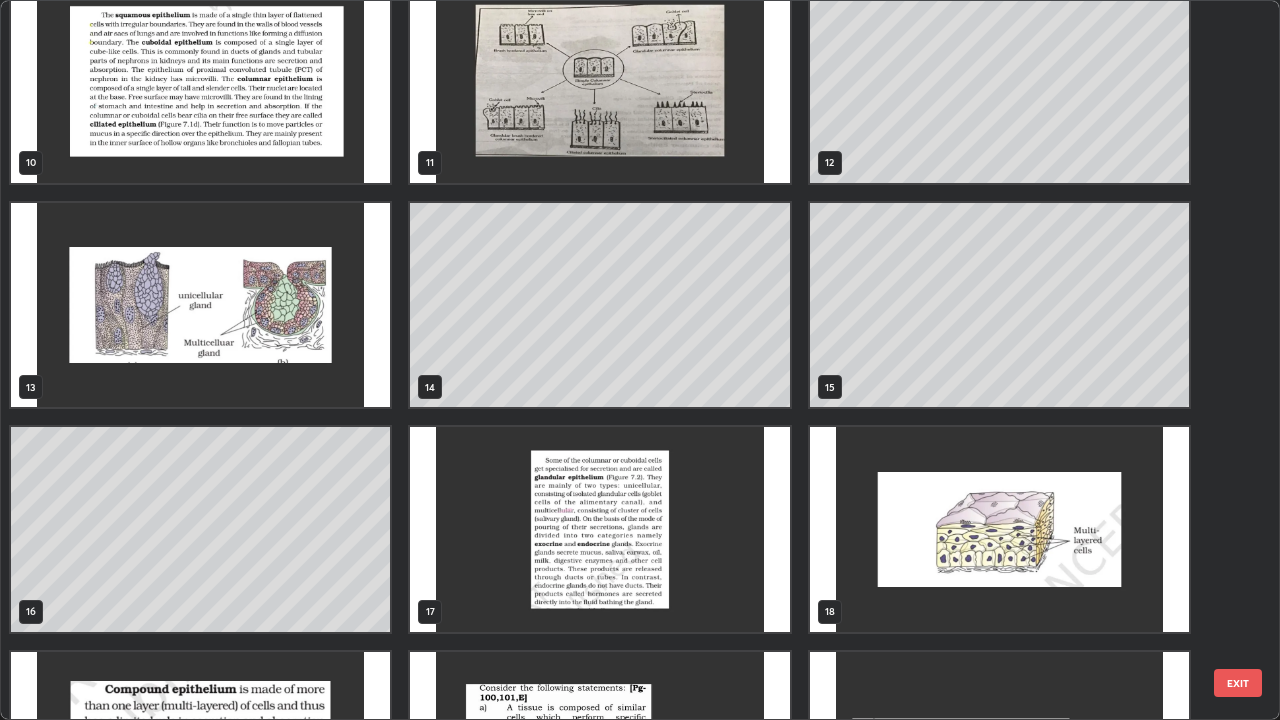 click at bounding box center (999, 529) 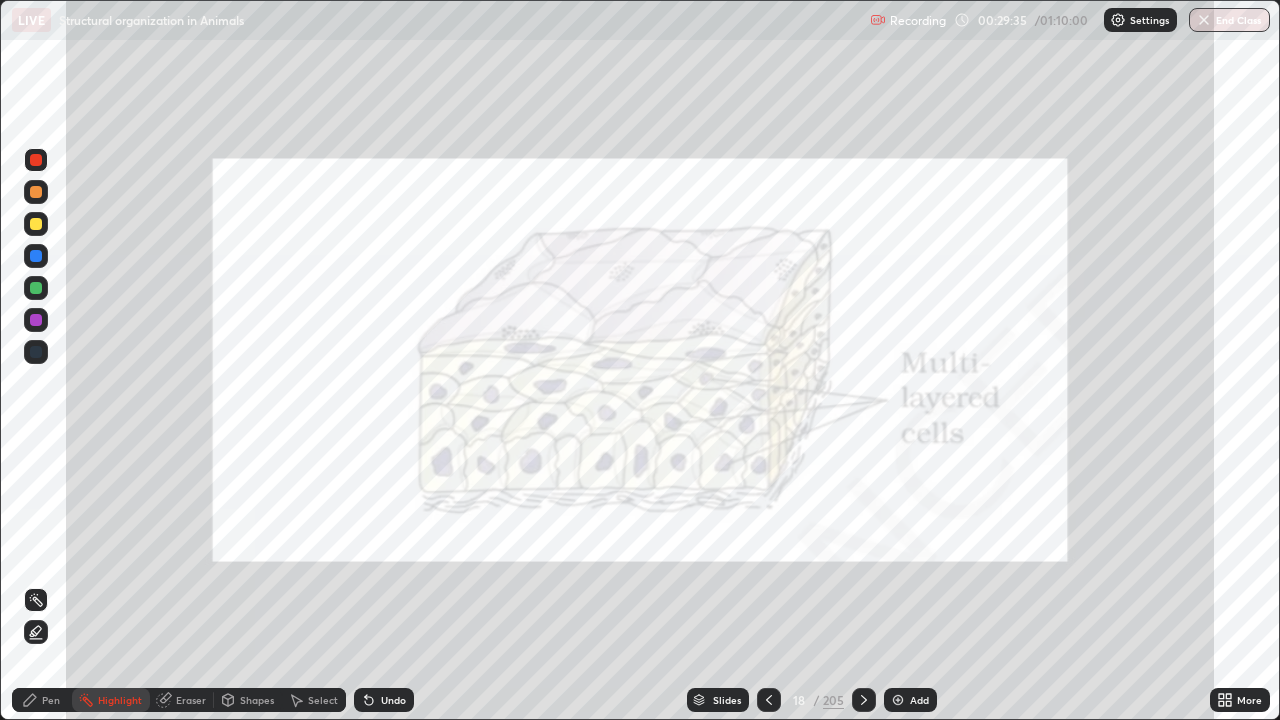 click on "Pen" at bounding box center [51, 700] 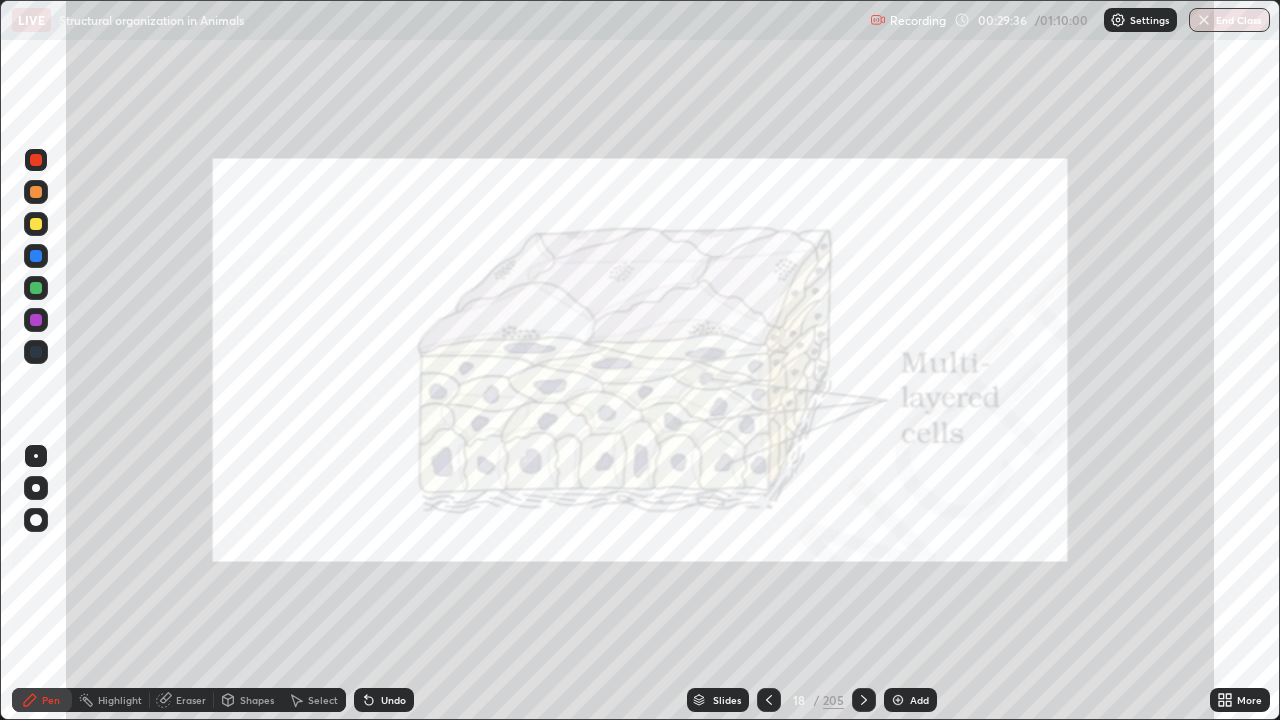 click at bounding box center [36, 192] 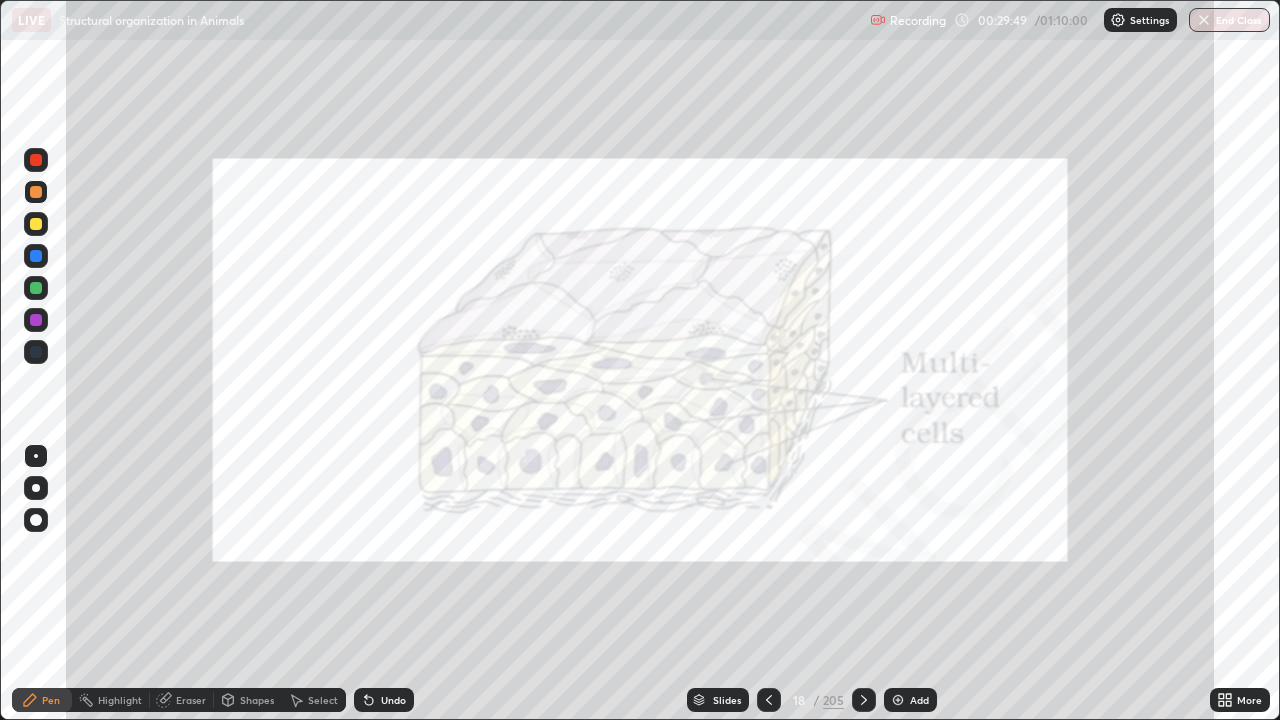 click on "Add" at bounding box center [919, 700] 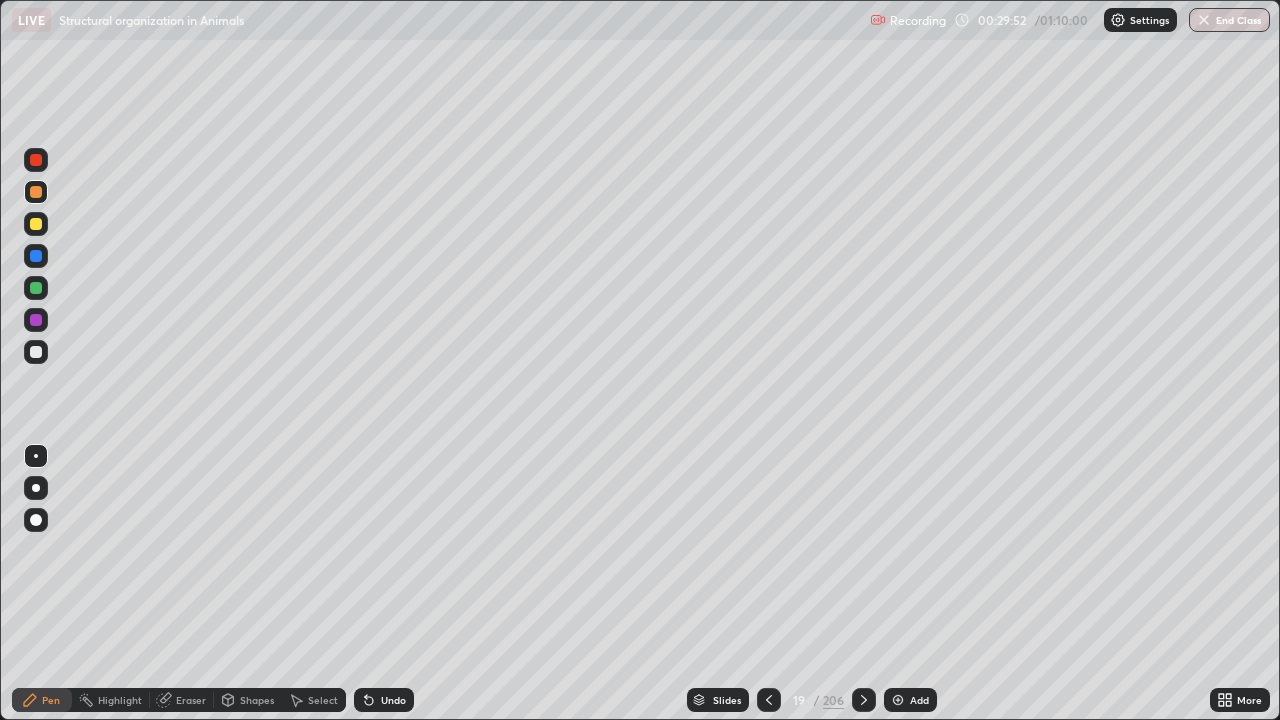click at bounding box center [36, 224] 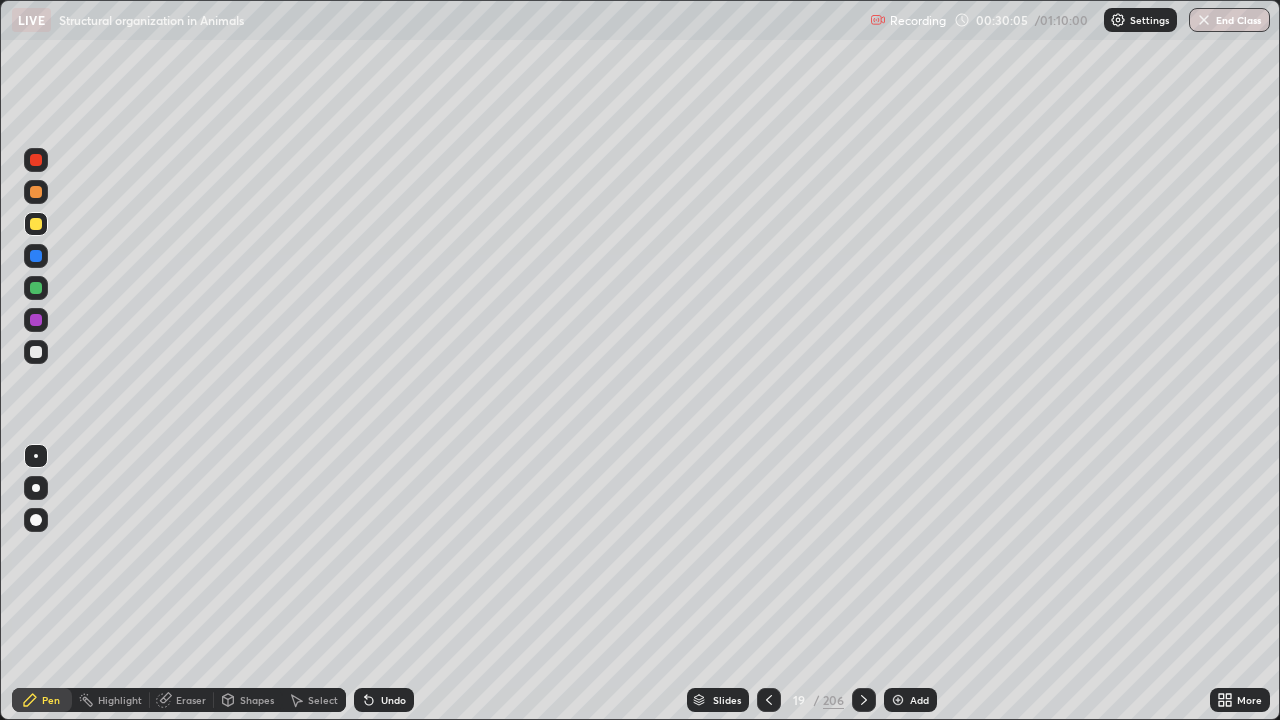 click at bounding box center (36, 288) 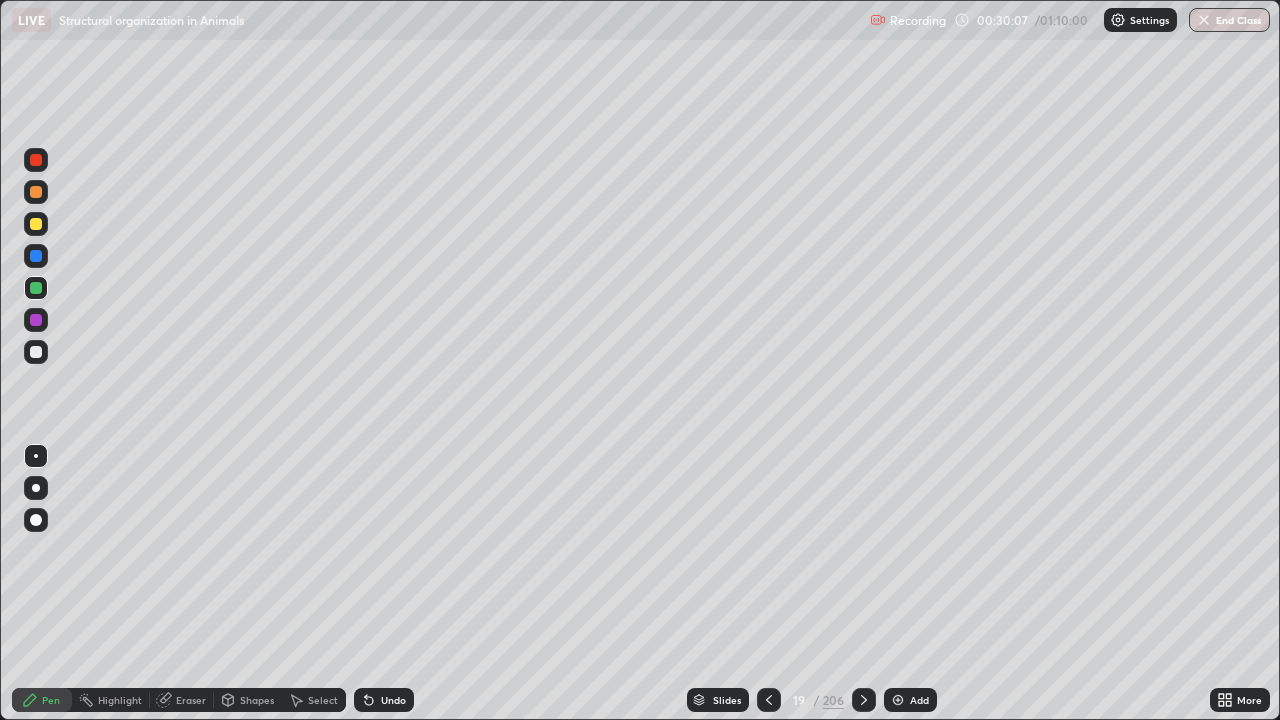 click on "Shapes" at bounding box center (257, 700) 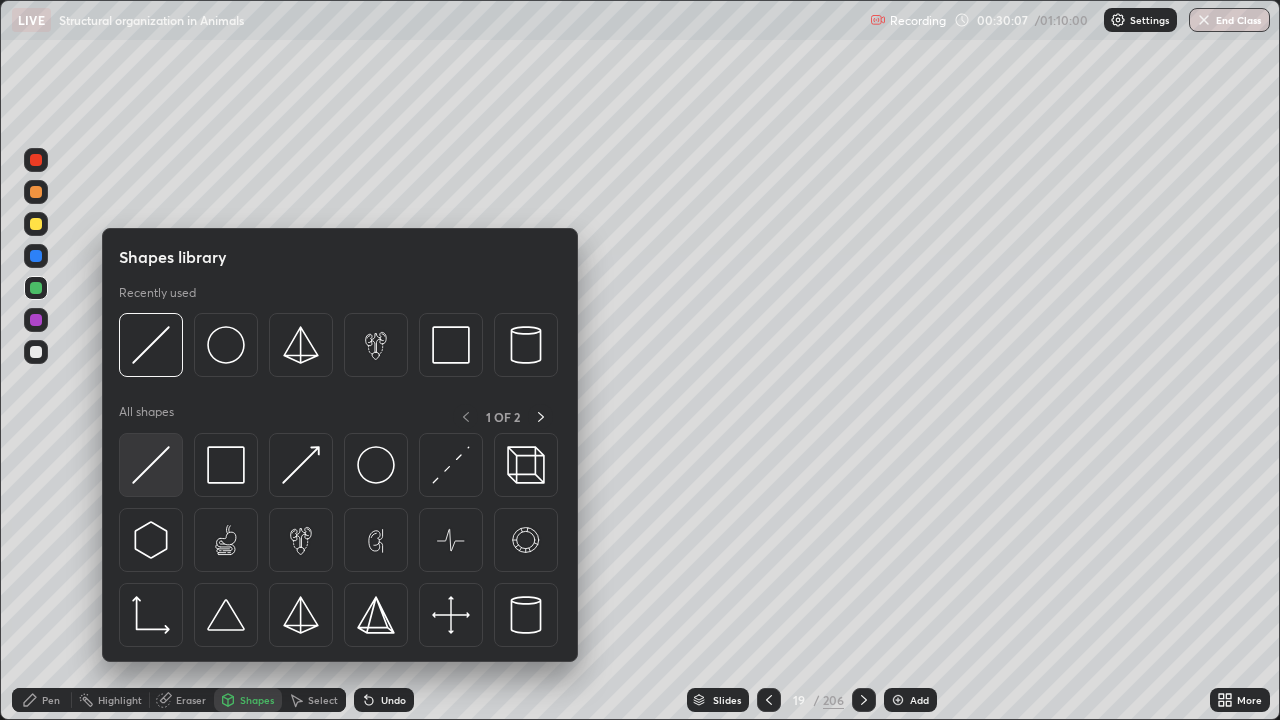 click at bounding box center [151, 465] 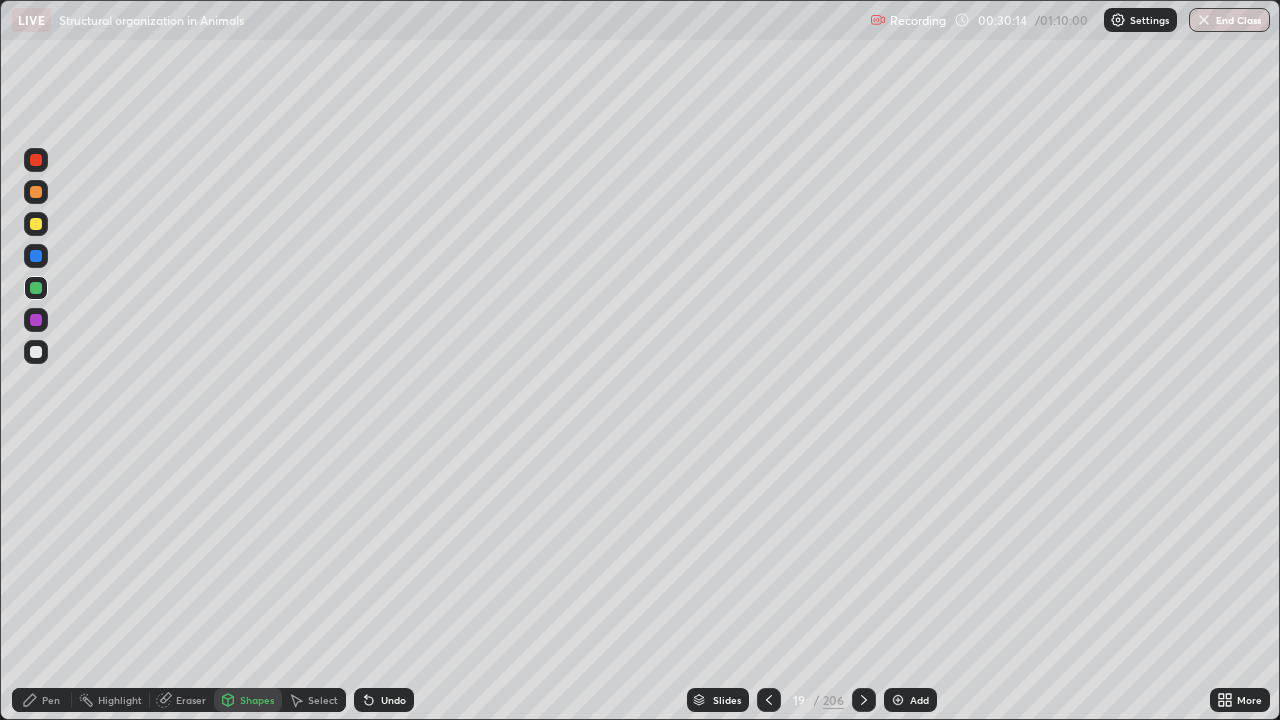 click on "Pen" at bounding box center (42, 700) 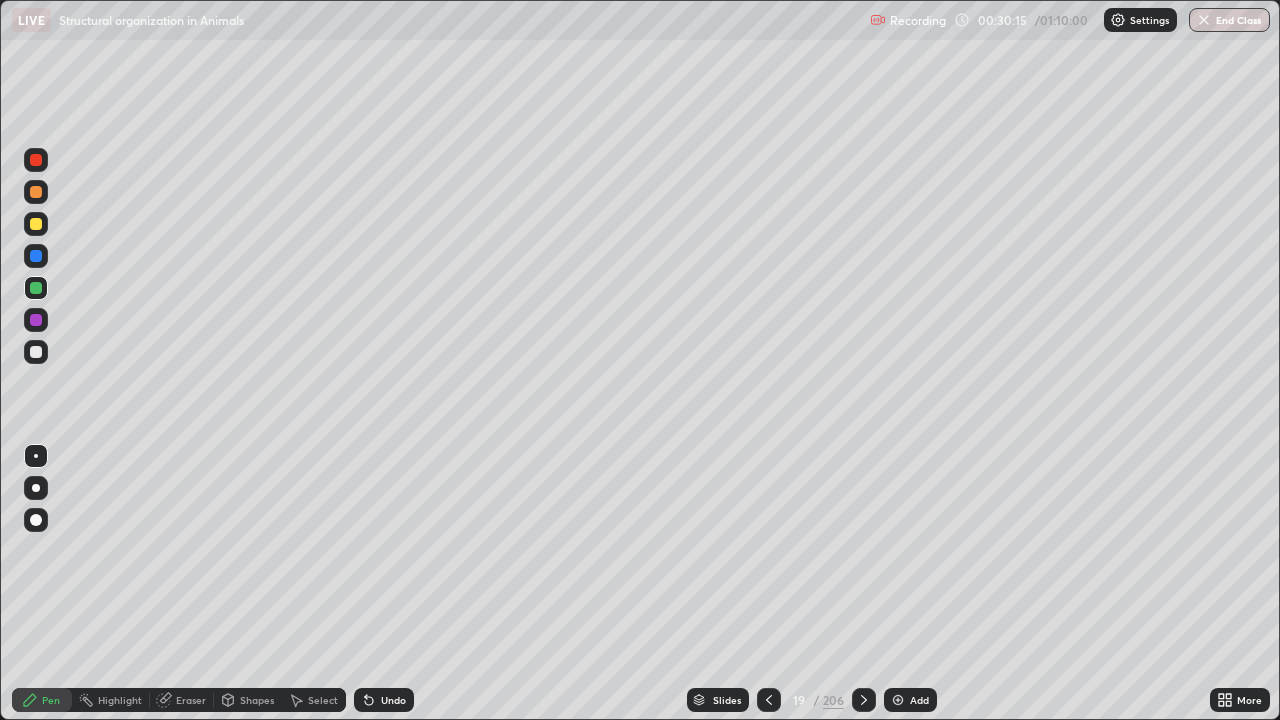 click at bounding box center [36, 352] 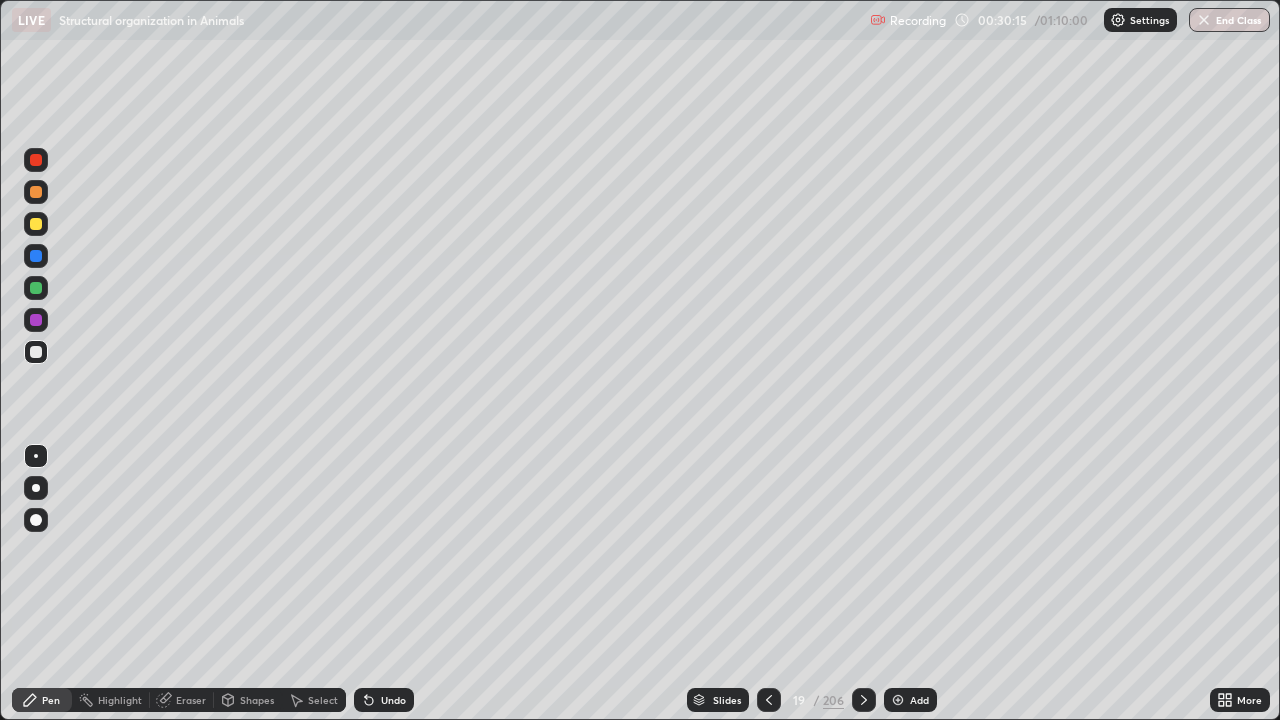 click at bounding box center [36, 288] 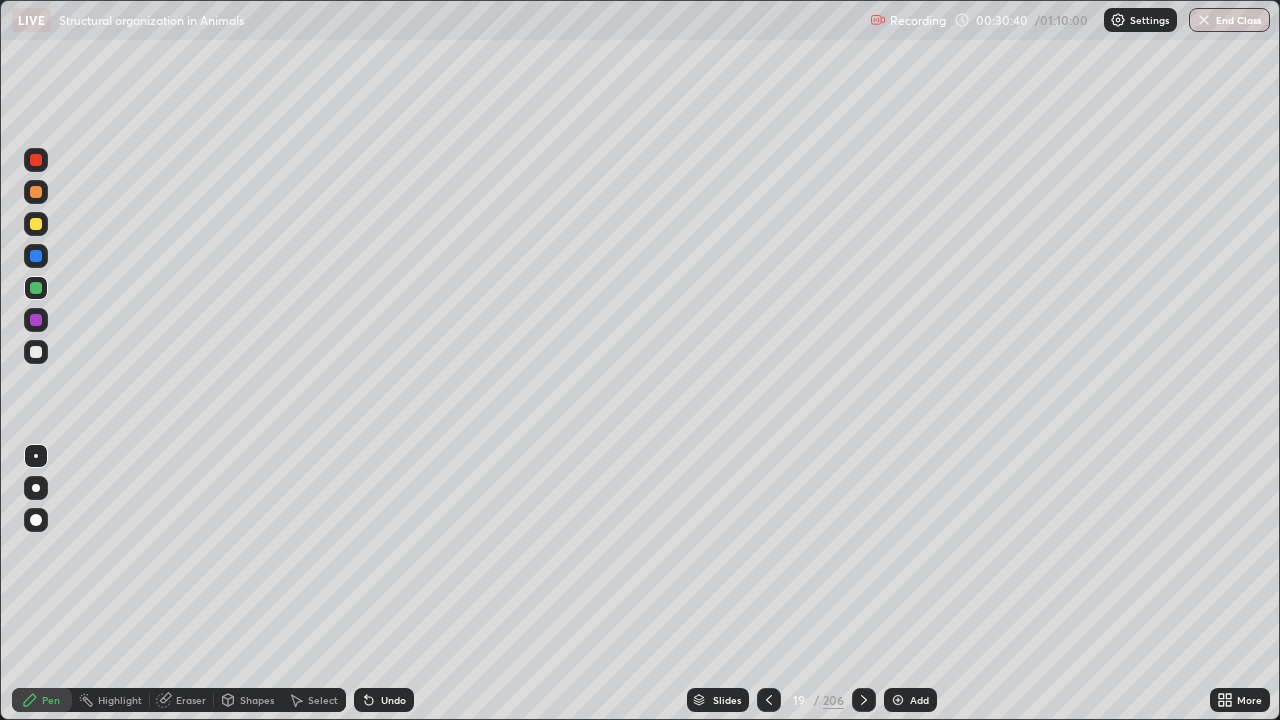 click at bounding box center [36, 224] 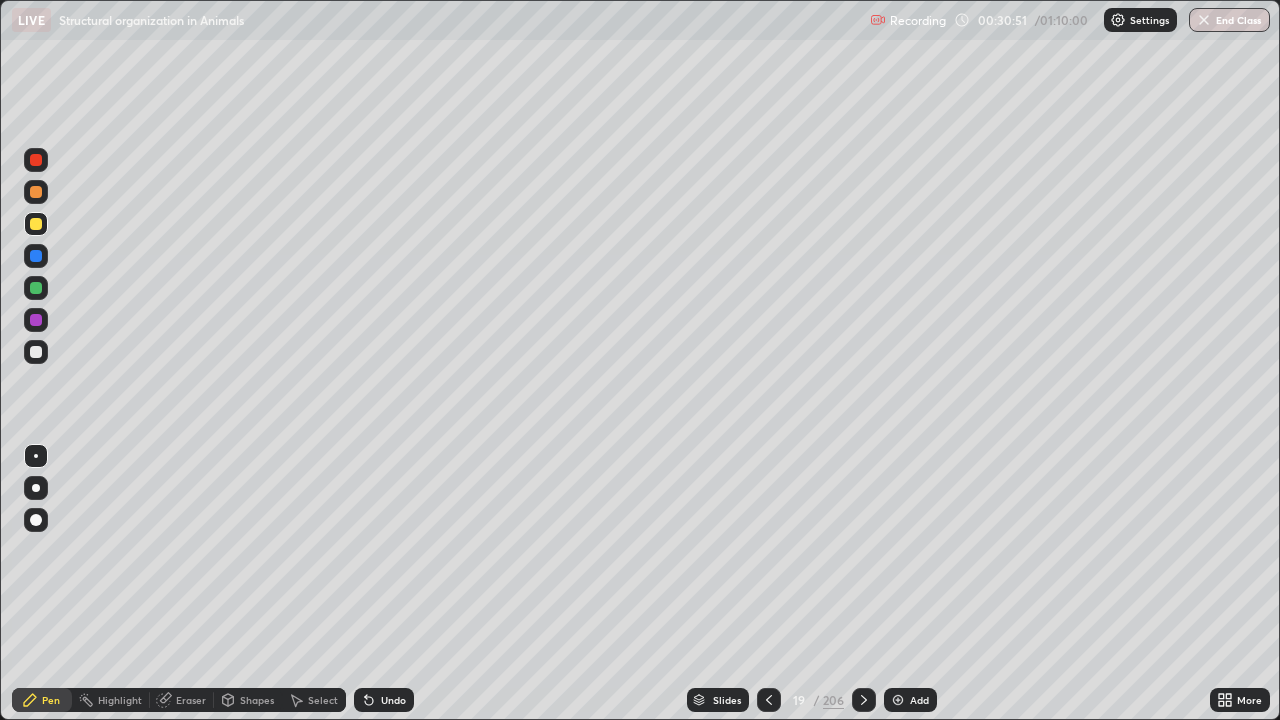 click at bounding box center (36, 352) 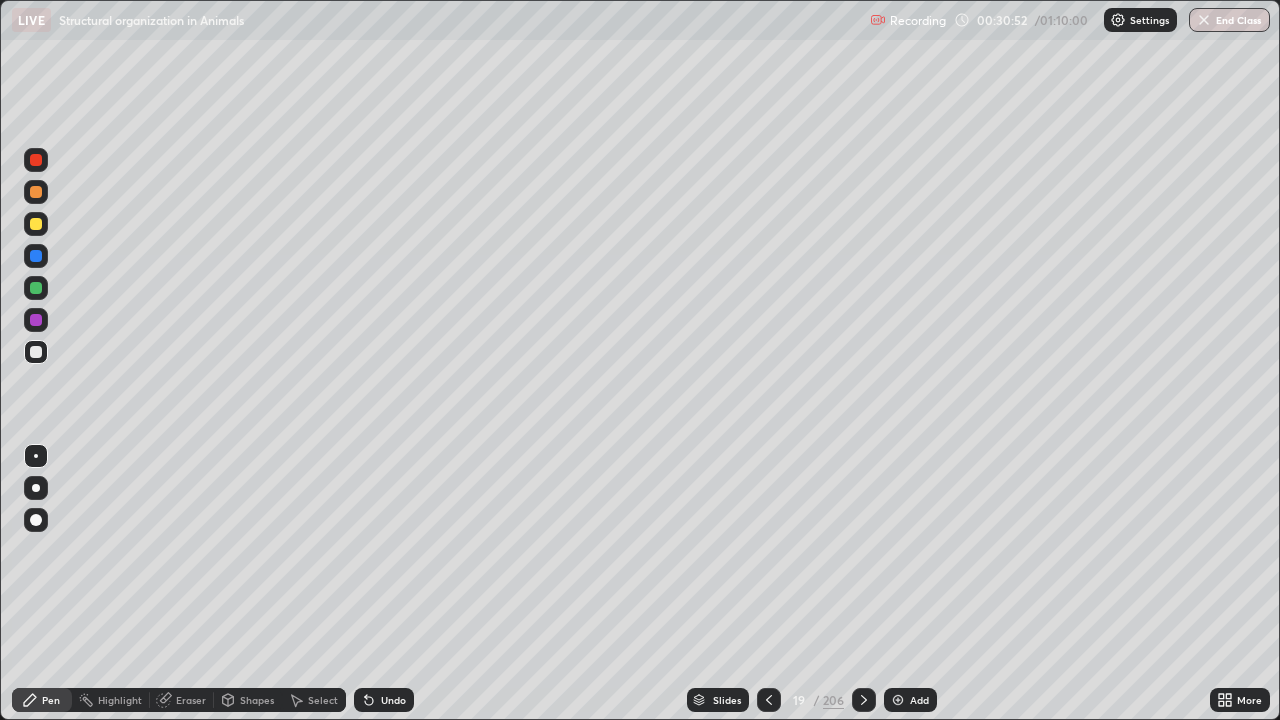 click at bounding box center (36, 320) 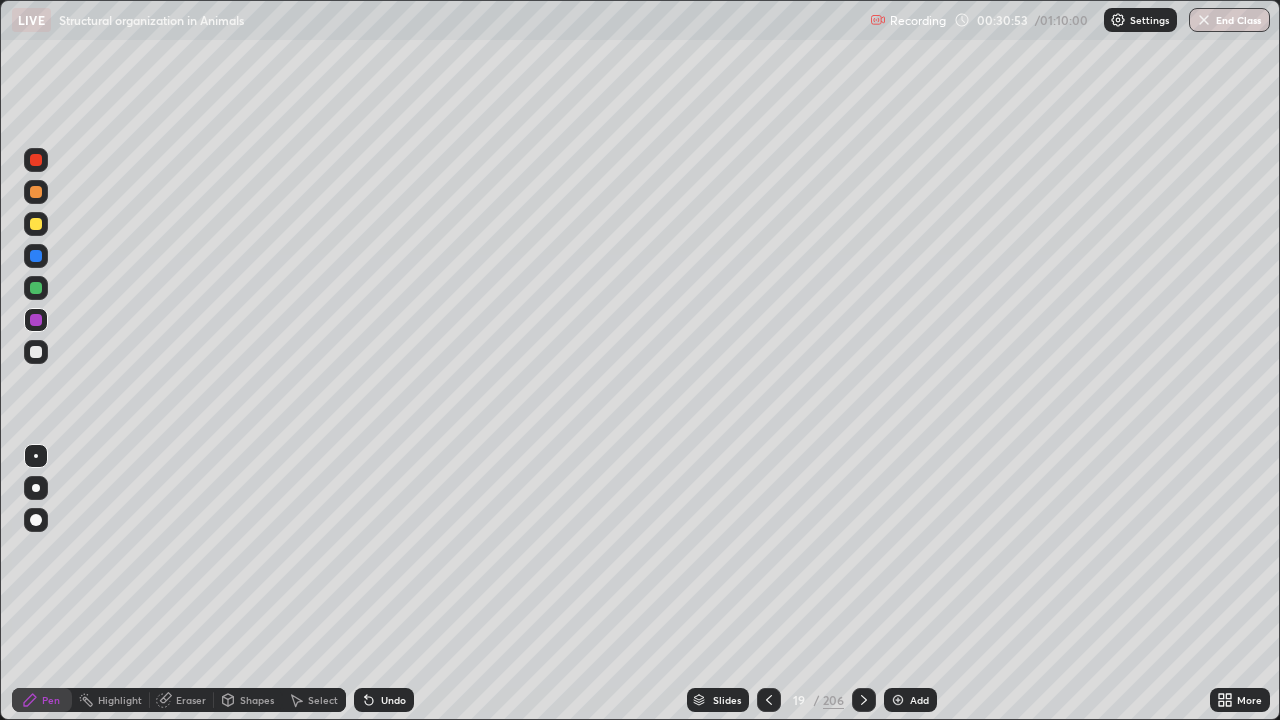 click at bounding box center (36, 488) 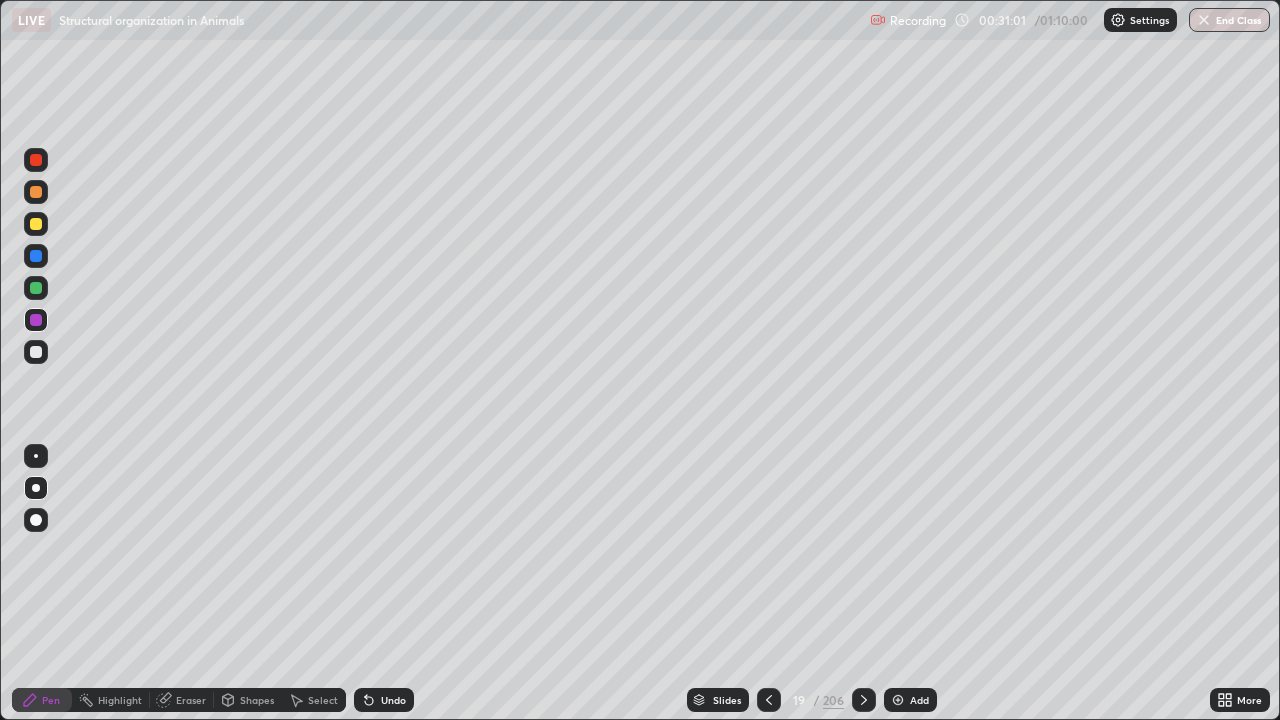 click at bounding box center (36, 352) 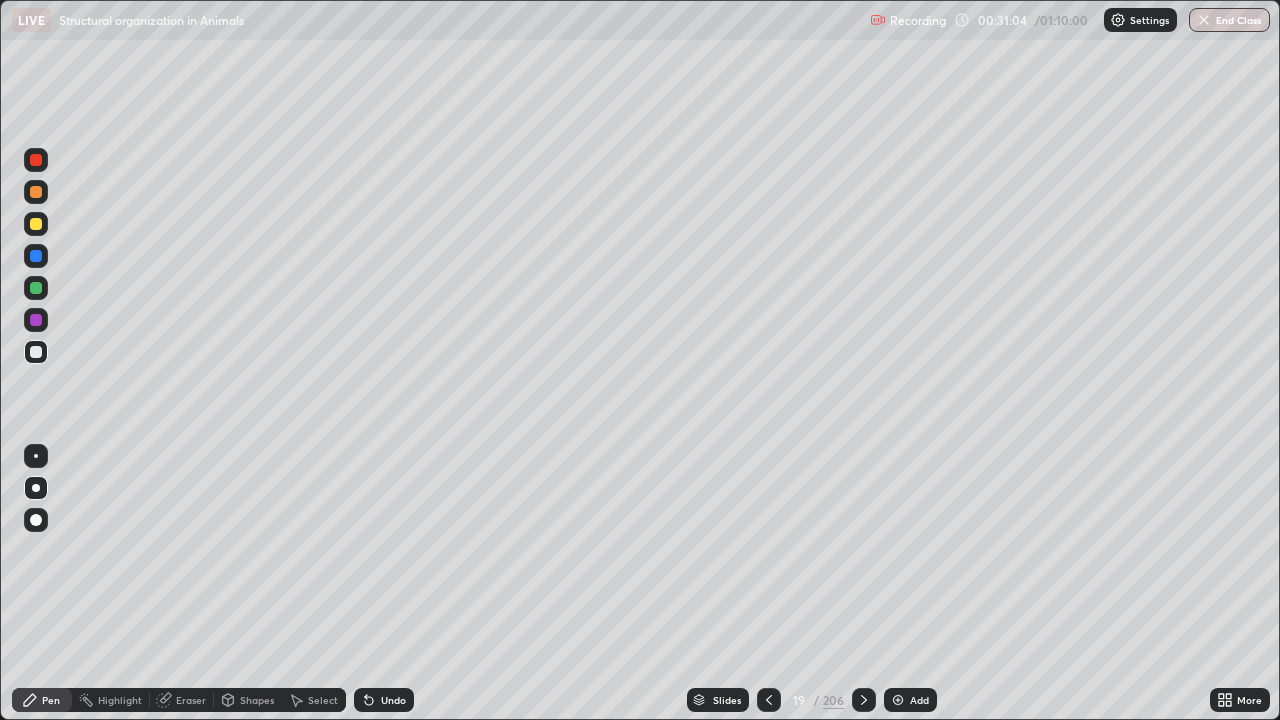 click at bounding box center [36, 456] 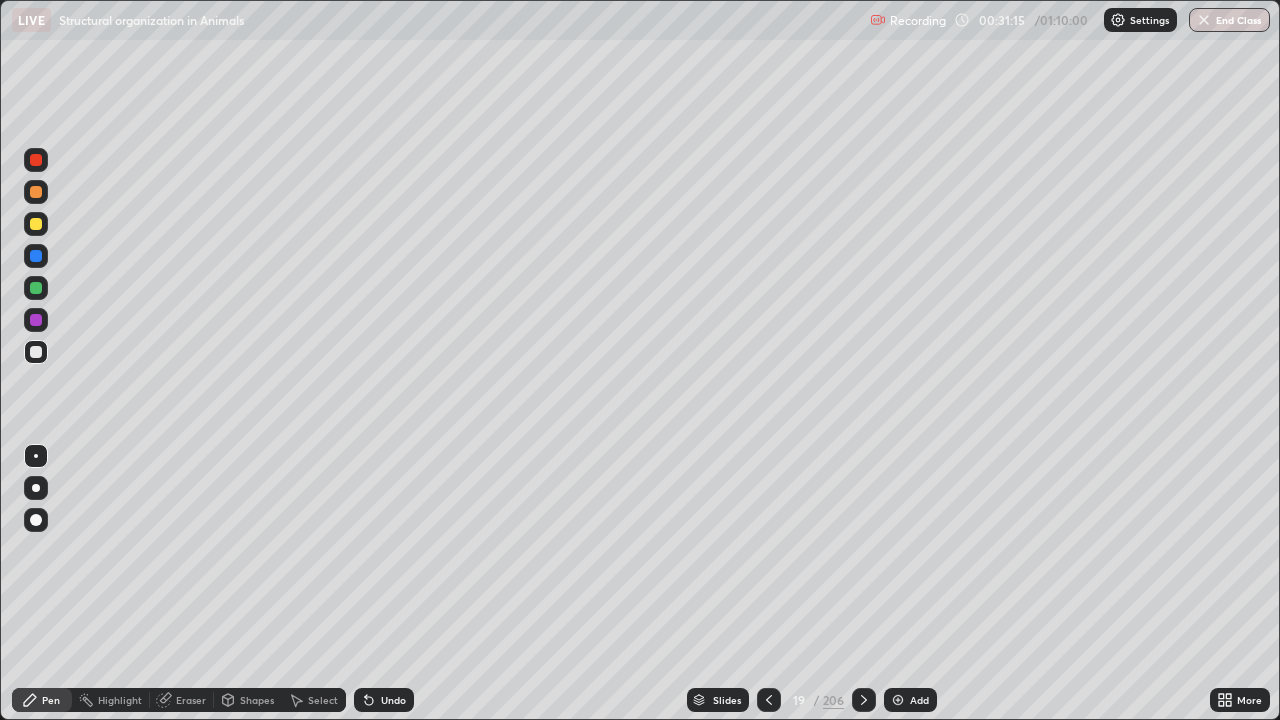 click on "Undo" at bounding box center (393, 700) 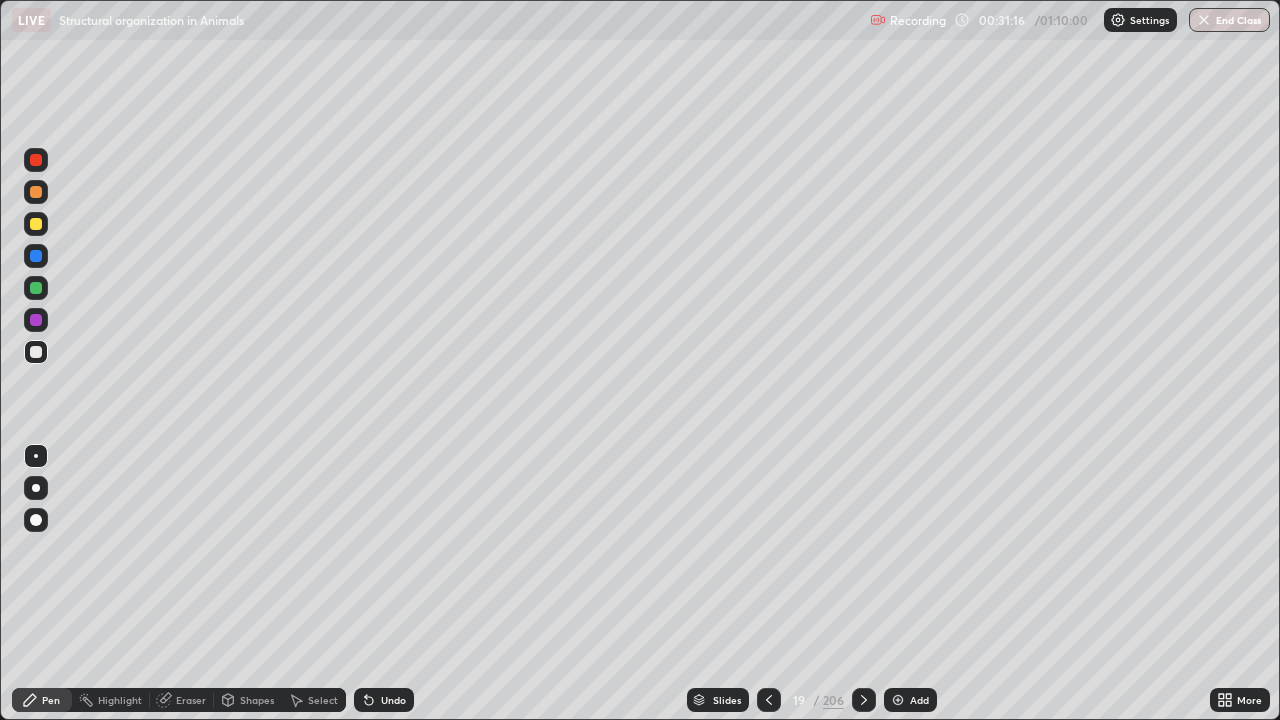 click at bounding box center [36, 320] 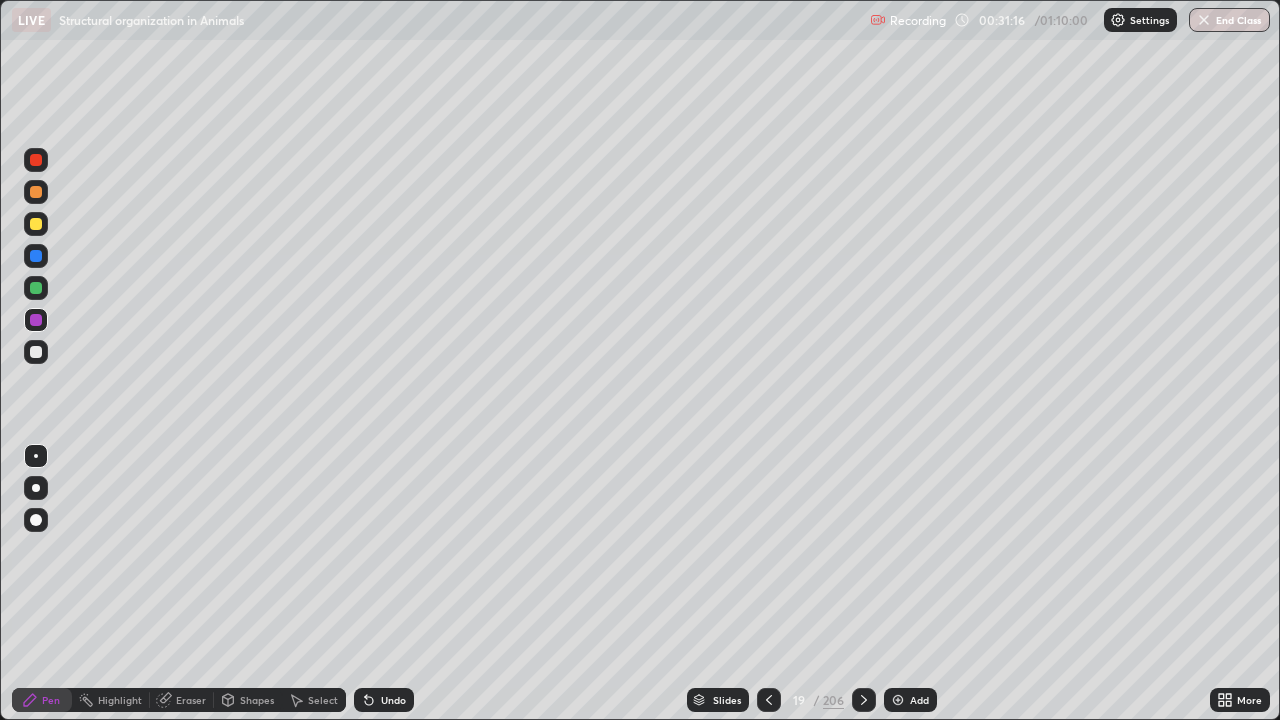 click at bounding box center (36, 288) 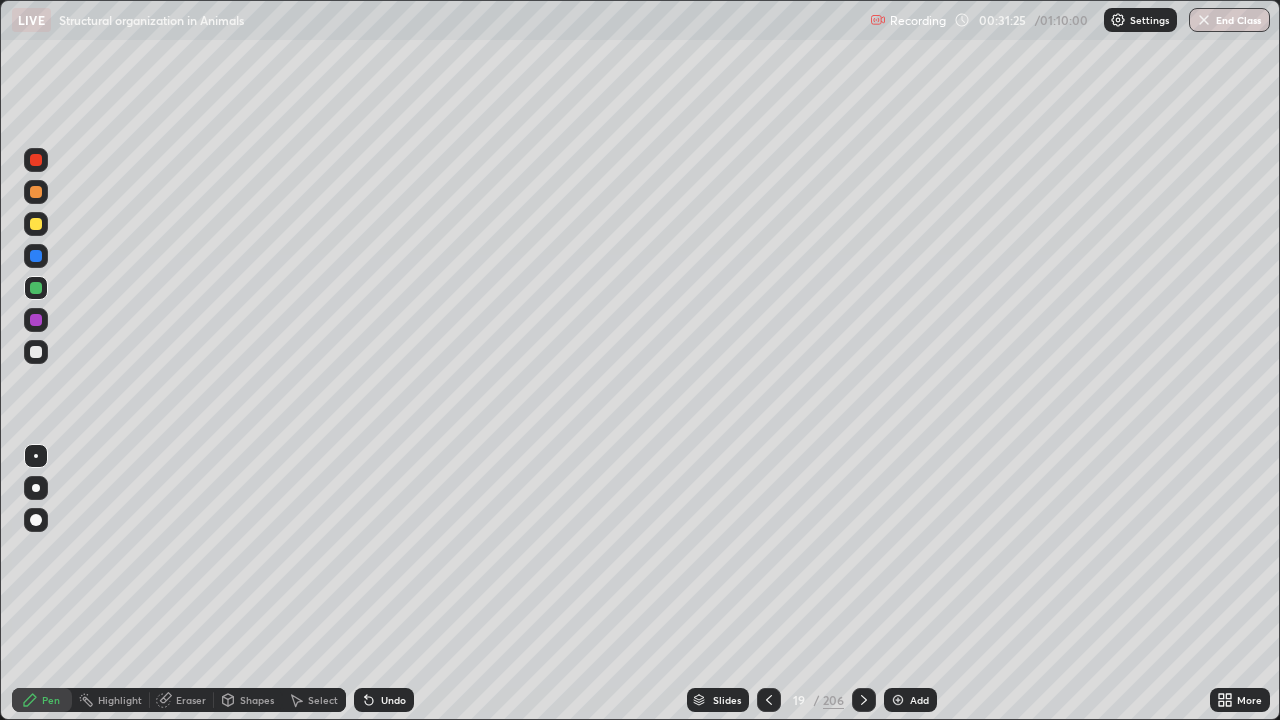 click at bounding box center [36, 224] 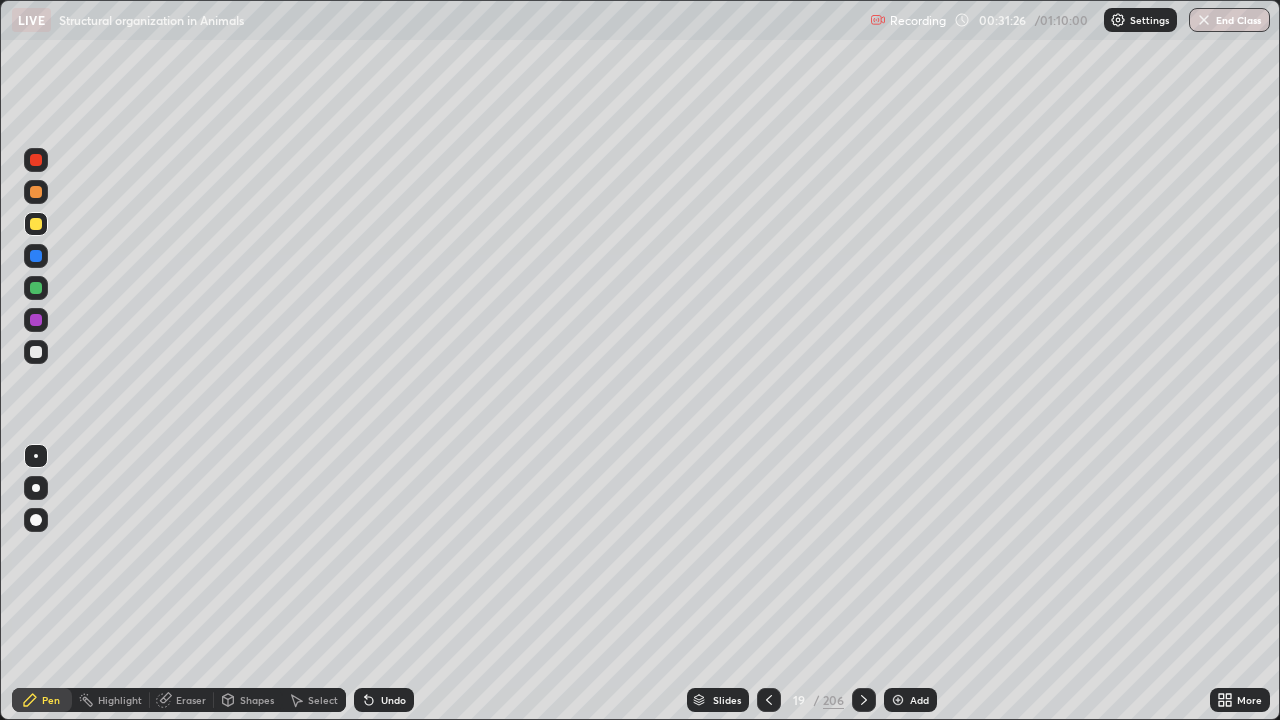 click at bounding box center [36, 320] 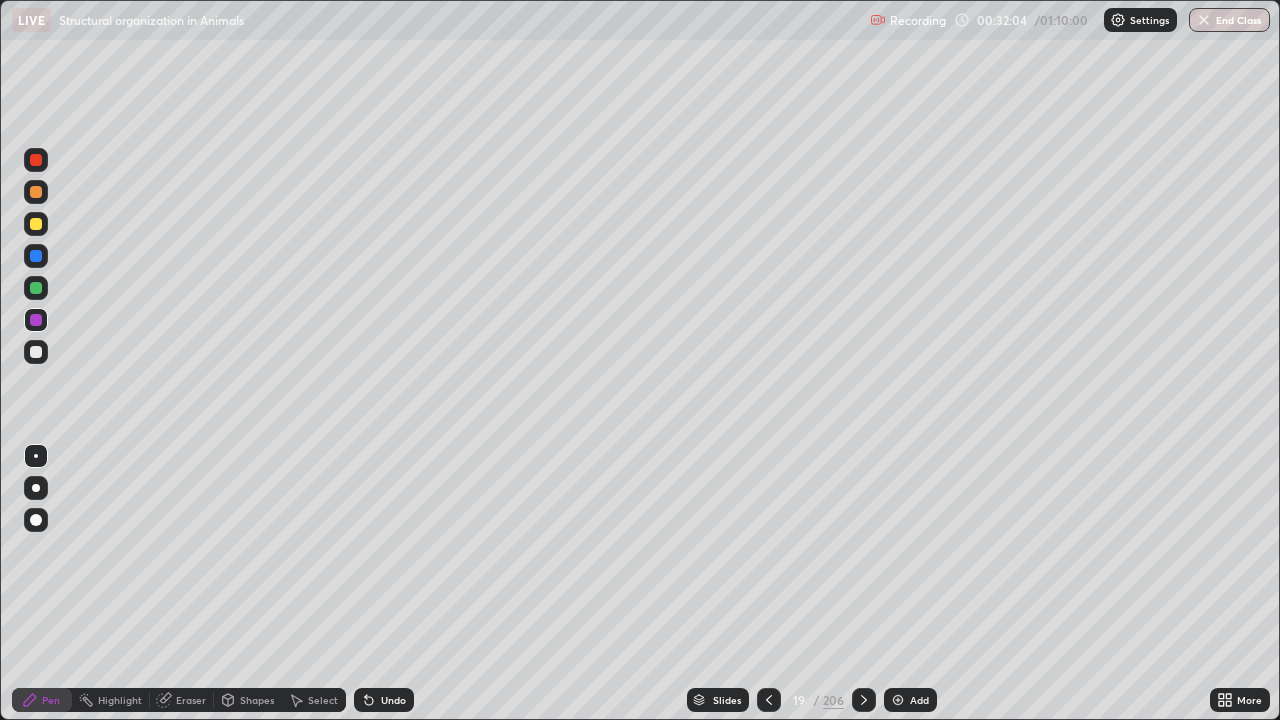 click at bounding box center (36, 320) 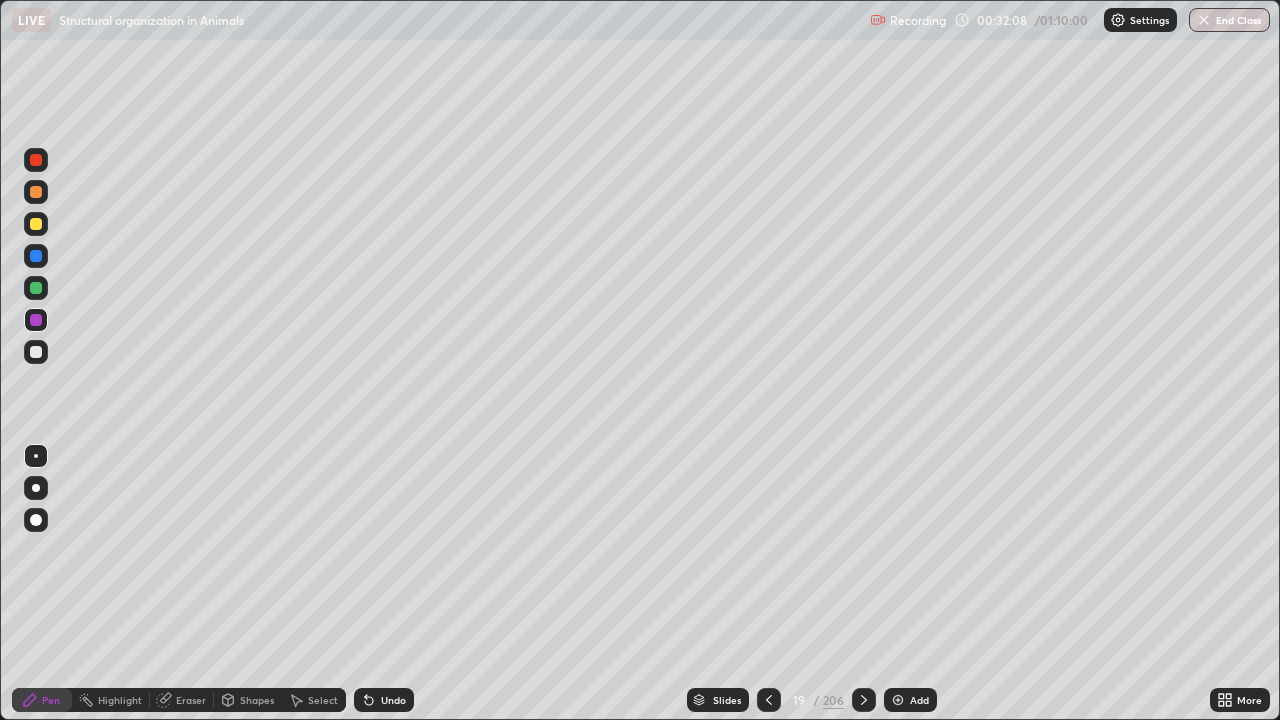 click at bounding box center [36, 520] 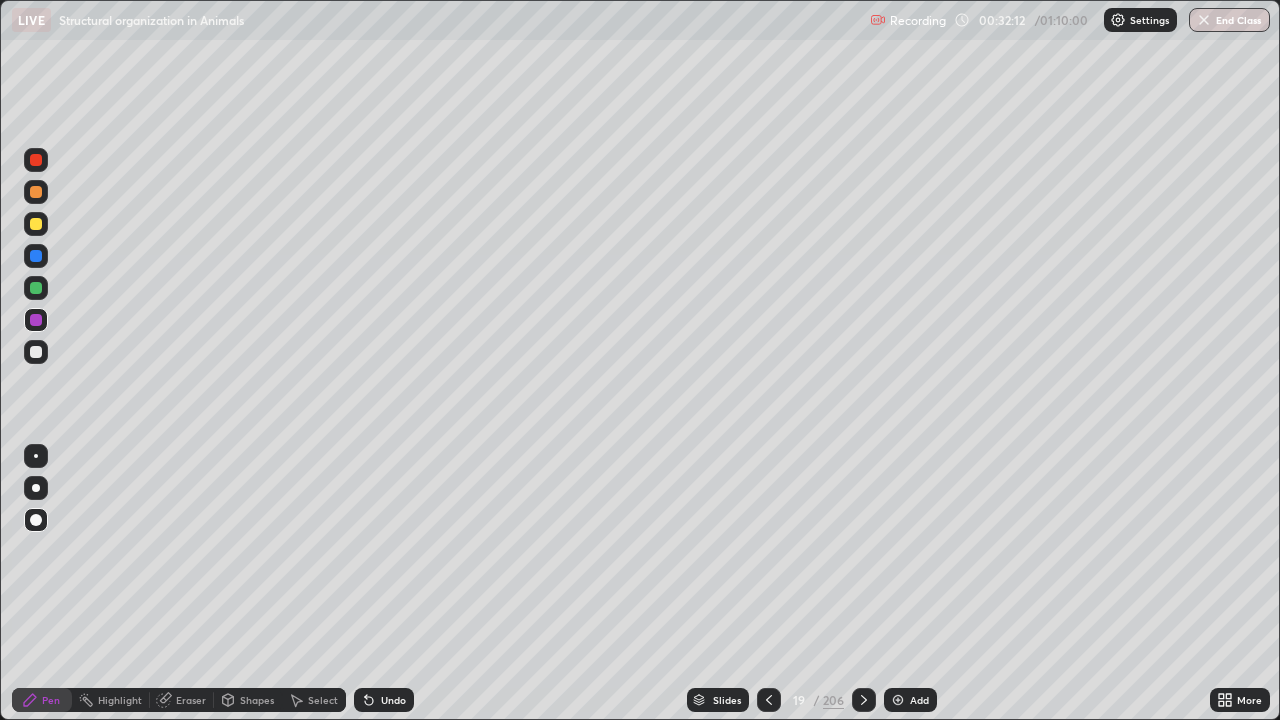 click at bounding box center [36, 456] 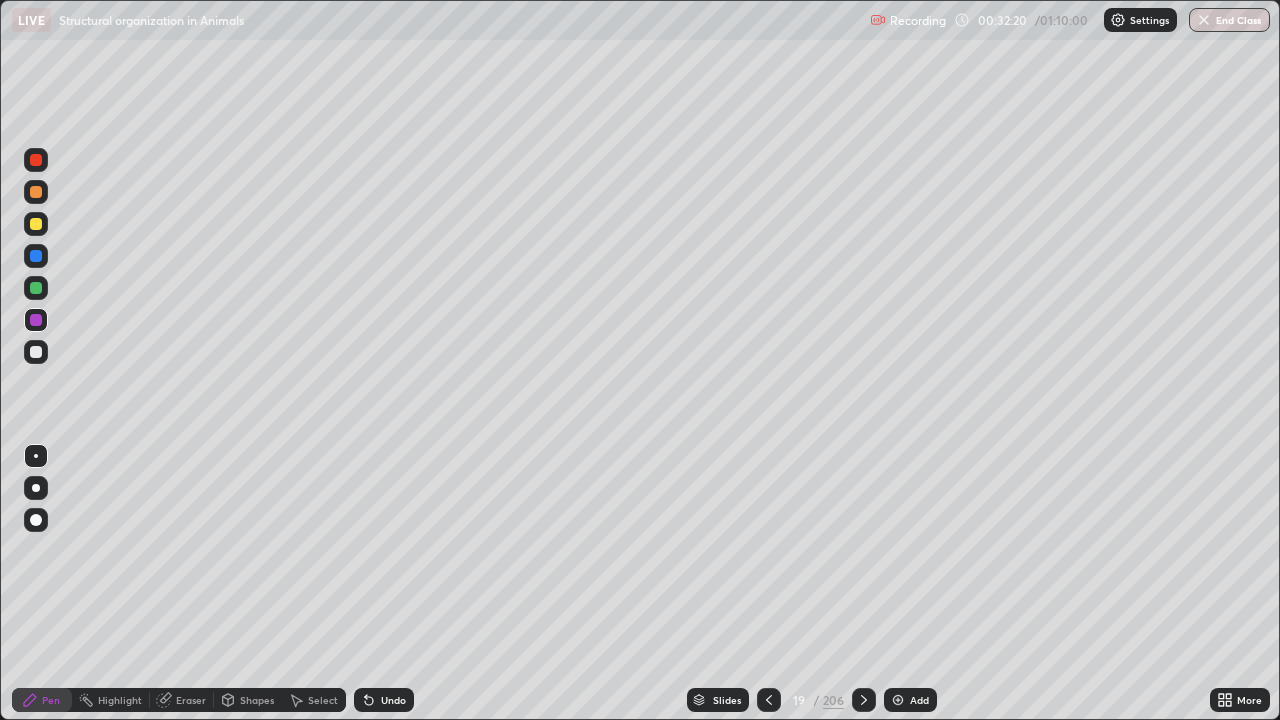 click at bounding box center [36, 352] 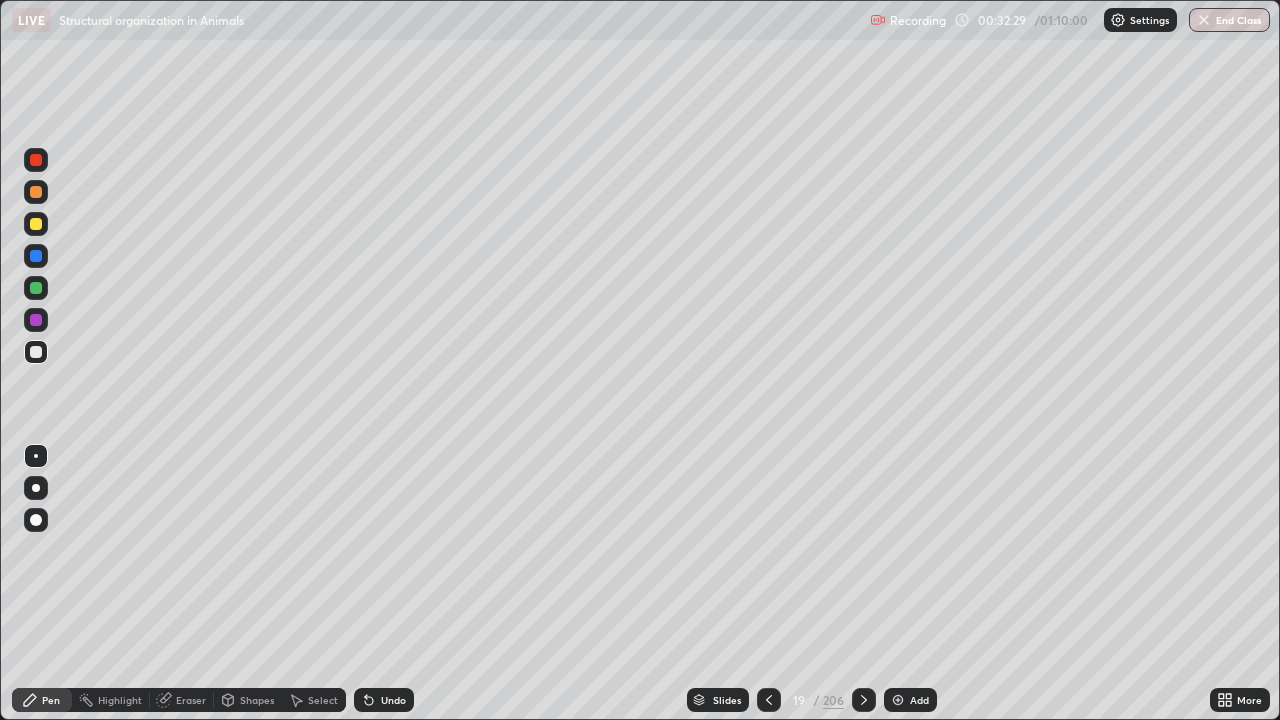 click at bounding box center (36, 288) 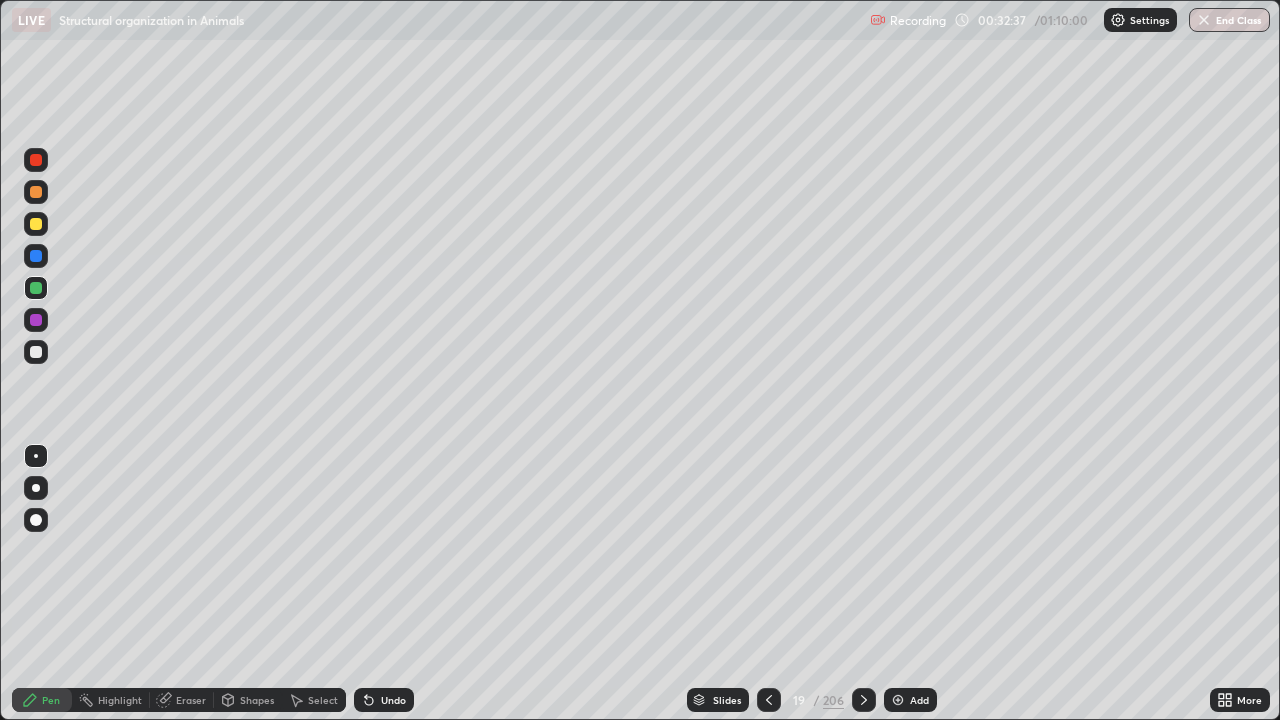 click on "Undo" at bounding box center (393, 700) 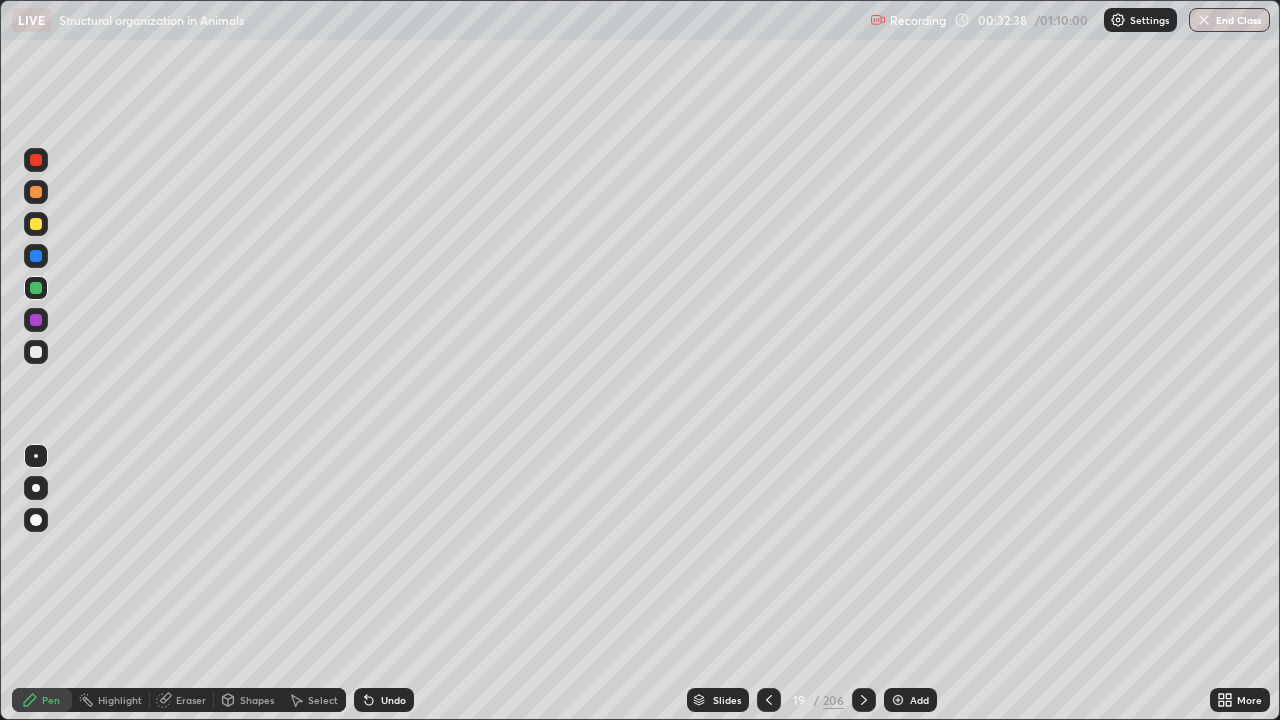 click on "Undo" at bounding box center (393, 700) 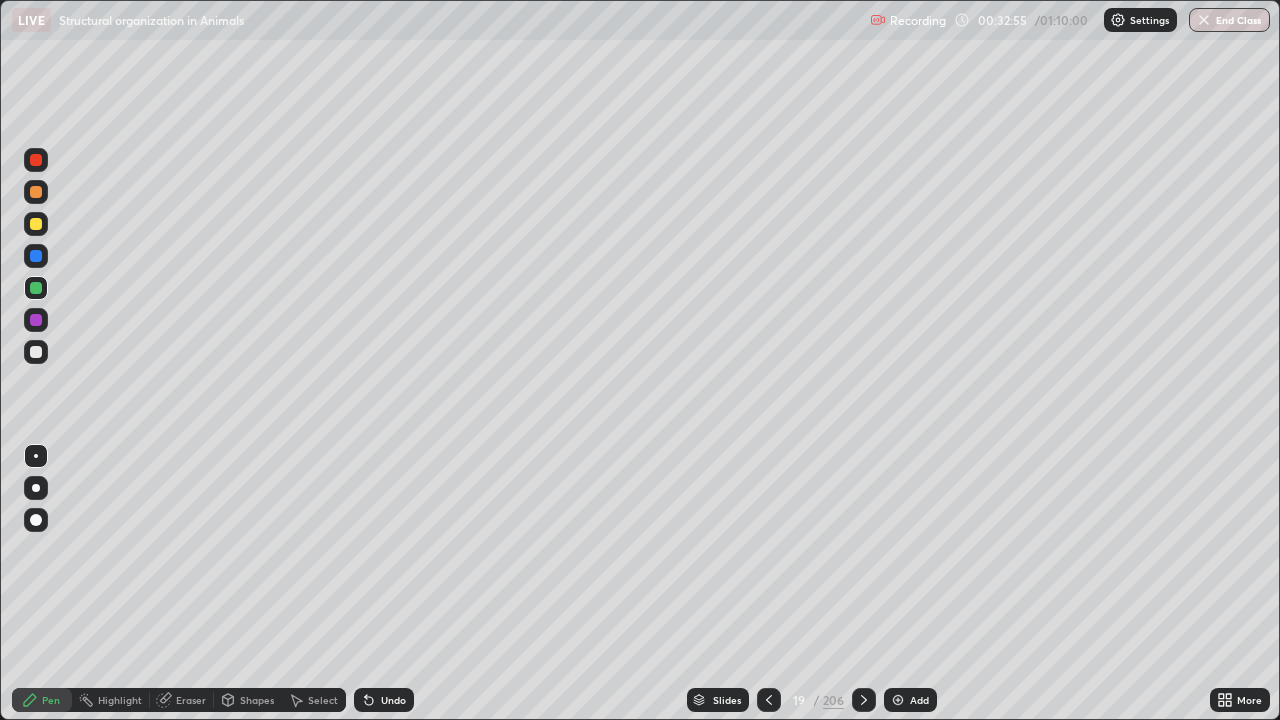 click at bounding box center [36, 320] 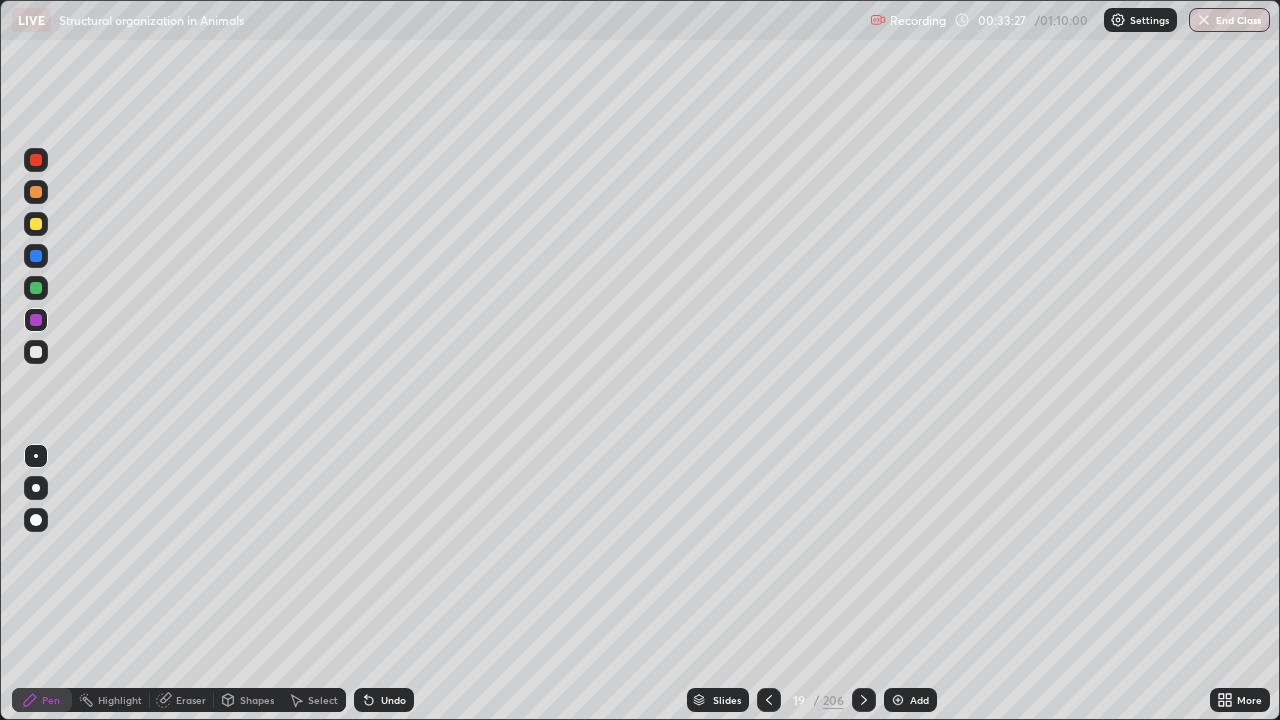 click at bounding box center [36, 352] 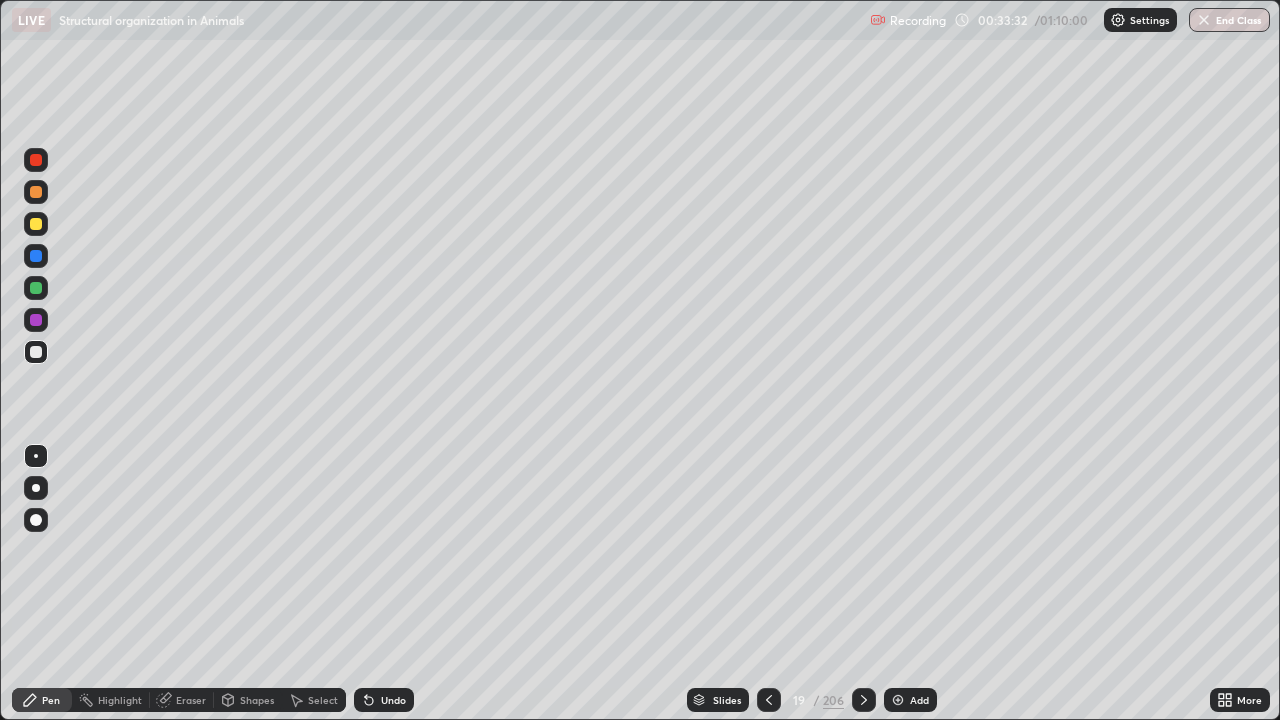 click on "Undo" at bounding box center [384, 700] 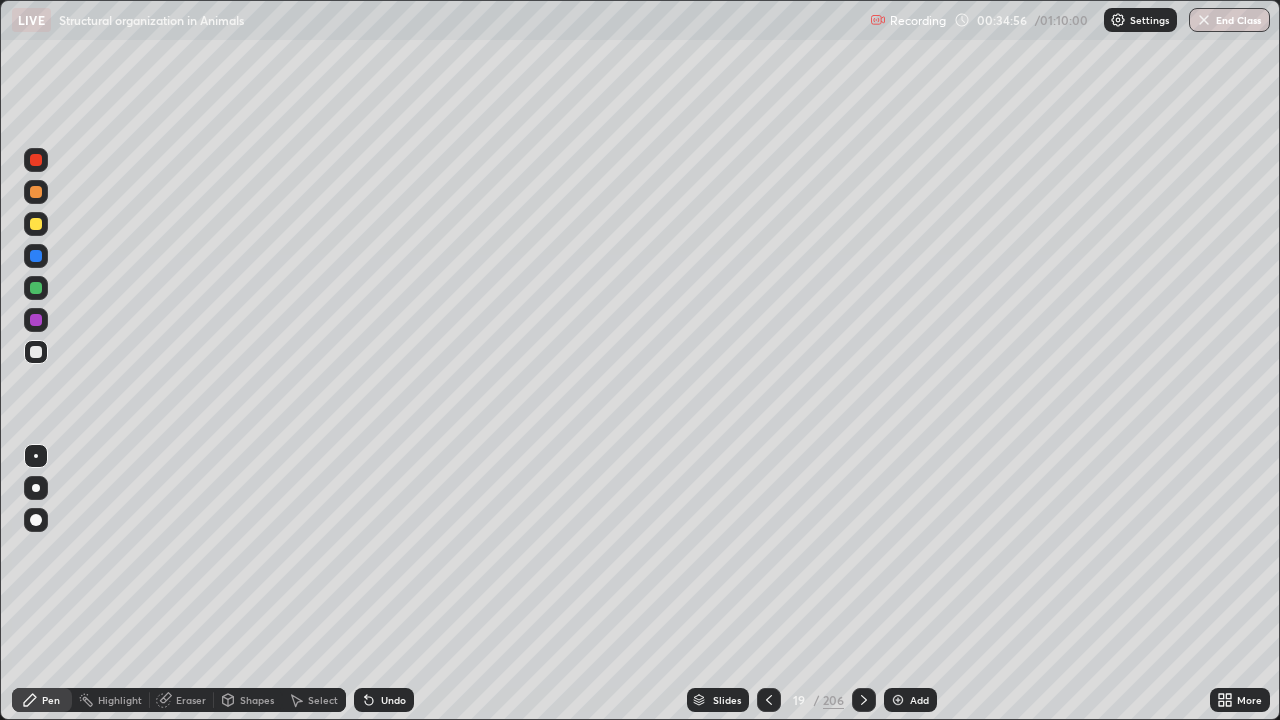 click at bounding box center [36, 224] 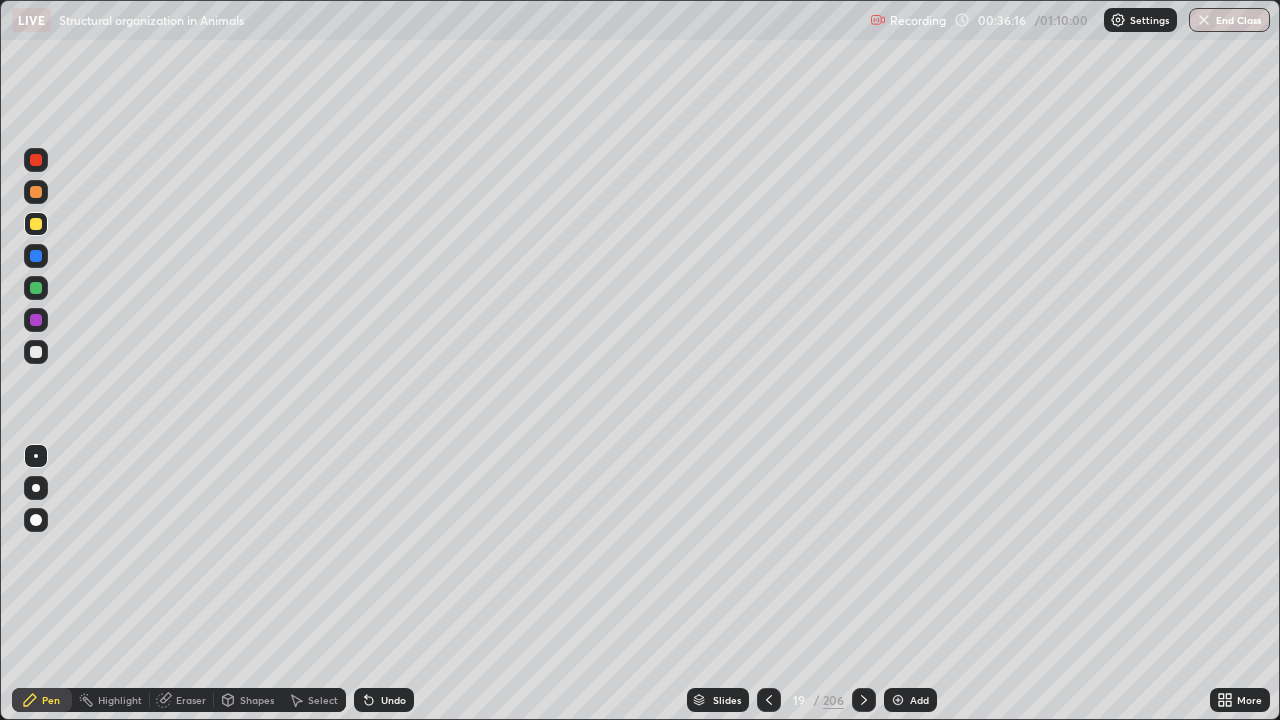 click at bounding box center [36, 192] 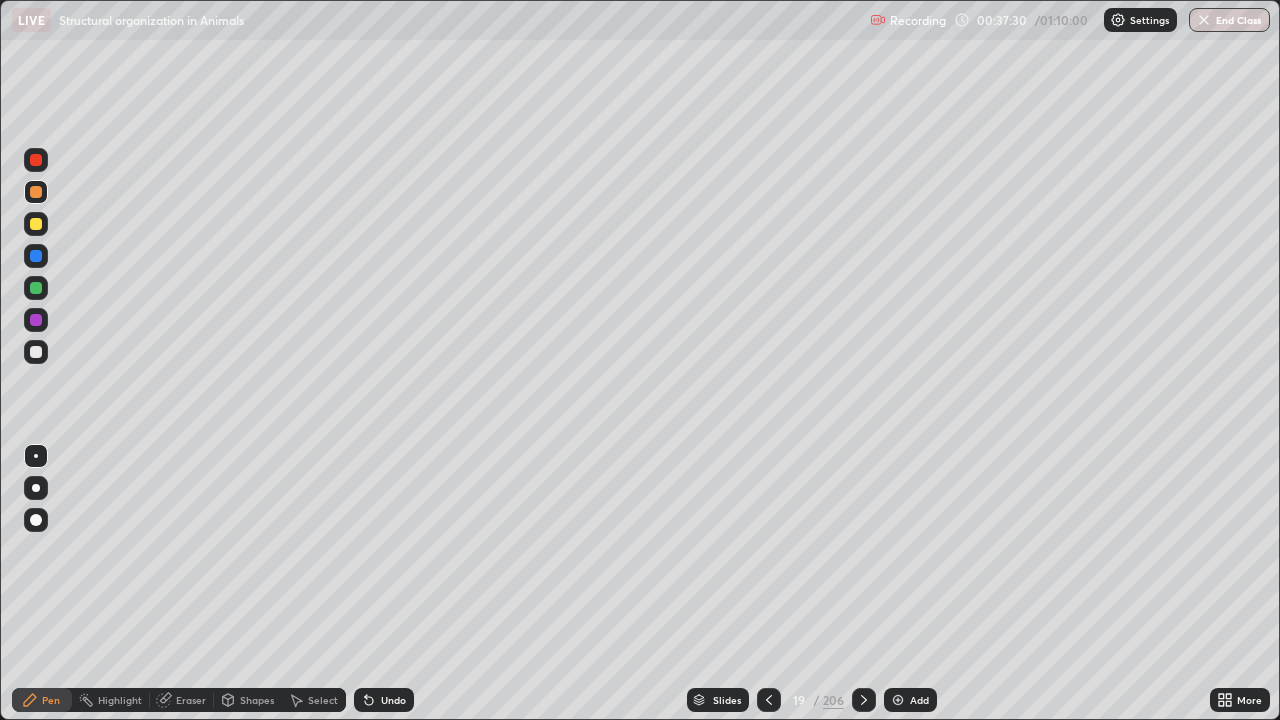 click 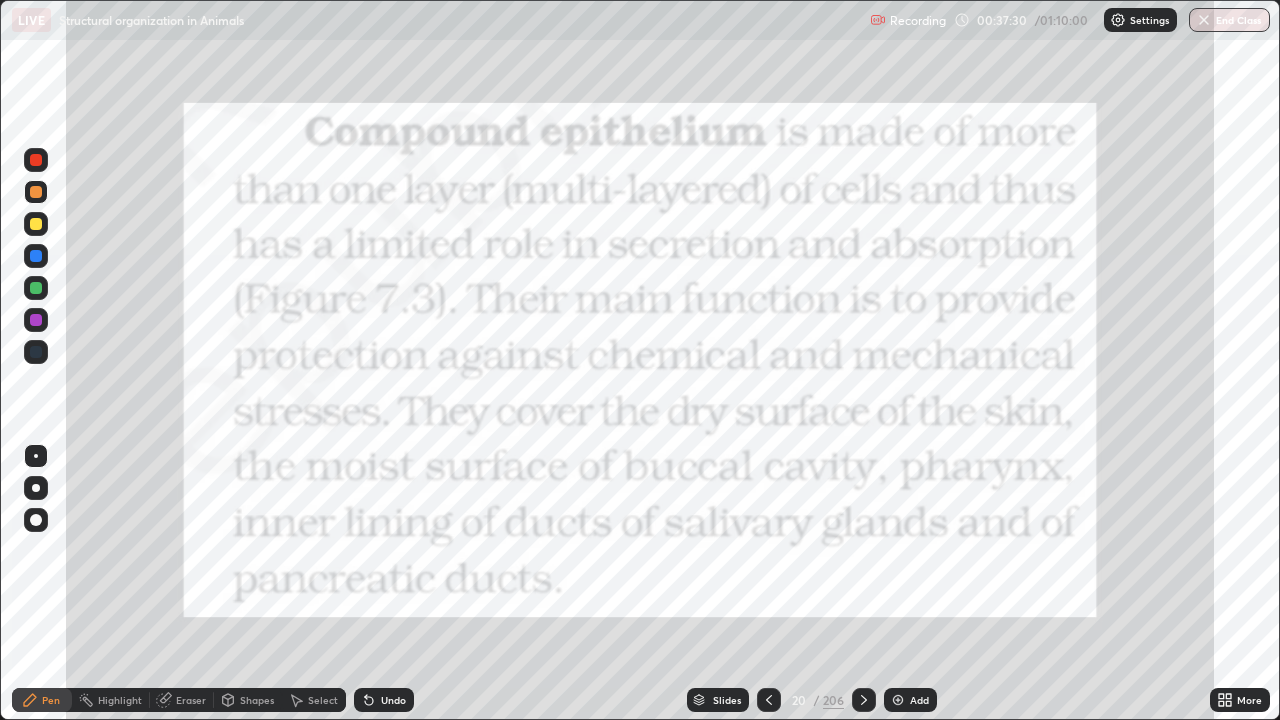 click 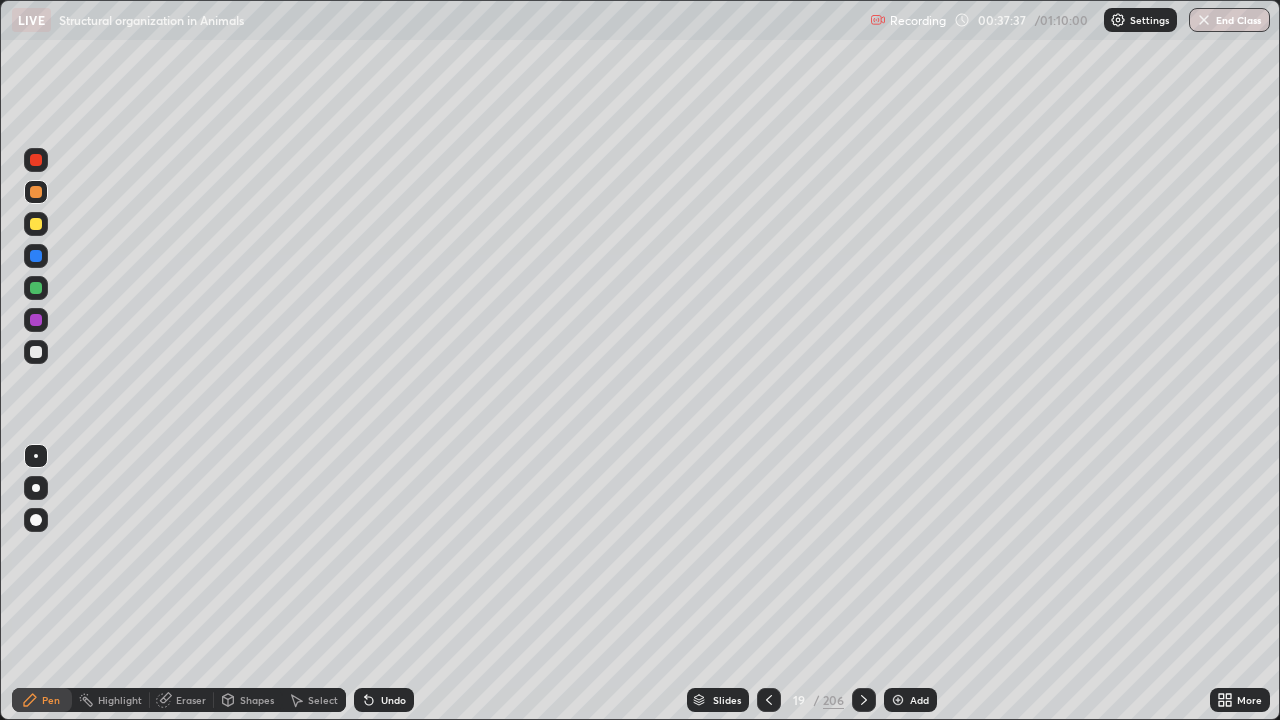 click 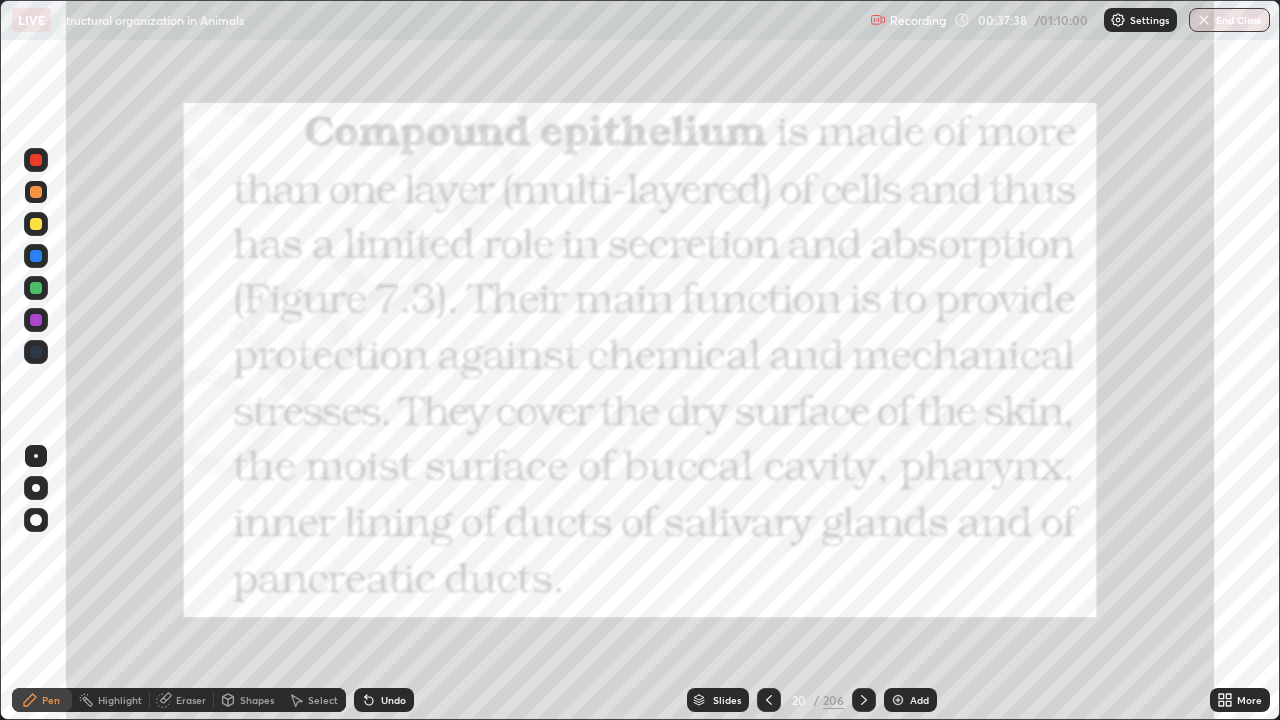 click 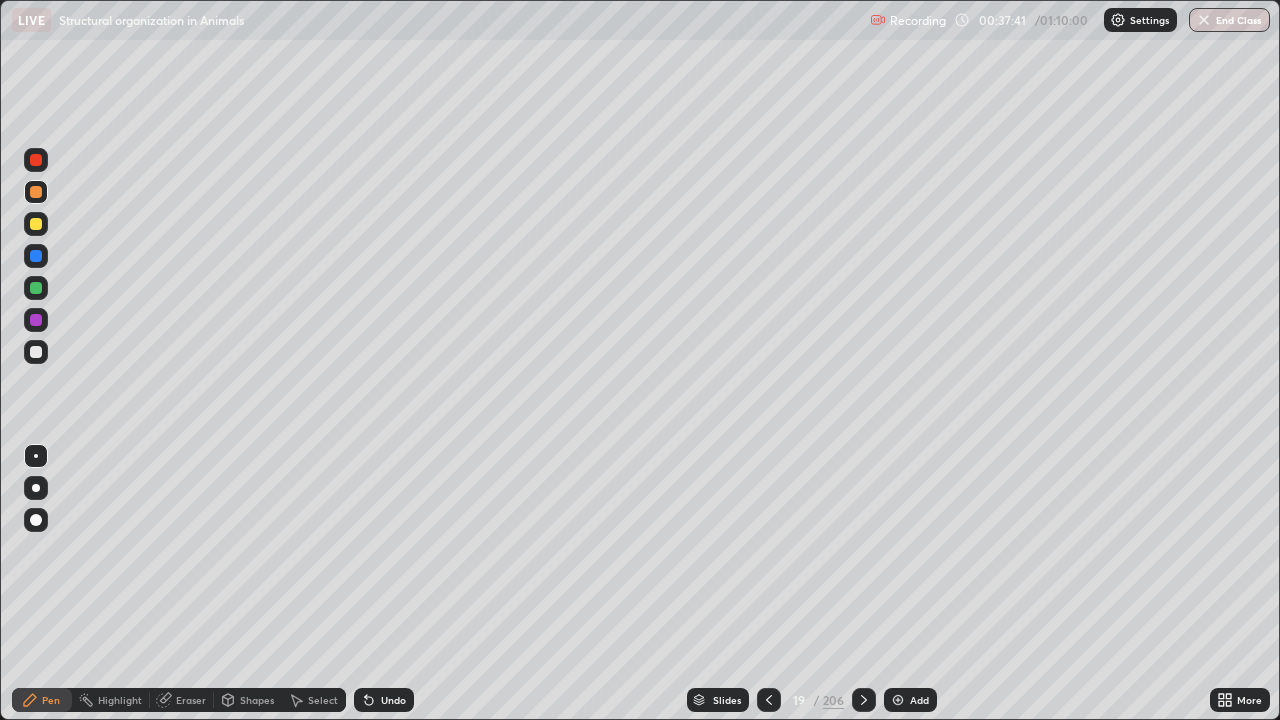click at bounding box center (898, 700) 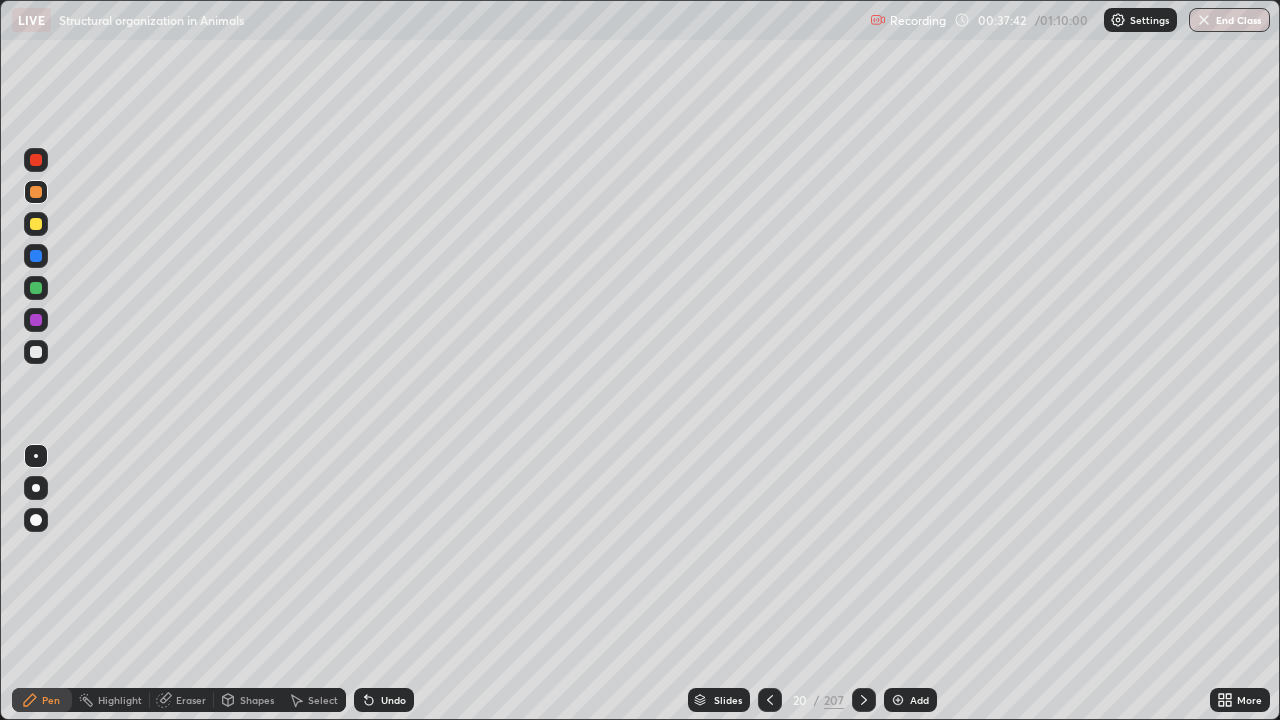 click at bounding box center [36, 224] 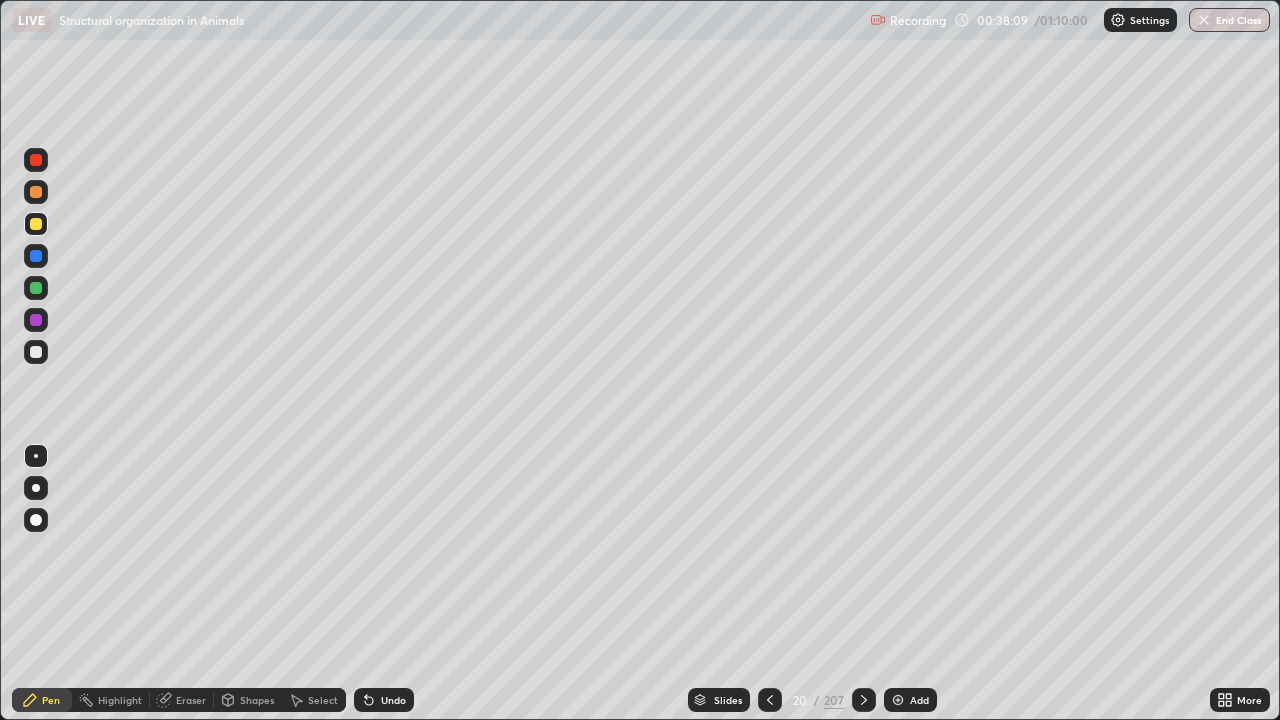 click at bounding box center [36, 320] 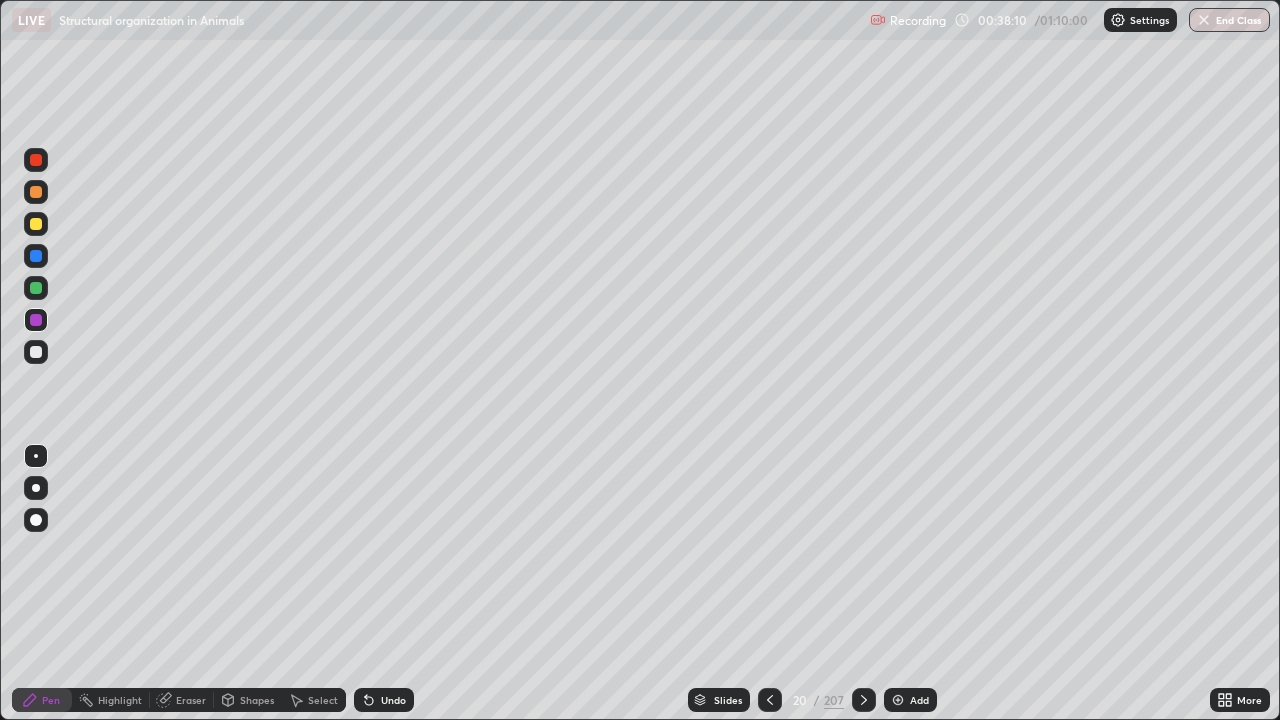click at bounding box center (36, 520) 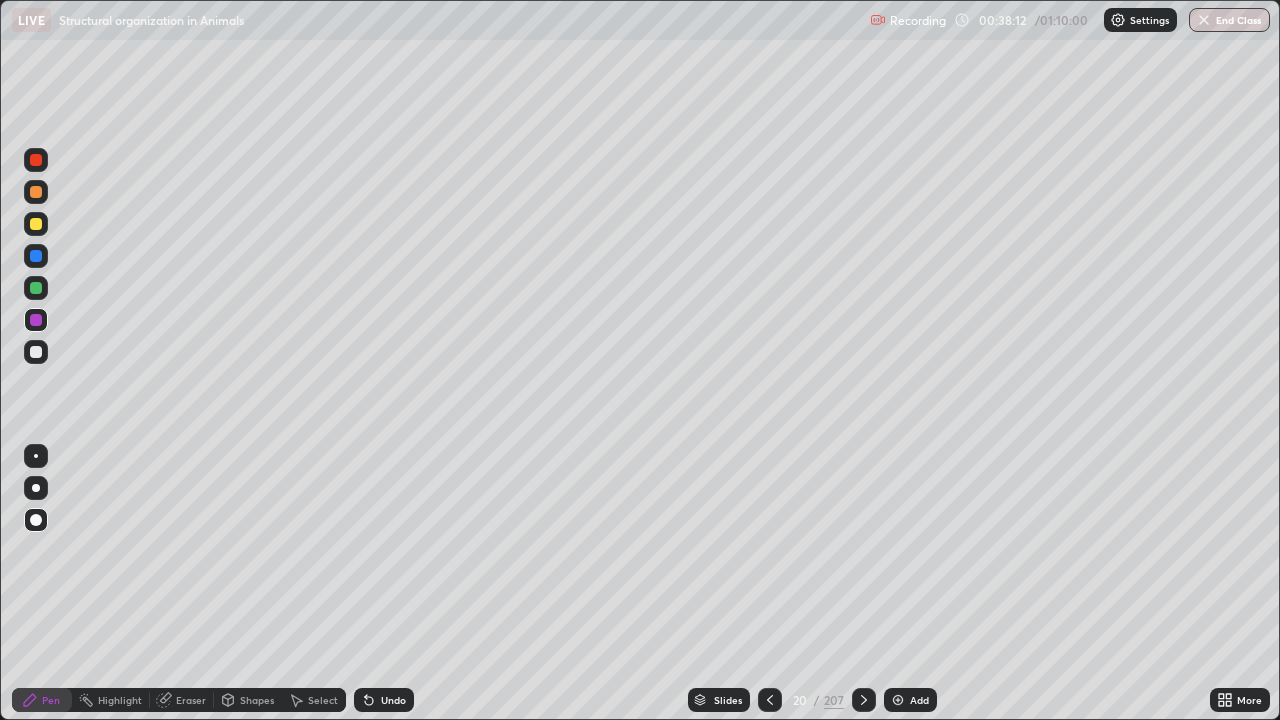 click on "Highlight" at bounding box center [111, 700] 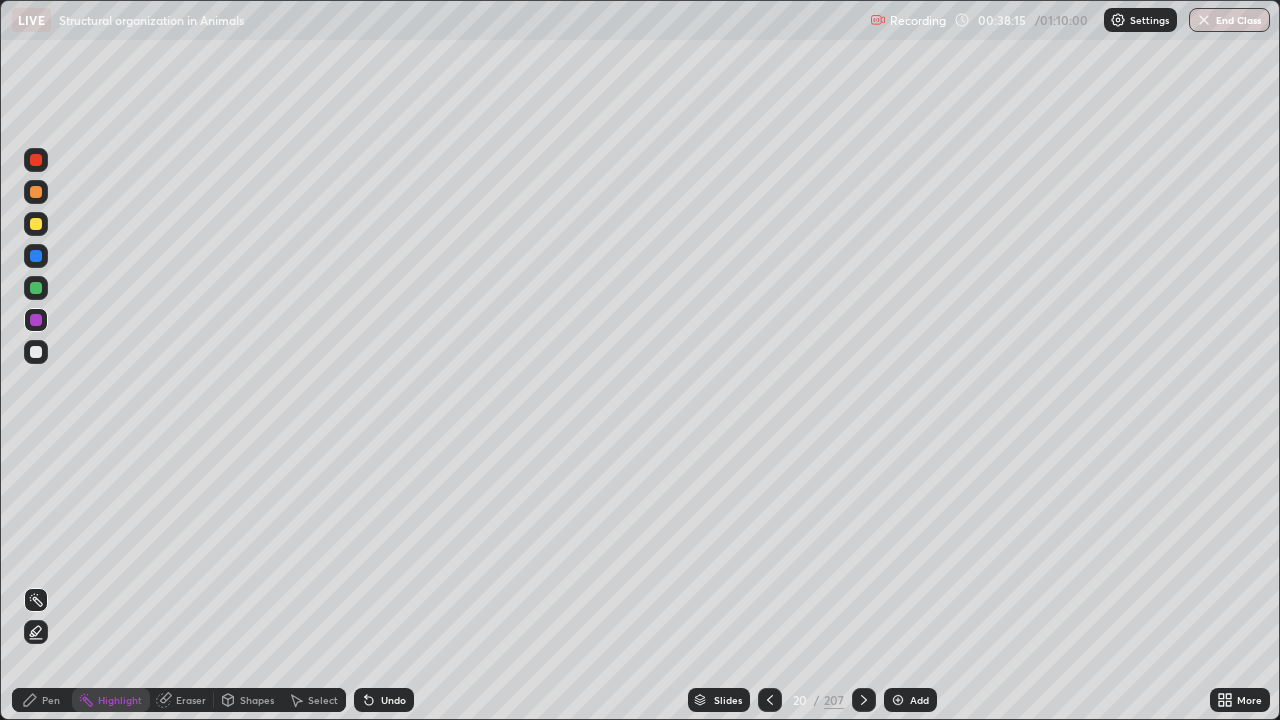 click 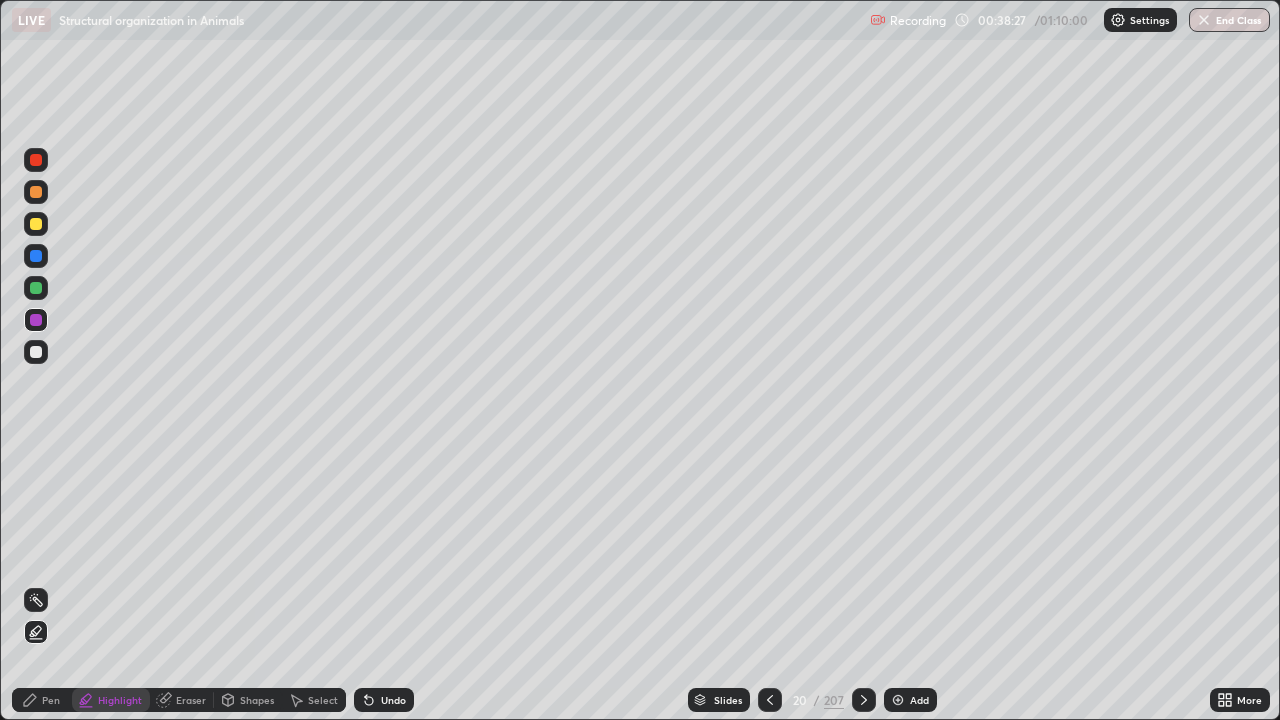 click on "Pen" at bounding box center [51, 700] 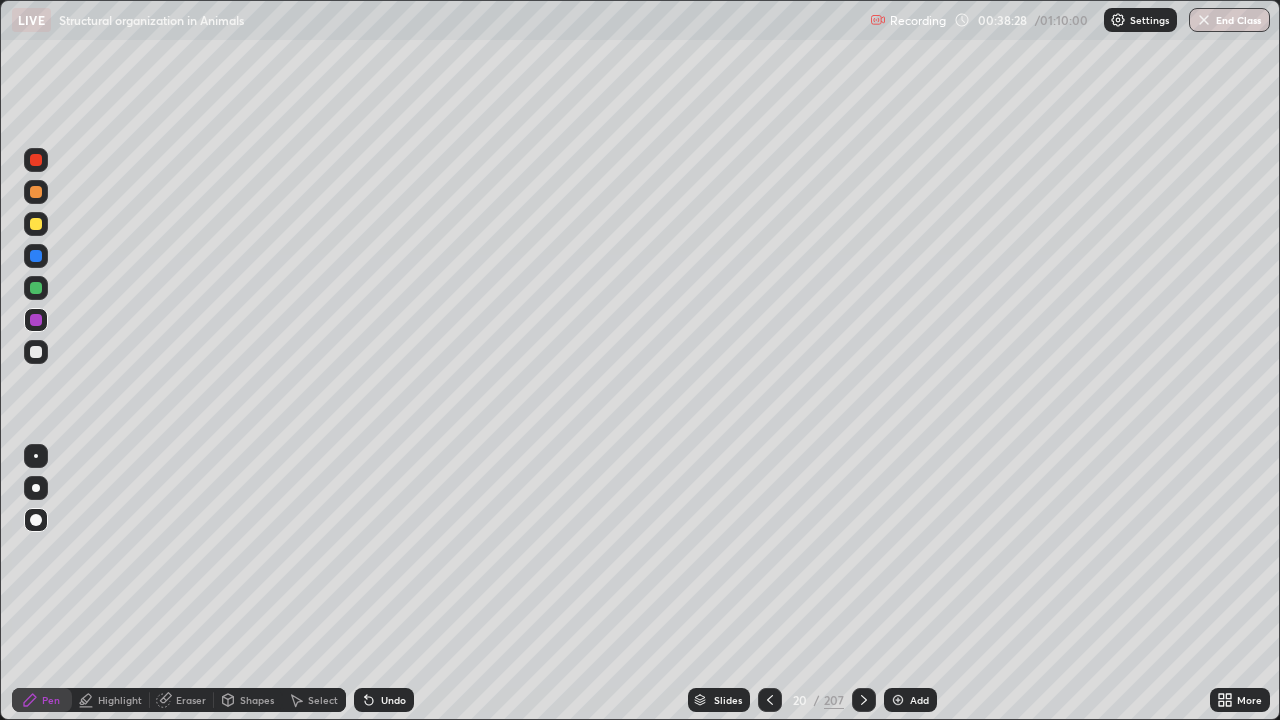 click at bounding box center [36, 352] 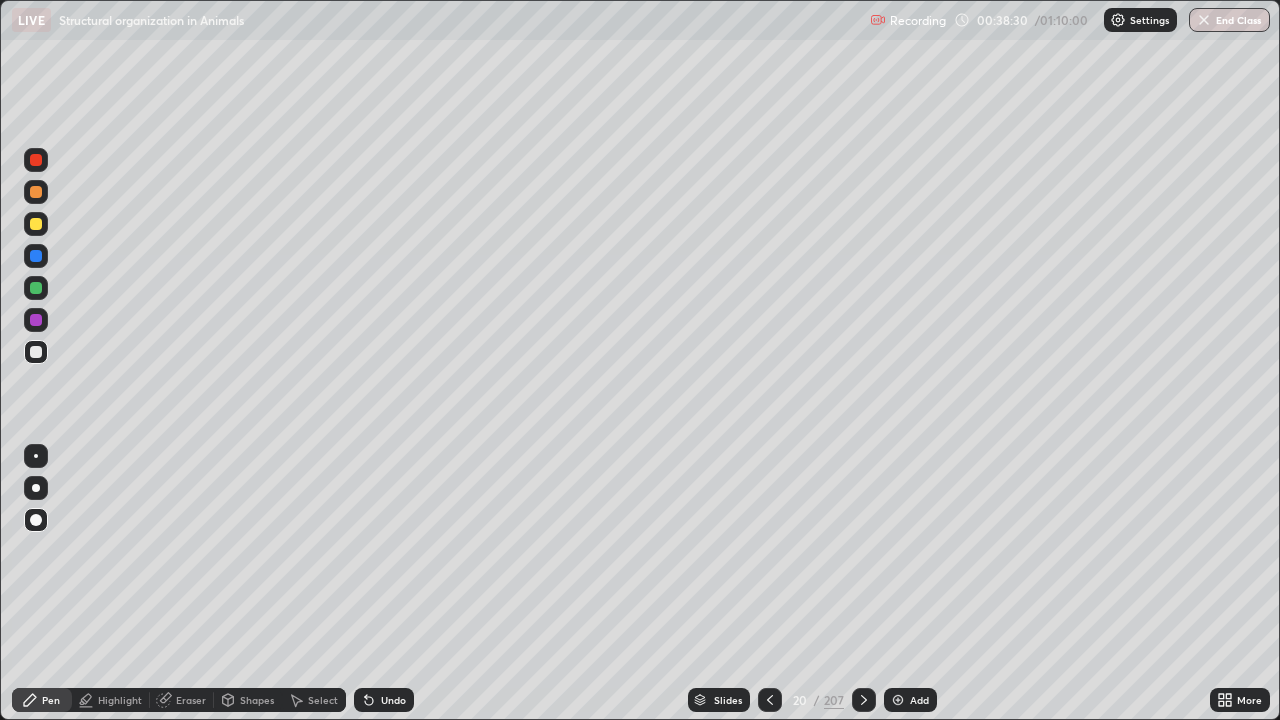 click at bounding box center (36, 456) 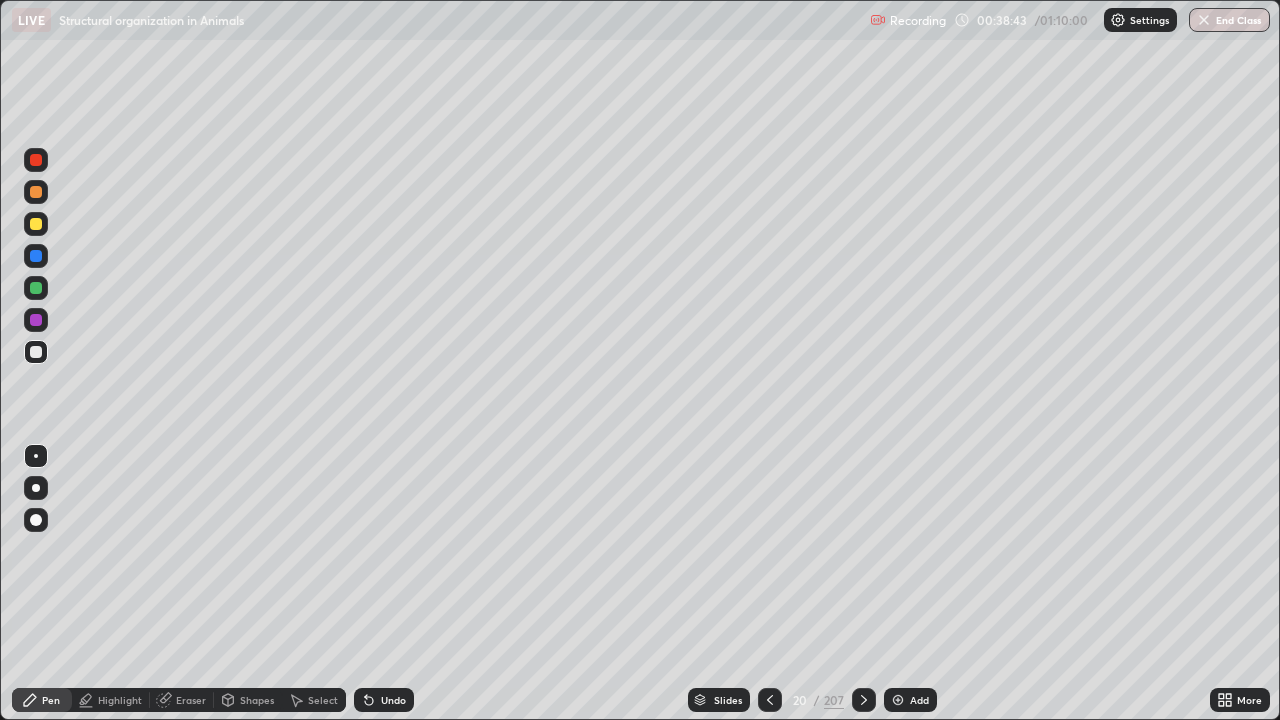 click at bounding box center (36, 288) 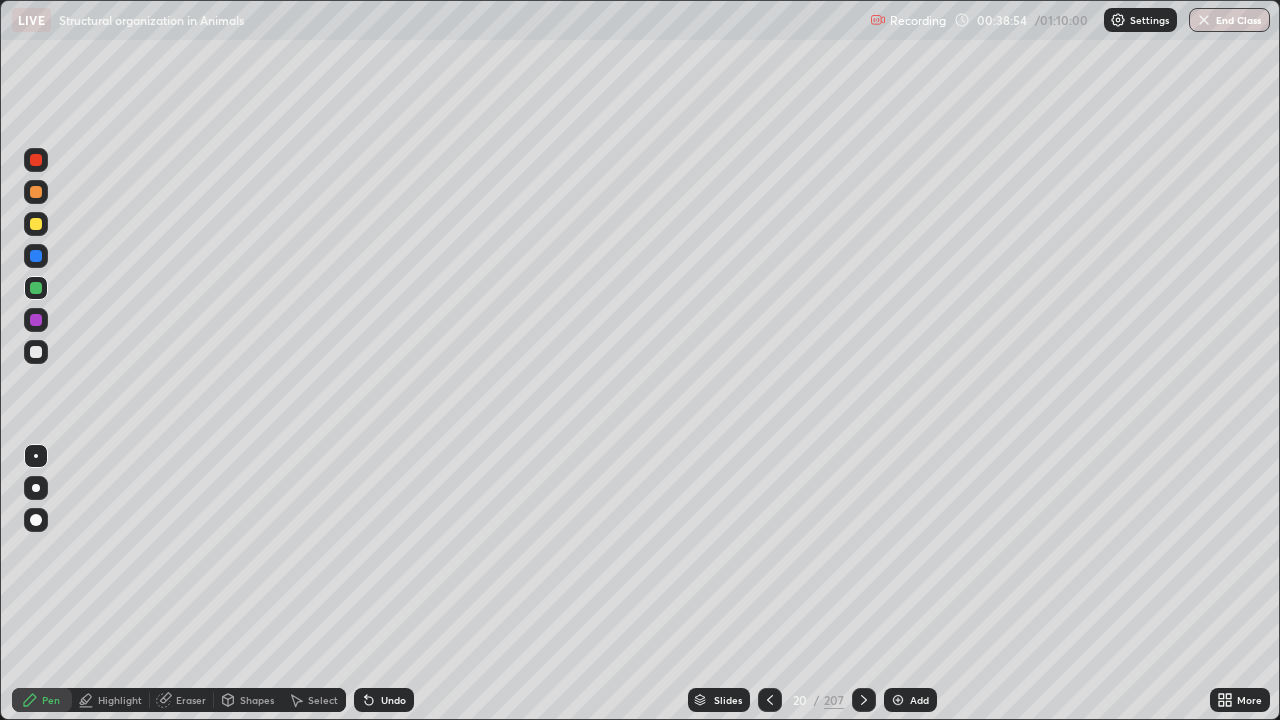 click at bounding box center [36, 224] 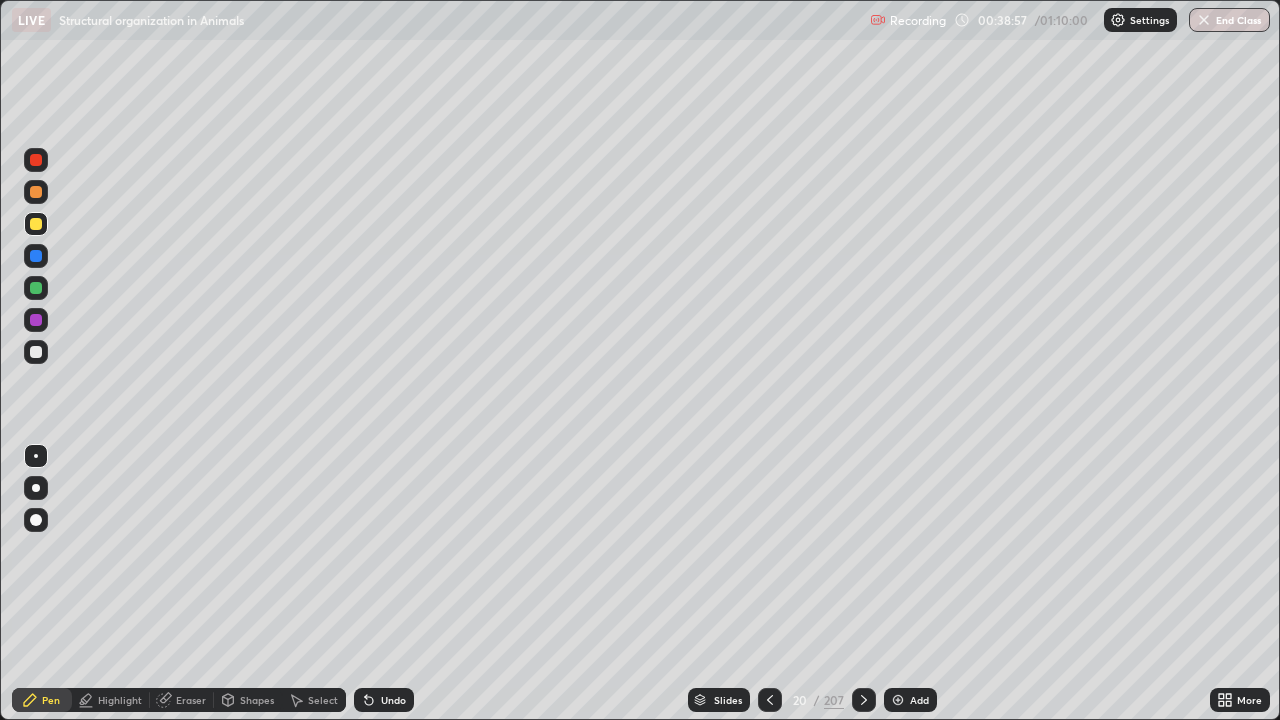 click on "Undo" at bounding box center (393, 700) 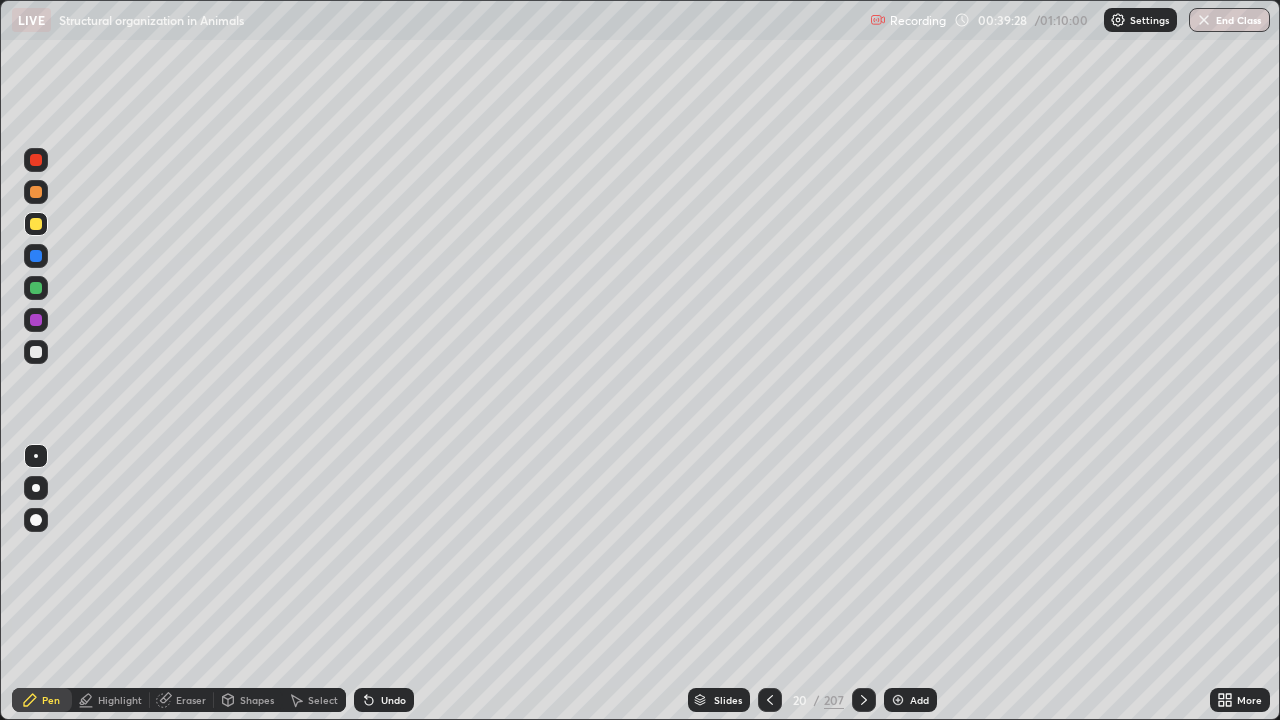 click at bounding box center (36, 352) 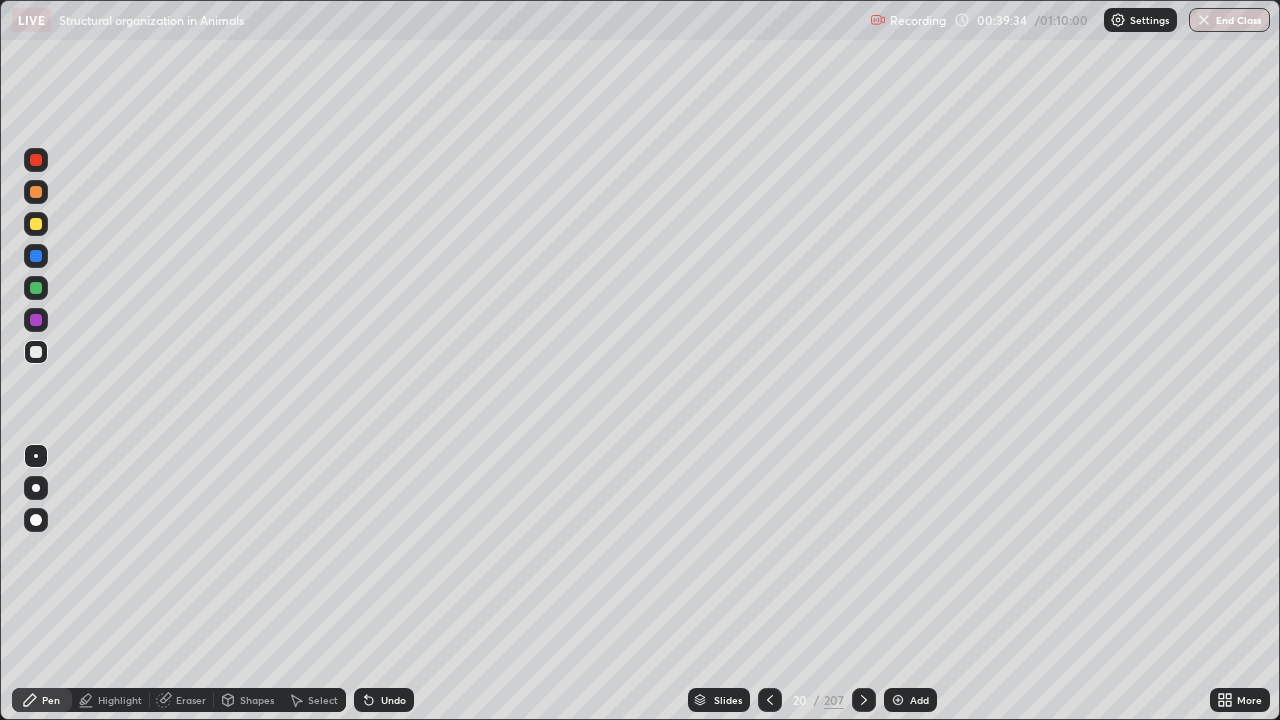 click on "Select" at bounding box center (323, 700) 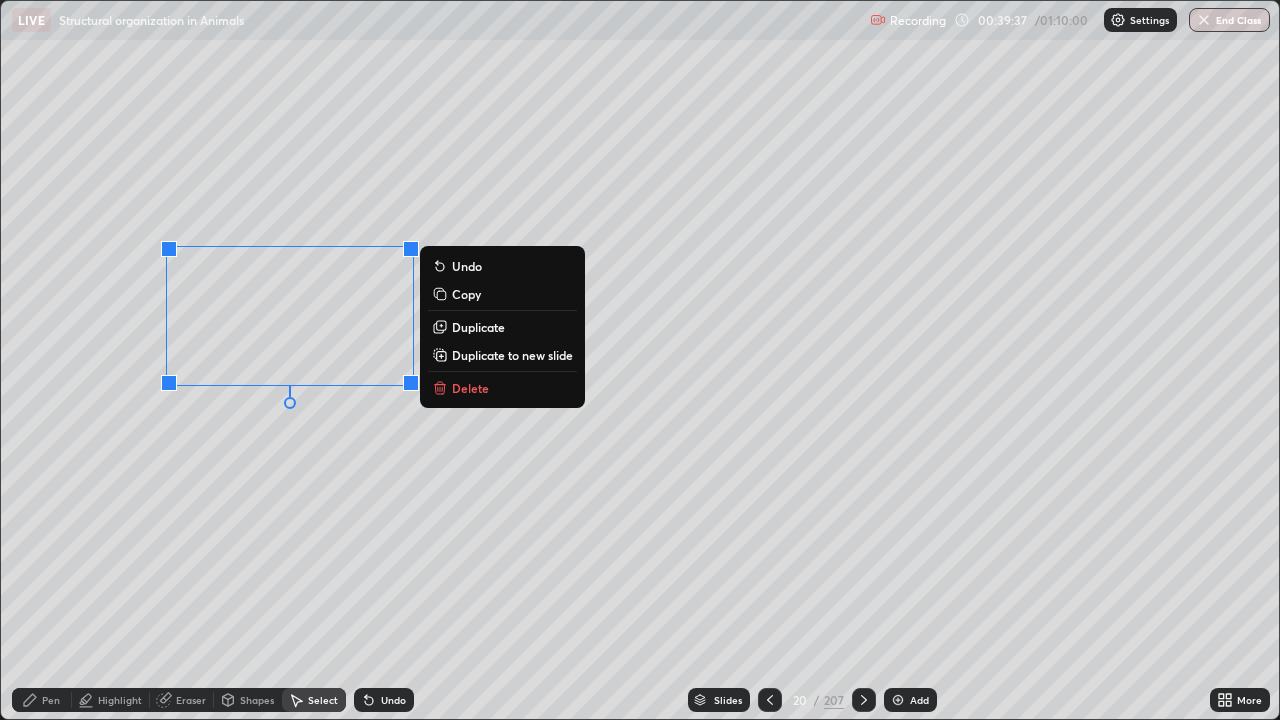 click on "Duplicate" at bounding box center [478, 327] 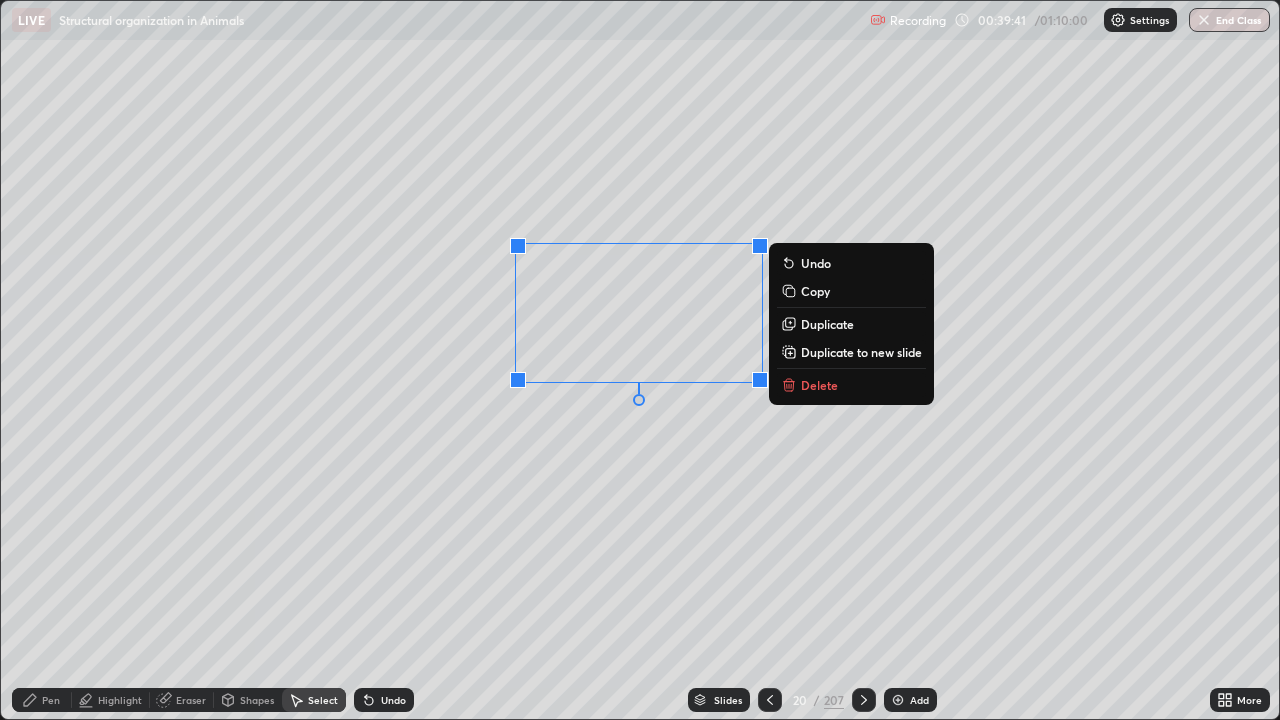 click on "0 ° Undo Copy Duplicate Duplicate to new slide Delete" at bounding box center (640, 360) 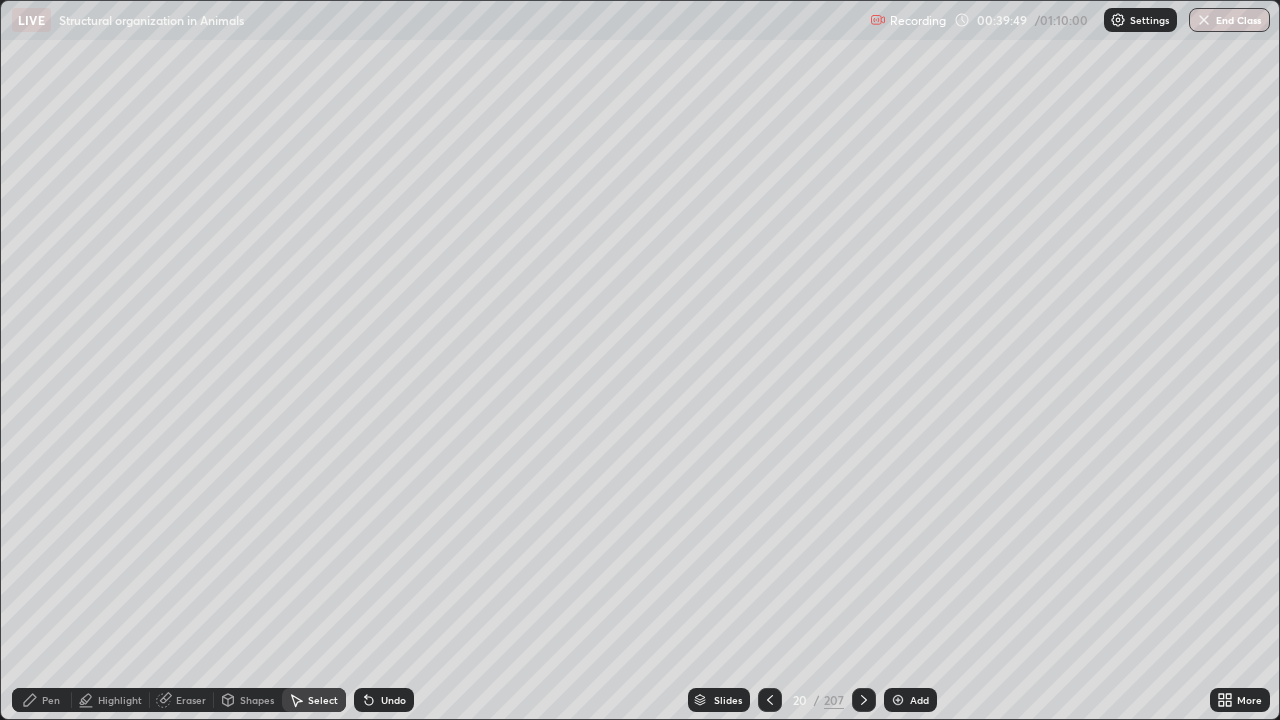 click on "Pen" at bounding box center [51, 700] 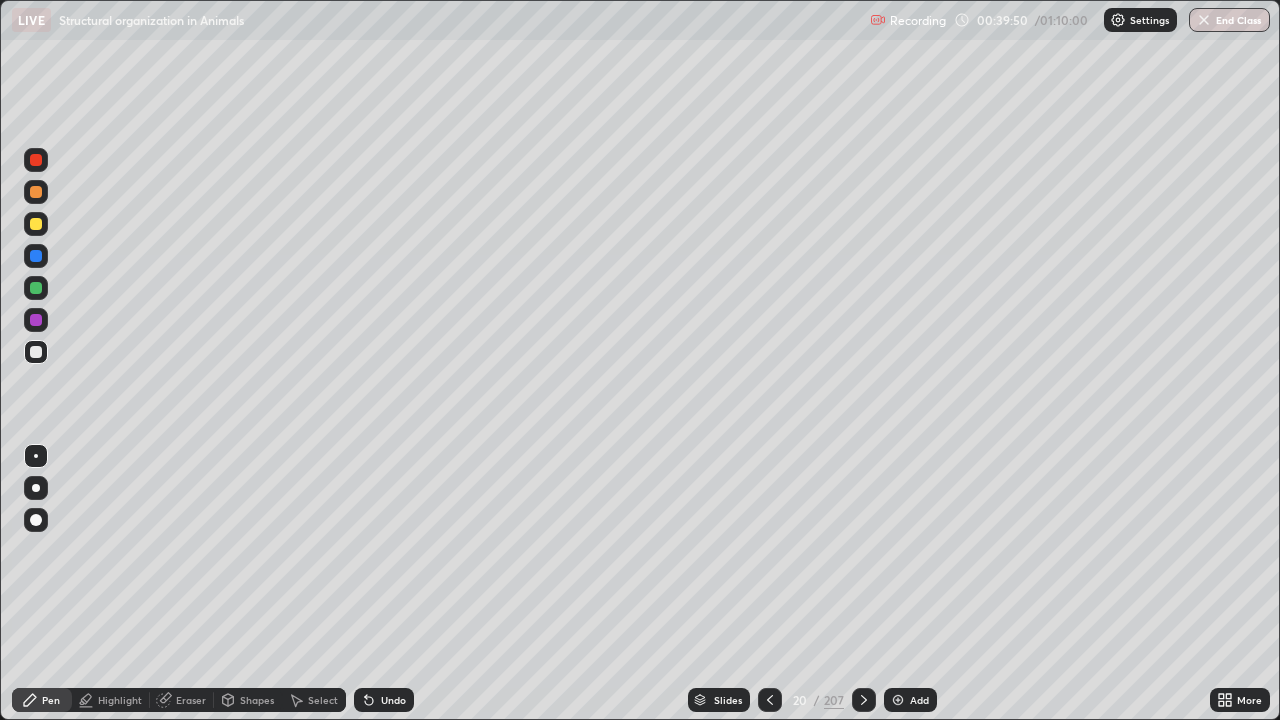 click at bounding box center [36, 288] 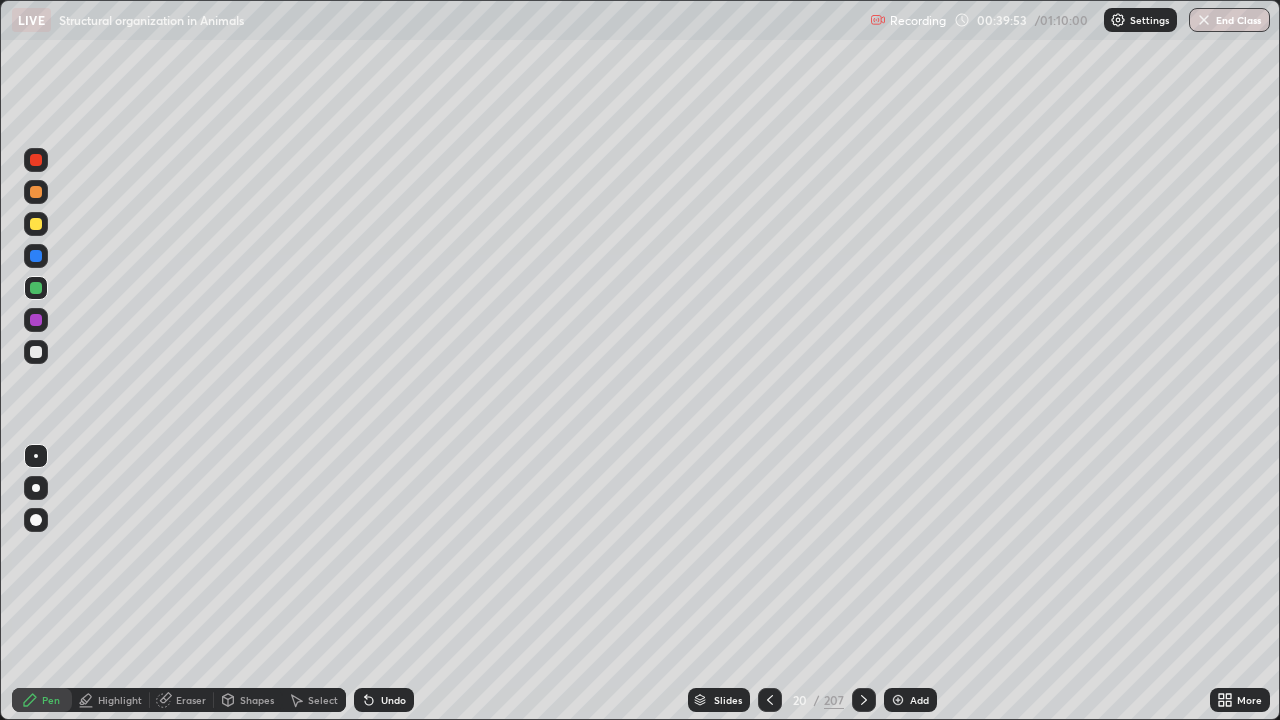 click at bounding box center [36, 520] 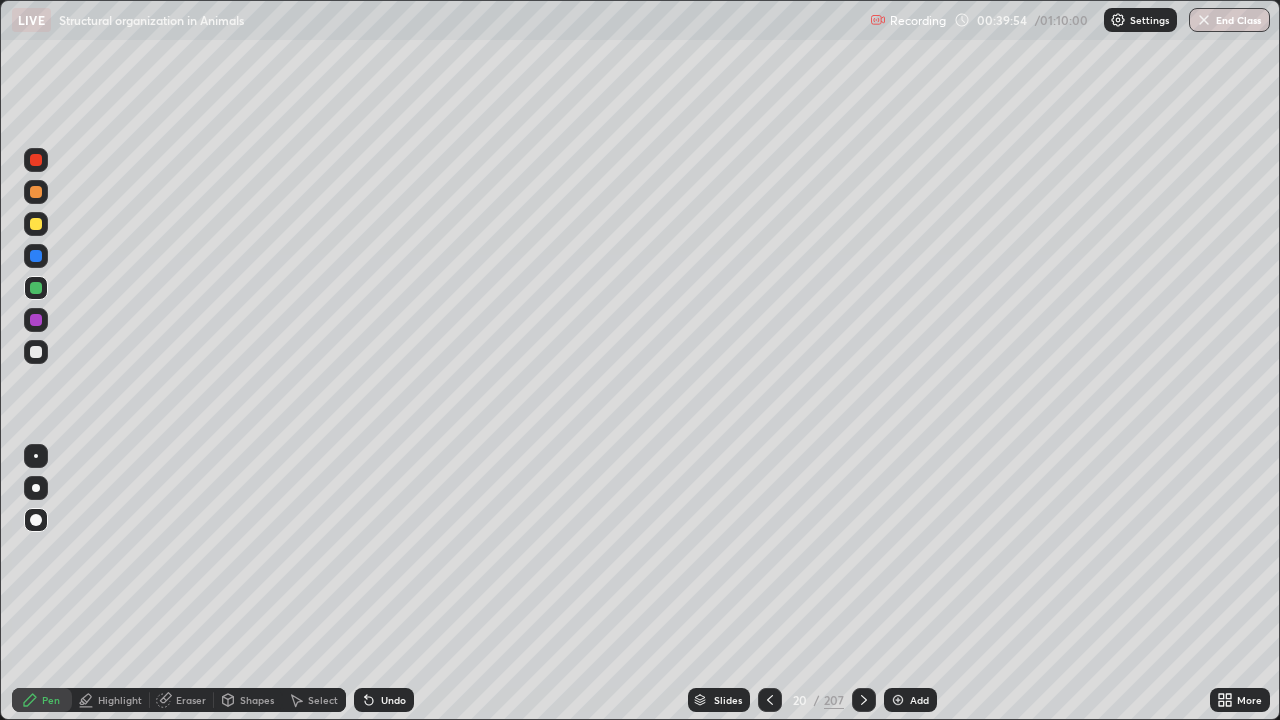 click at bounding box center (36, 320) 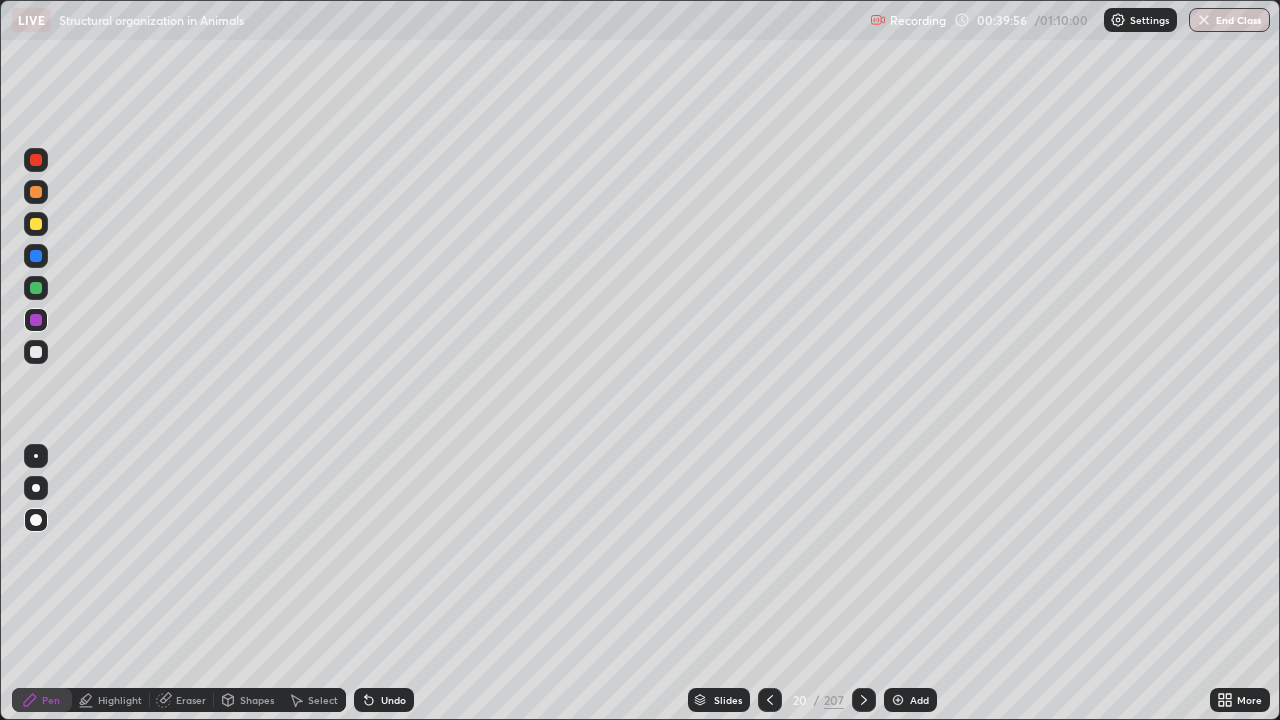 click at bounding box center (36, 160) 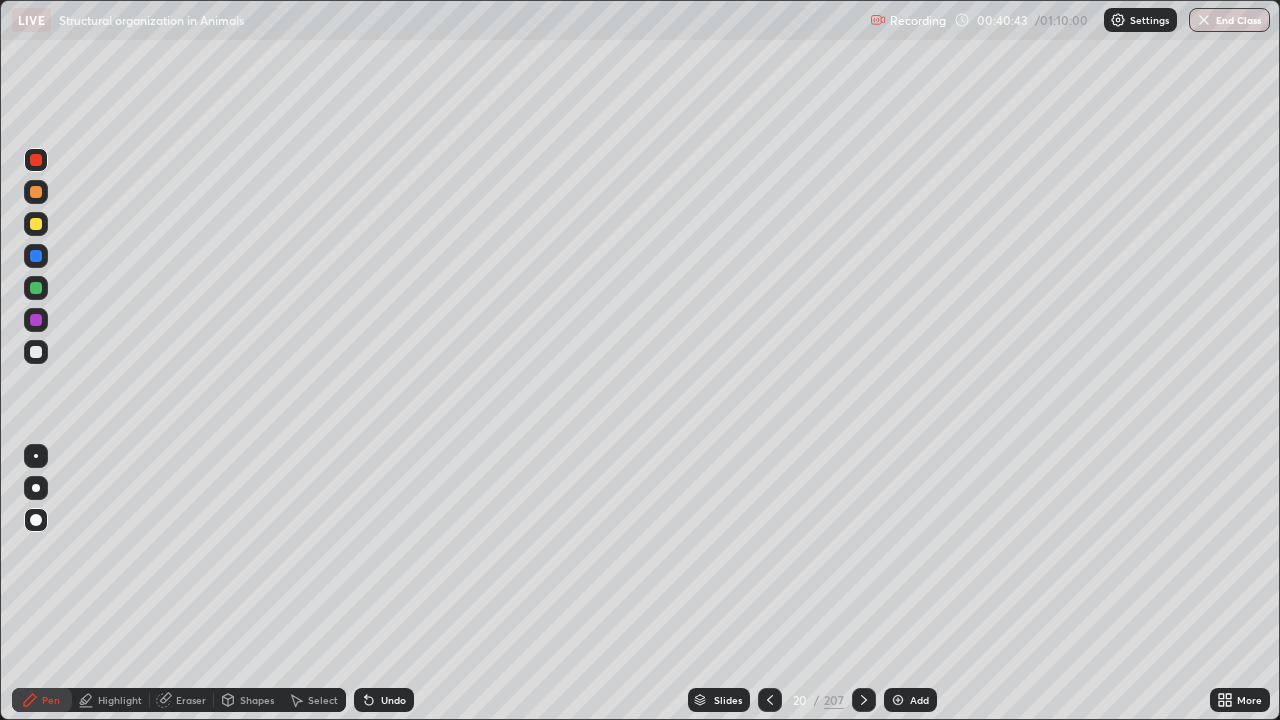 click 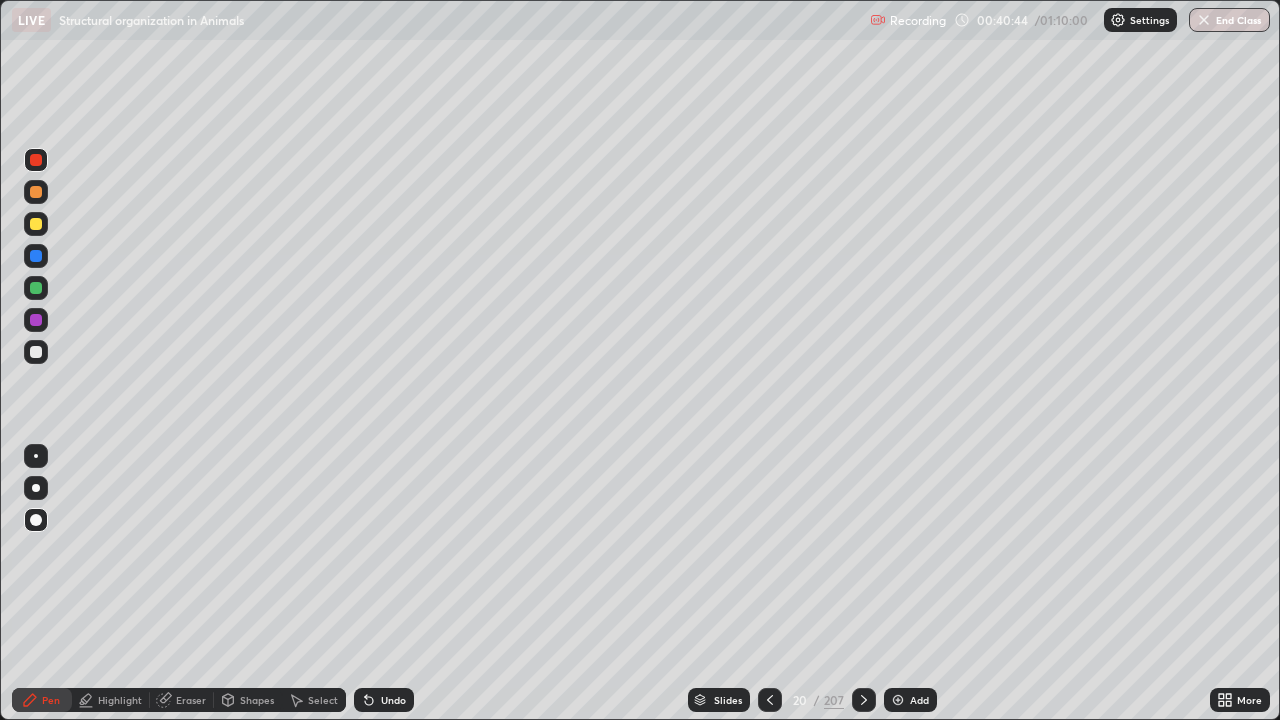 click on "Undo" at bounding box center (384, 700) 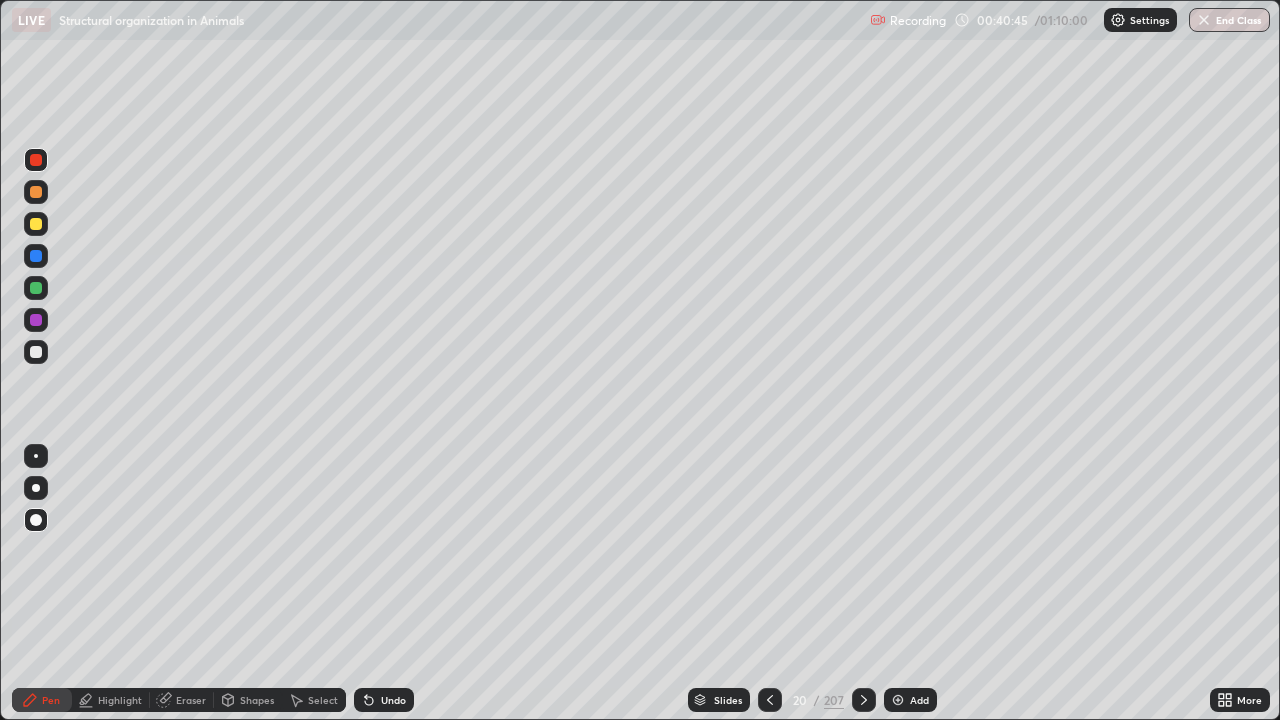 click on "Undo" at bounding box center [393, 700] 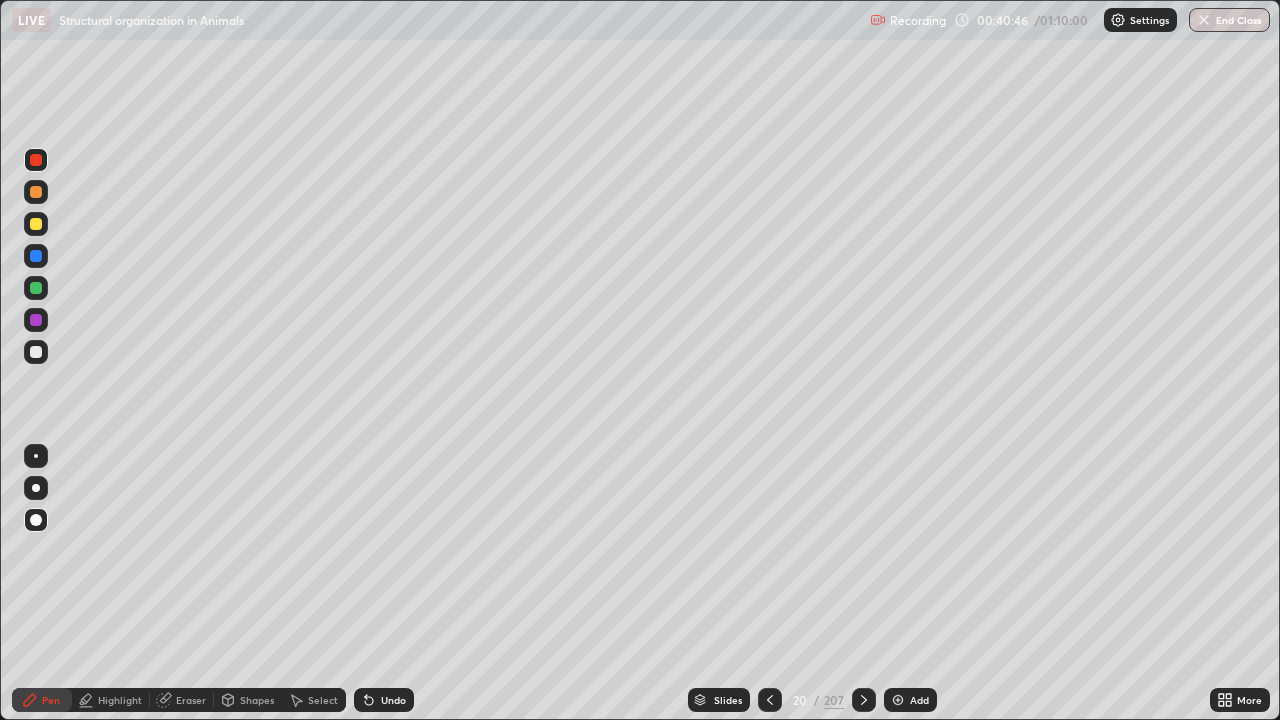 click 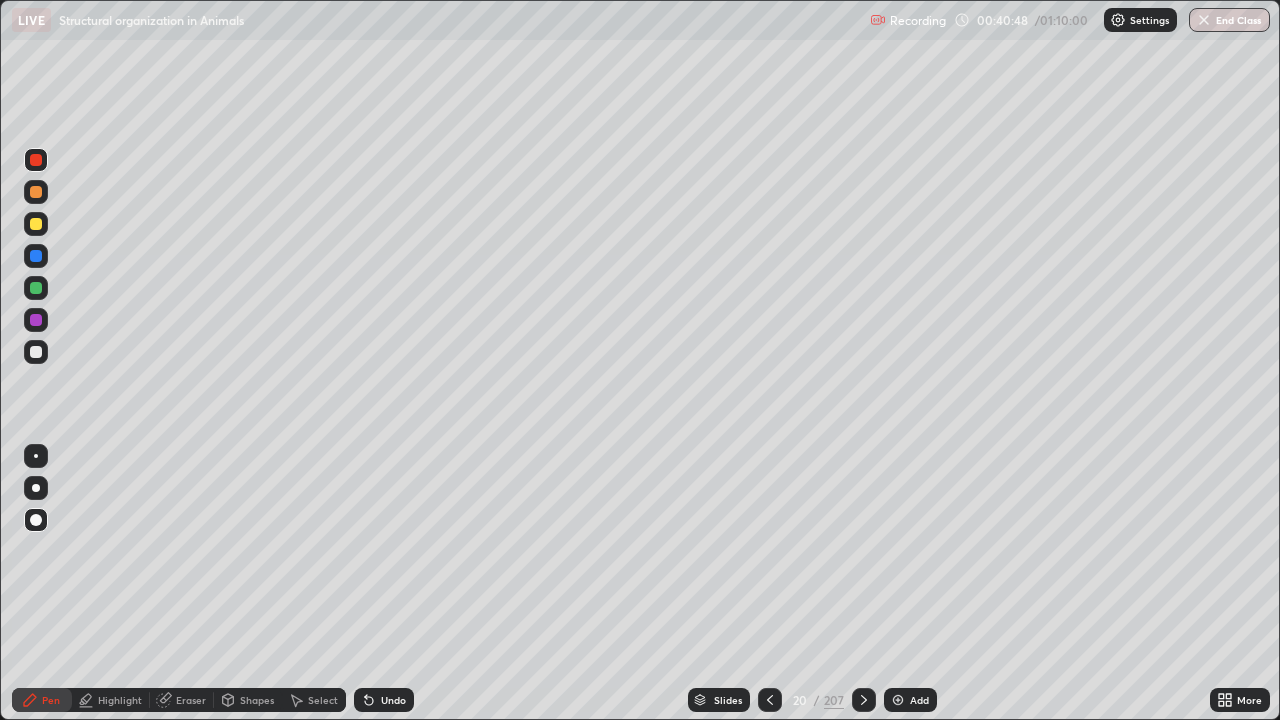 click at bounding box center [36, 456] 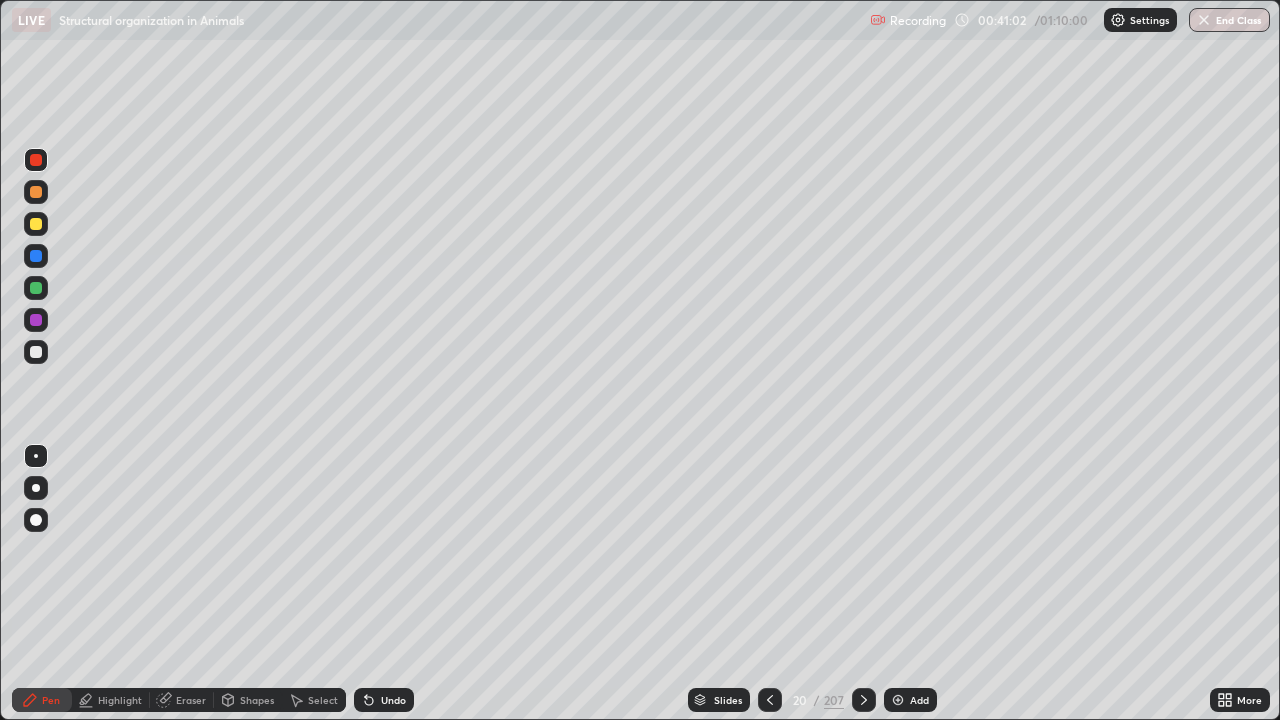 click at bounding box center [36, 224] 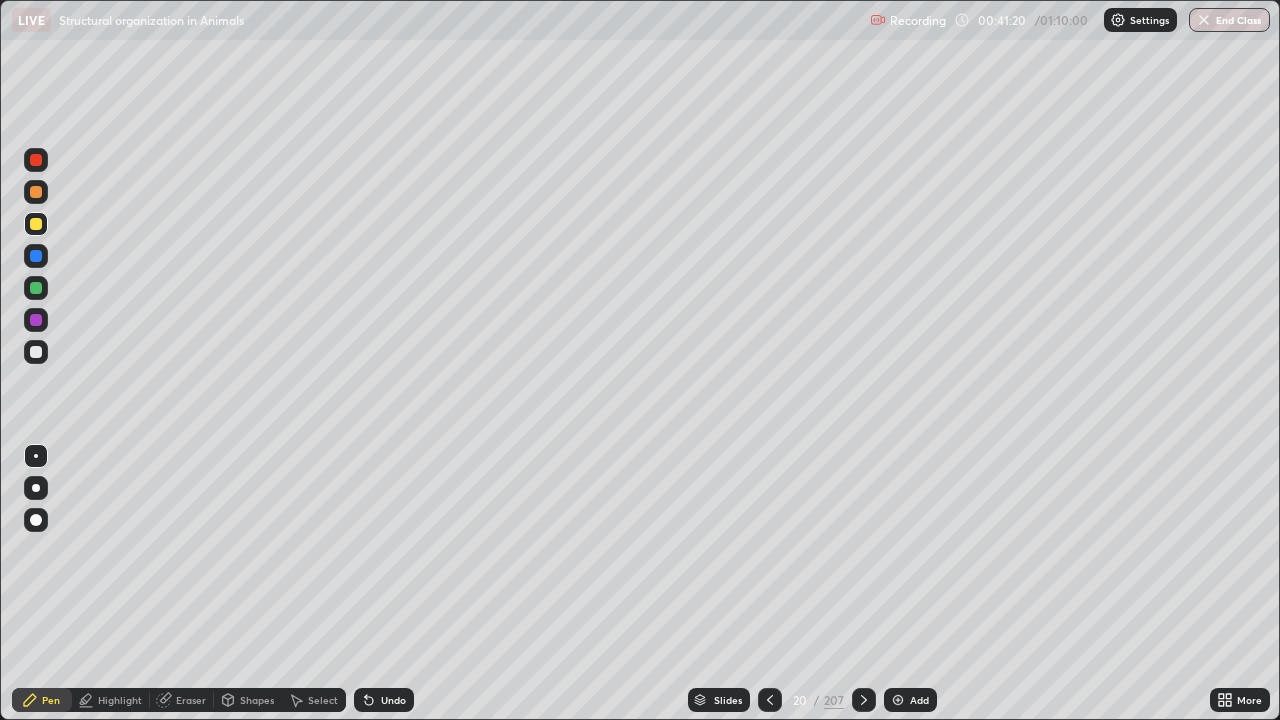 click at bounding box center [36, 352] 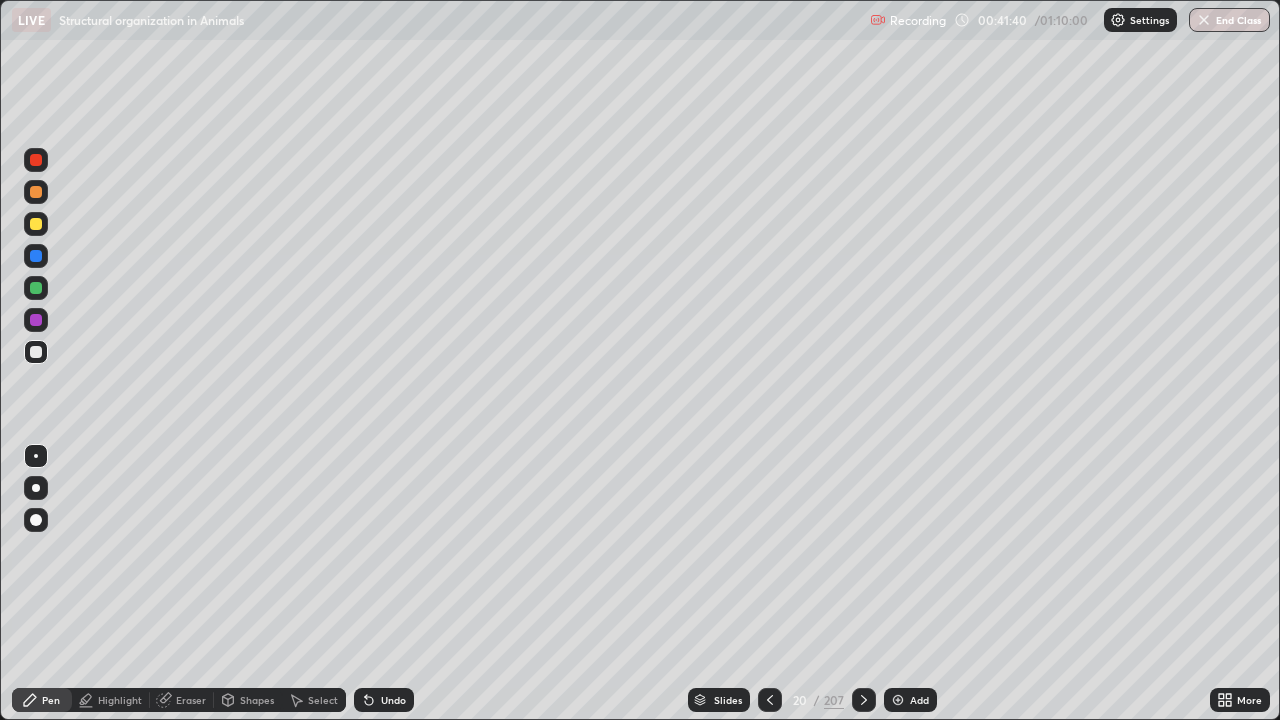 click at bounding box center [36, 192] 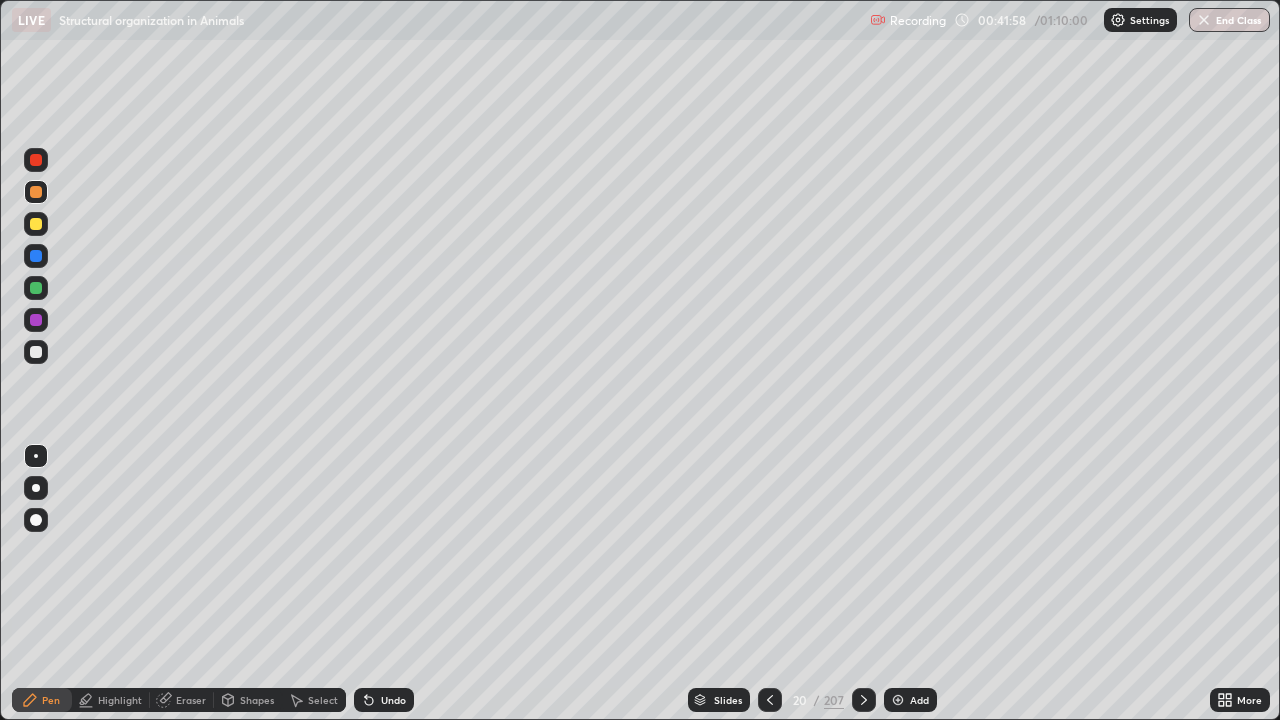 click at bounding box center (36, 352) 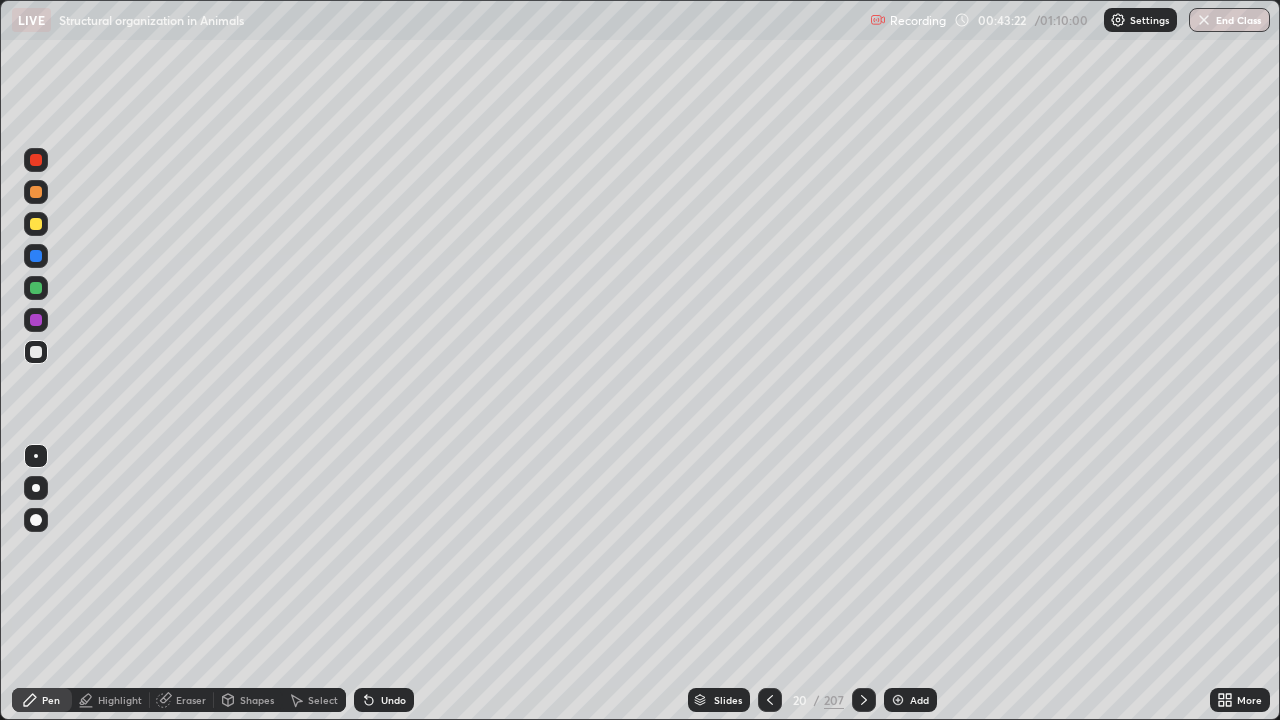 click at bounding box center (36, 224) 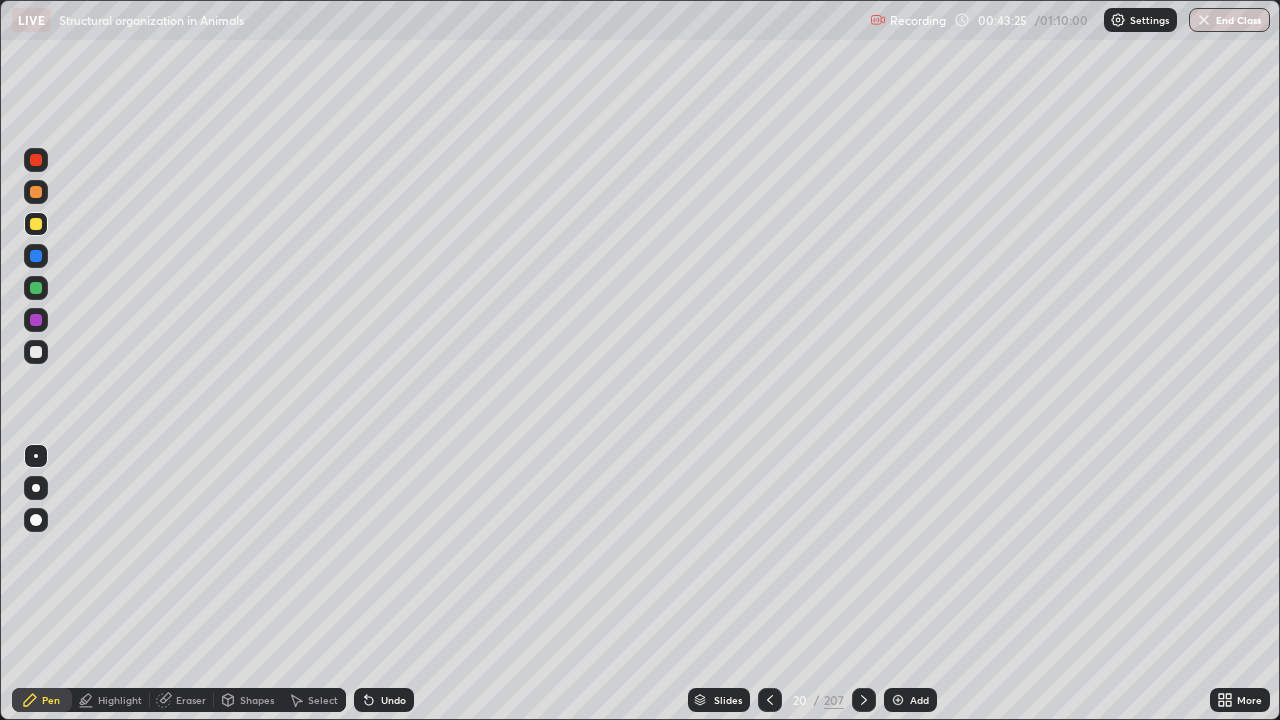 click at bounding box center (36, 352) 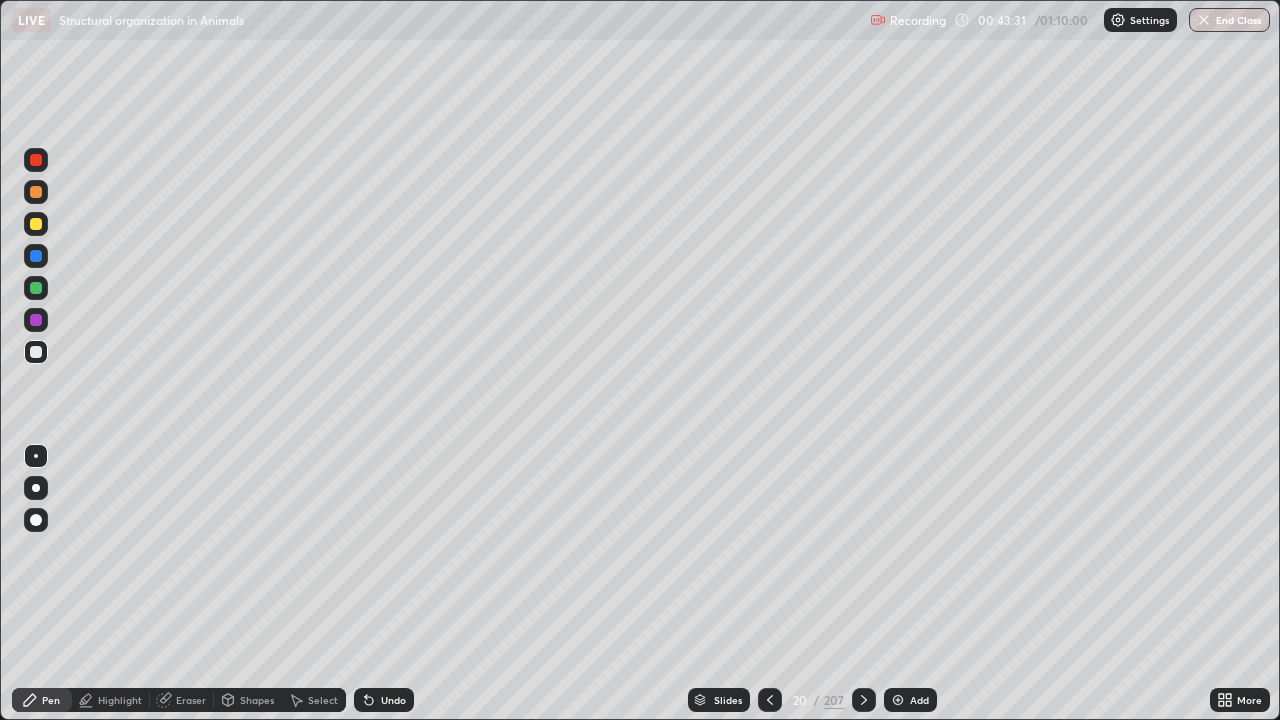 click at bounding box center [36, 288] 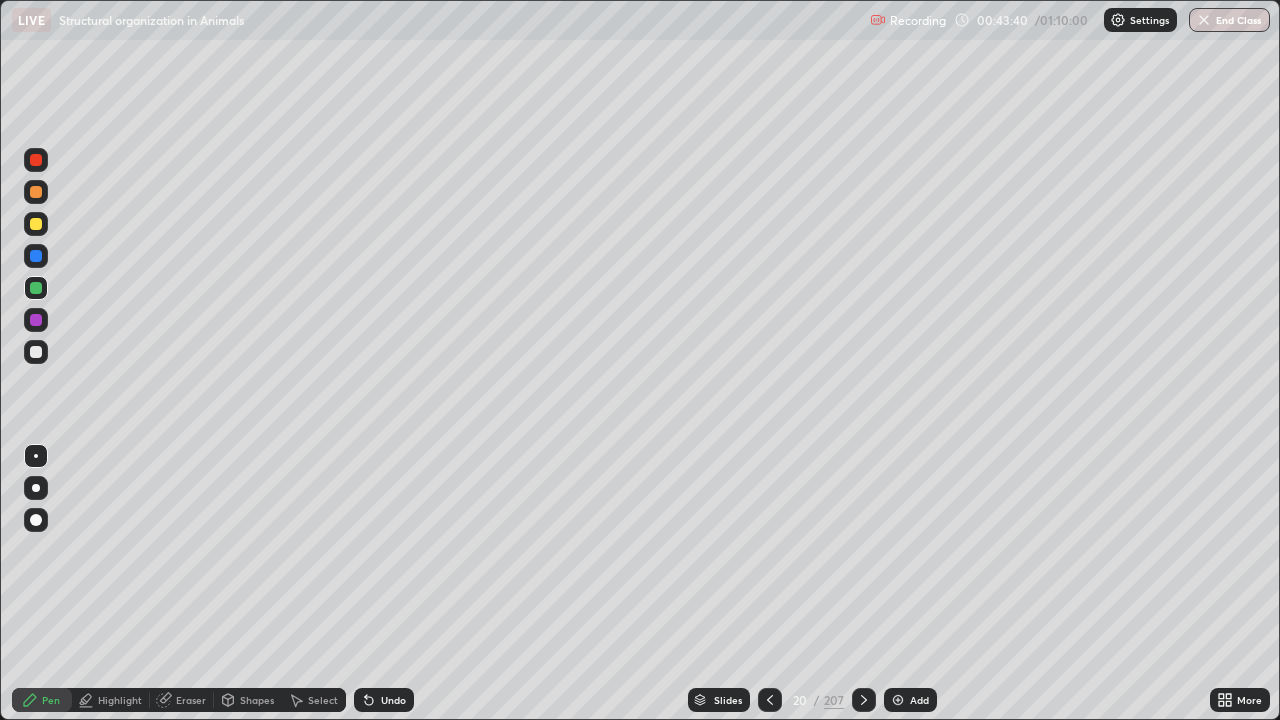 click at bounding box center (36, 352) 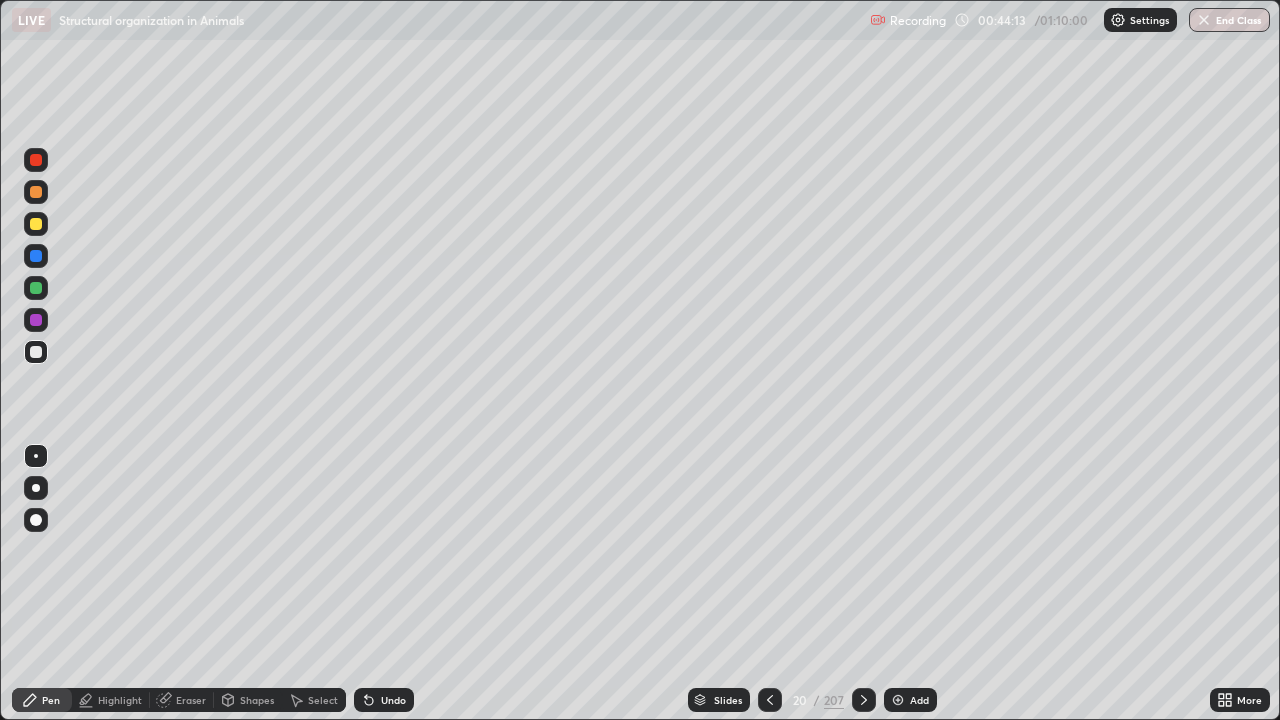 click on "Undo" at bounding box center (393, 700) 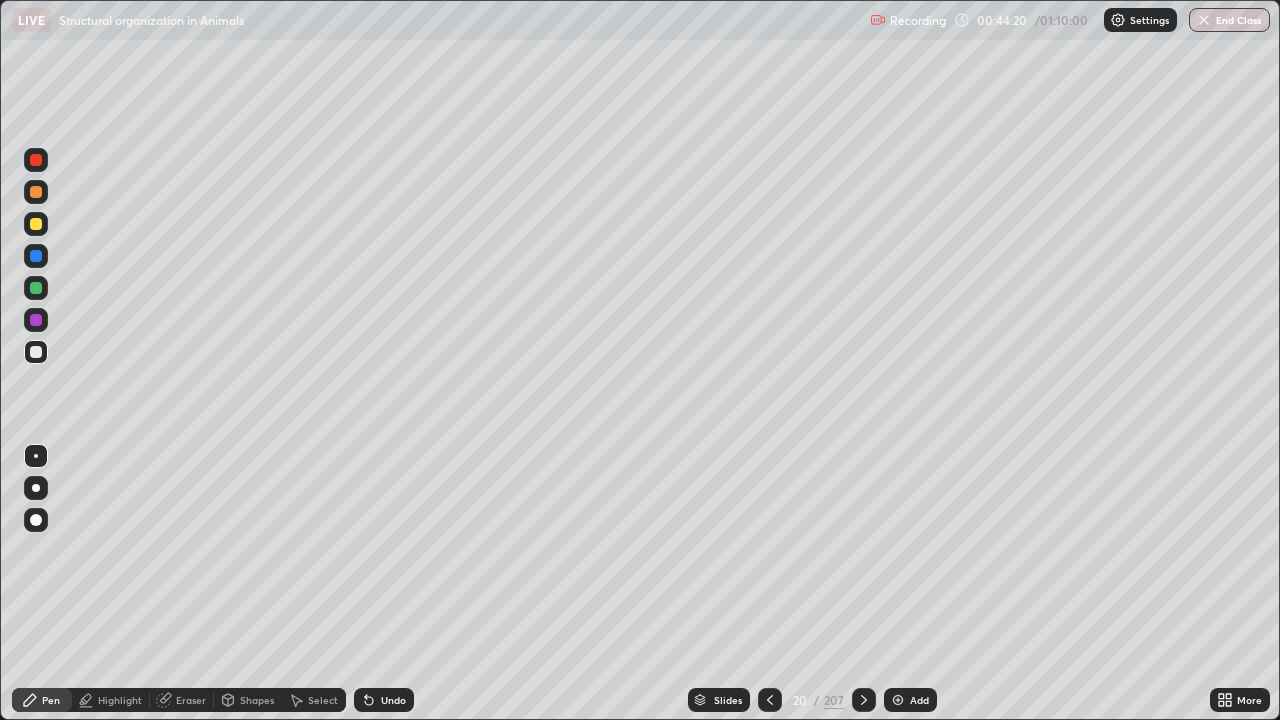 click on "Undo" at bounding box center (393, 700) 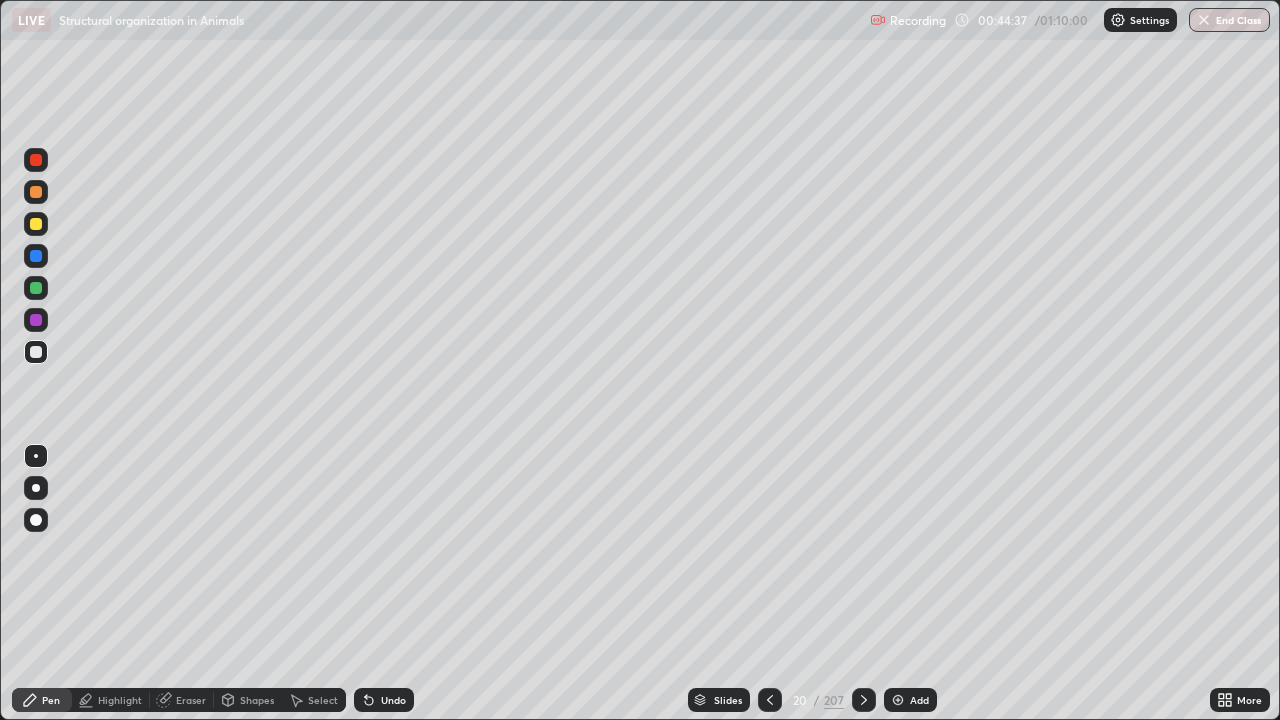click at bounding box center [36, 224] 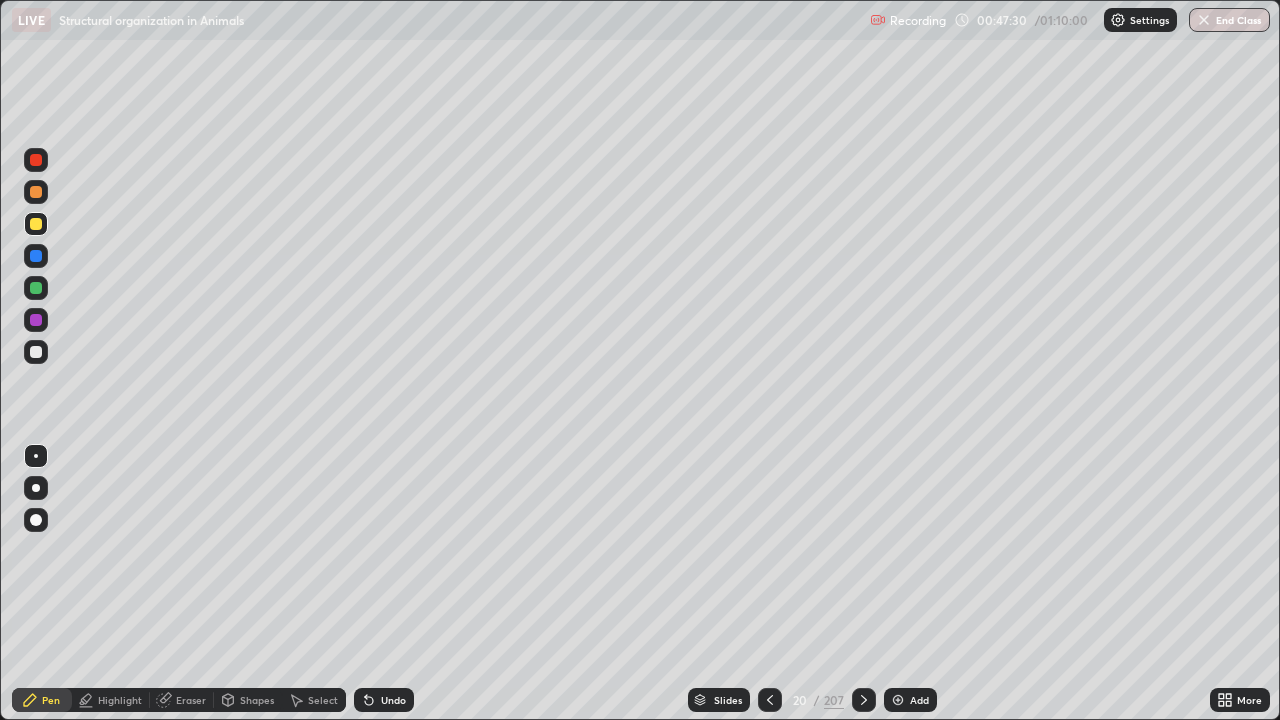 click at bounding box center [36, 160] 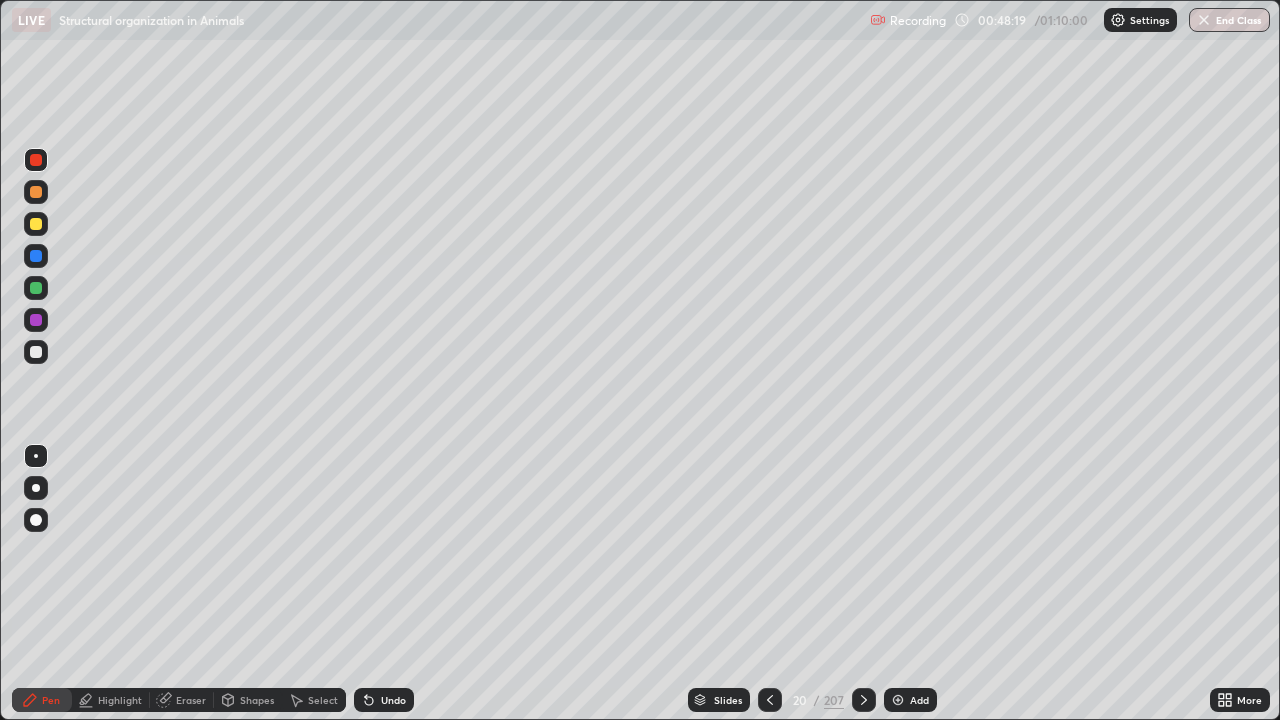 click on "Highlight" at bounding box center (120, 700) 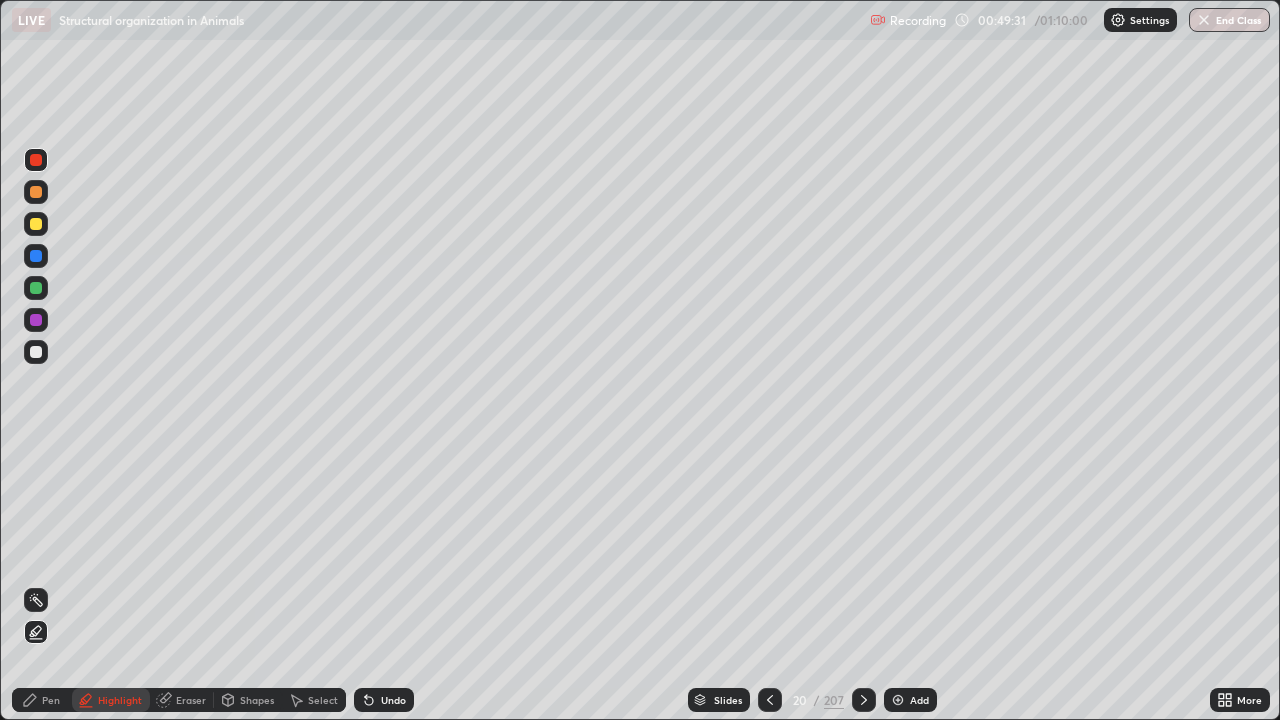 click 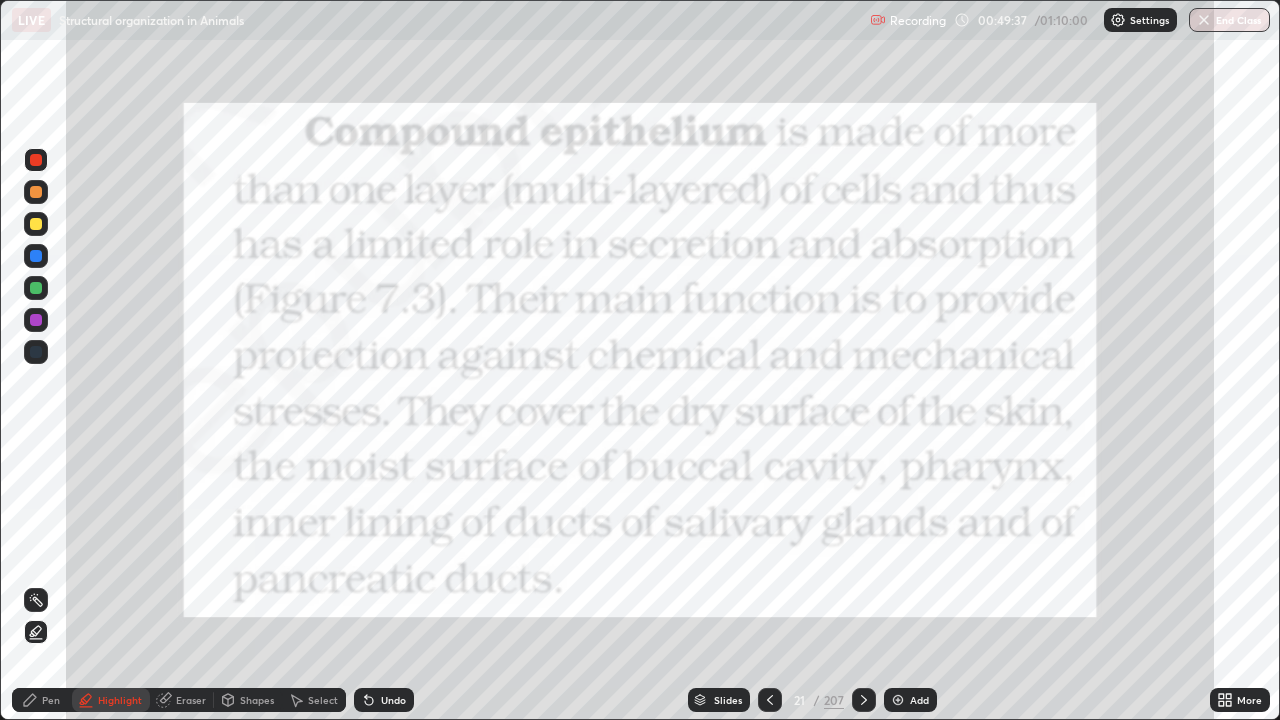 click at bounding box center [36, 160] 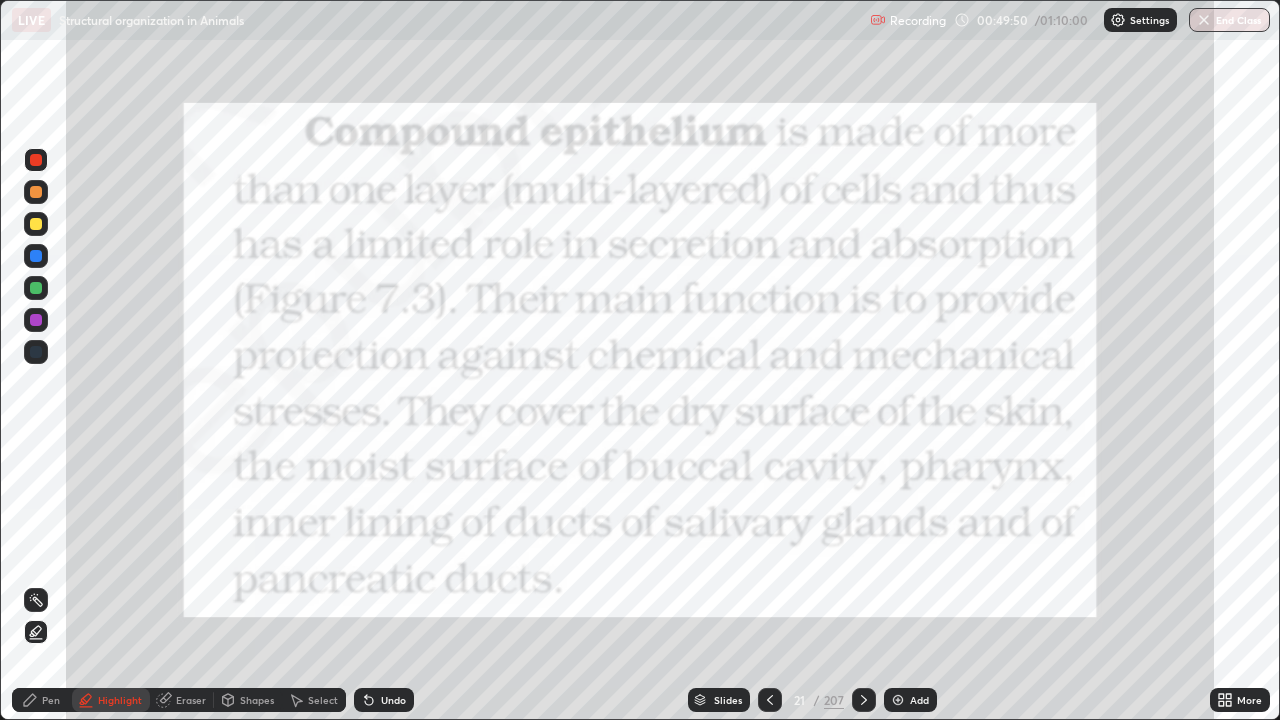 click on "Undo" at bounding box center [393, 700] 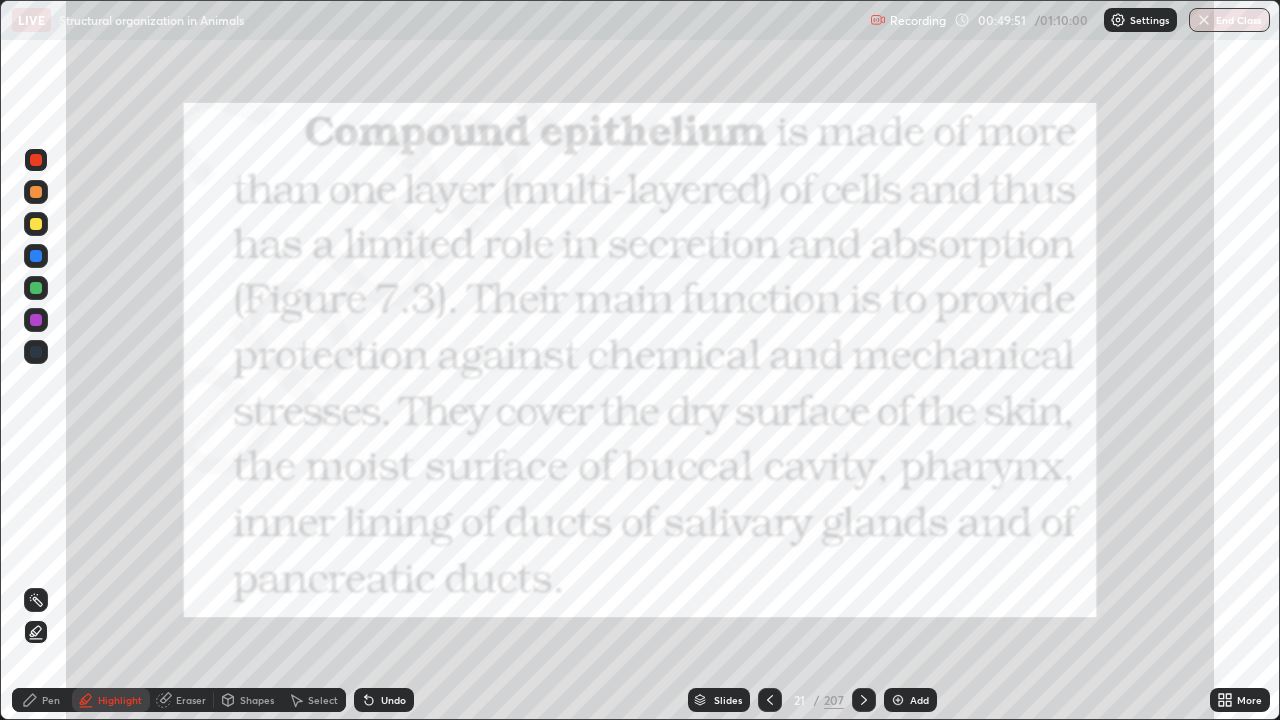 click on "Undo" at bounding box center [384, 700] 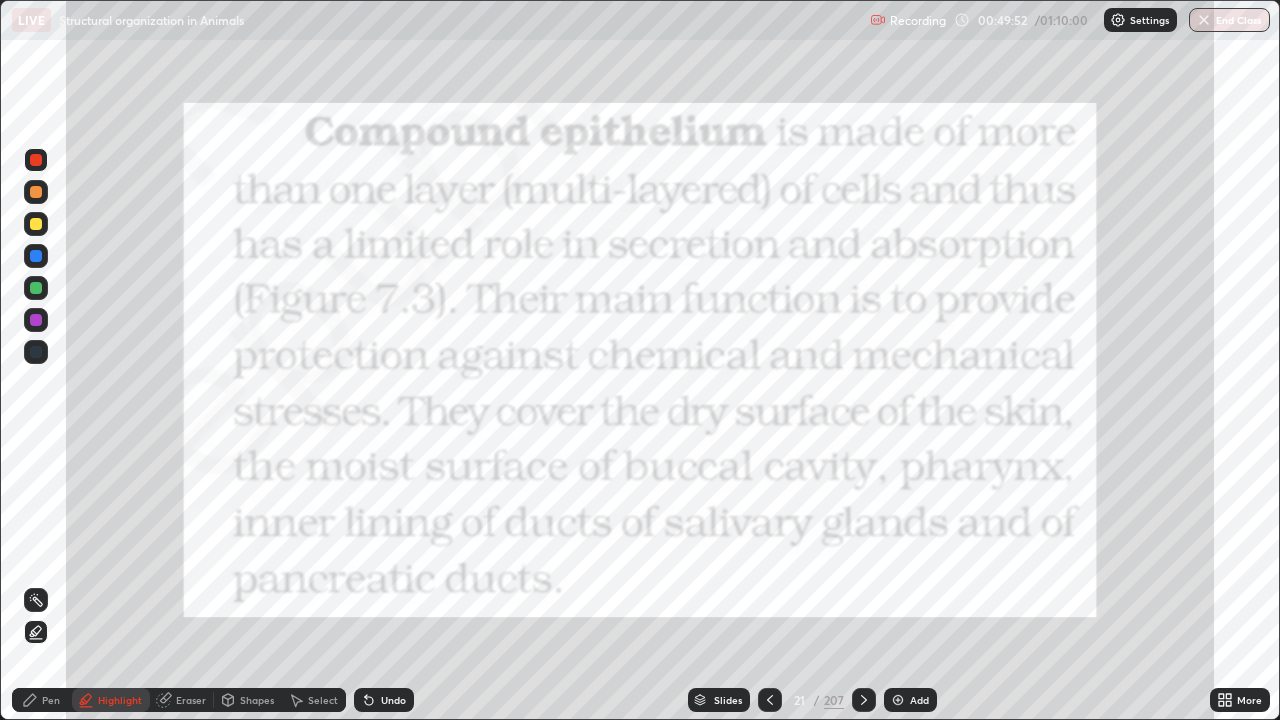 click 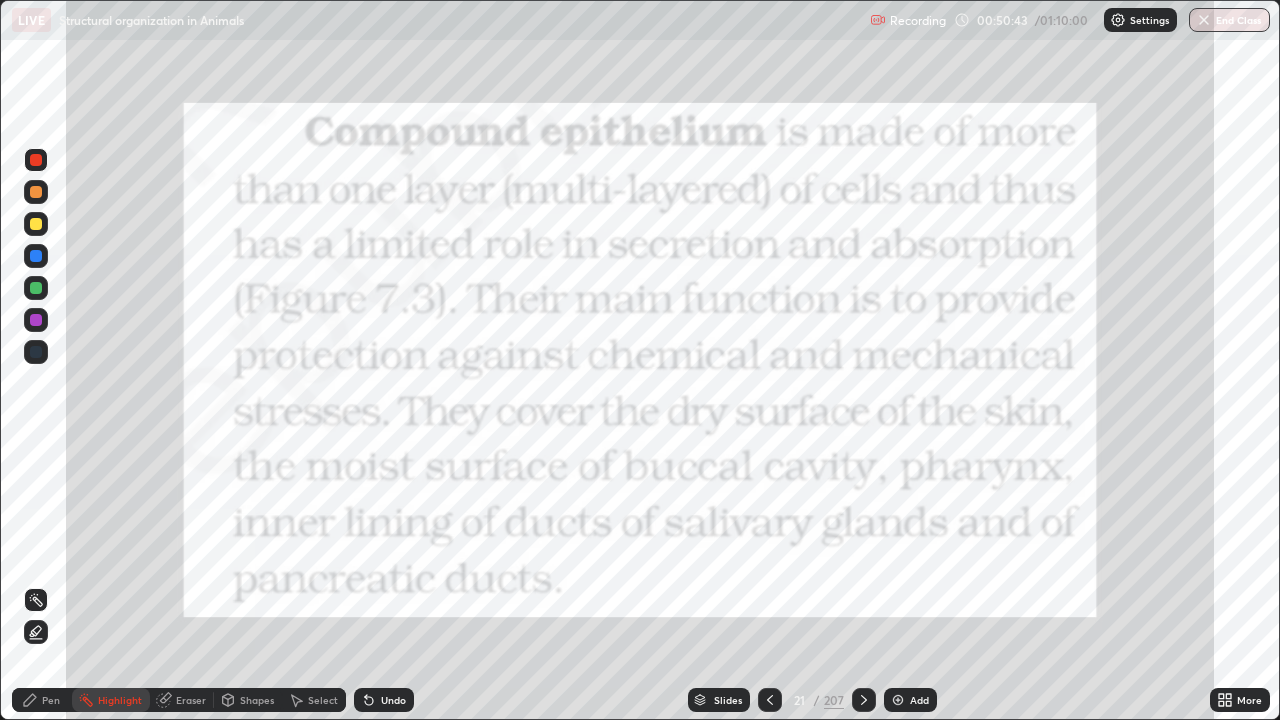 click 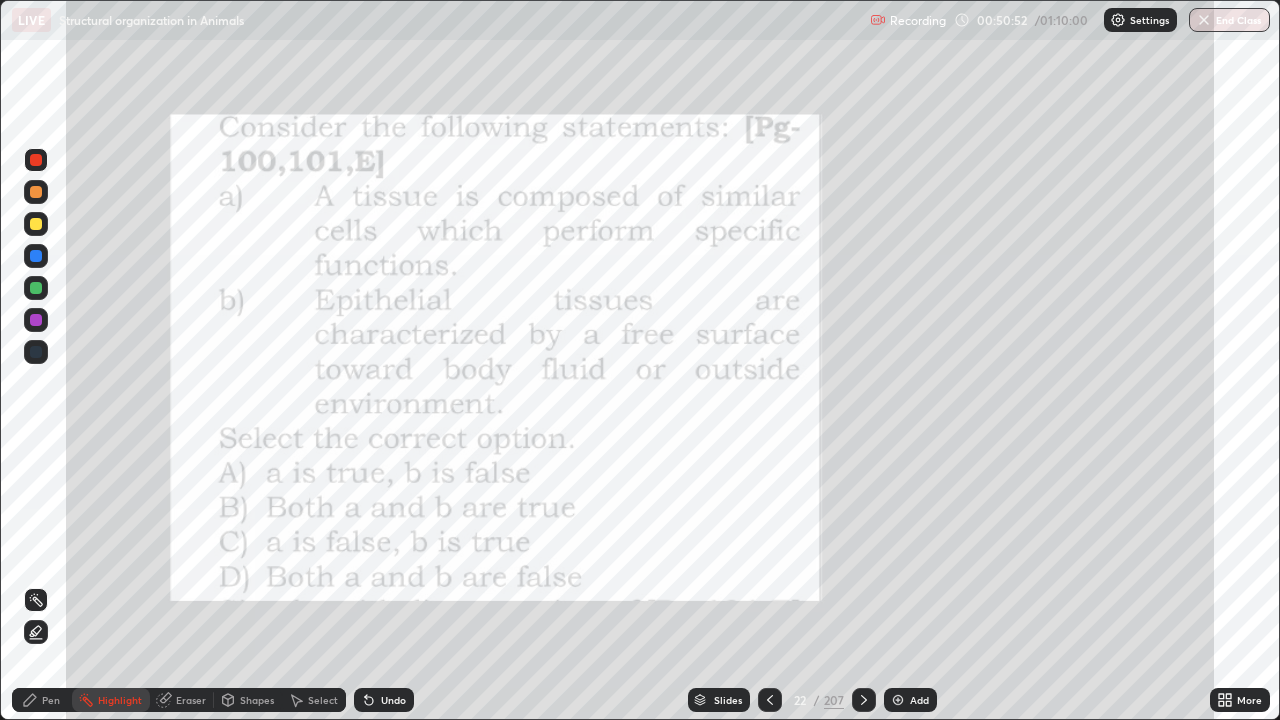 click on "Slides" at bounding box center (728, 700) 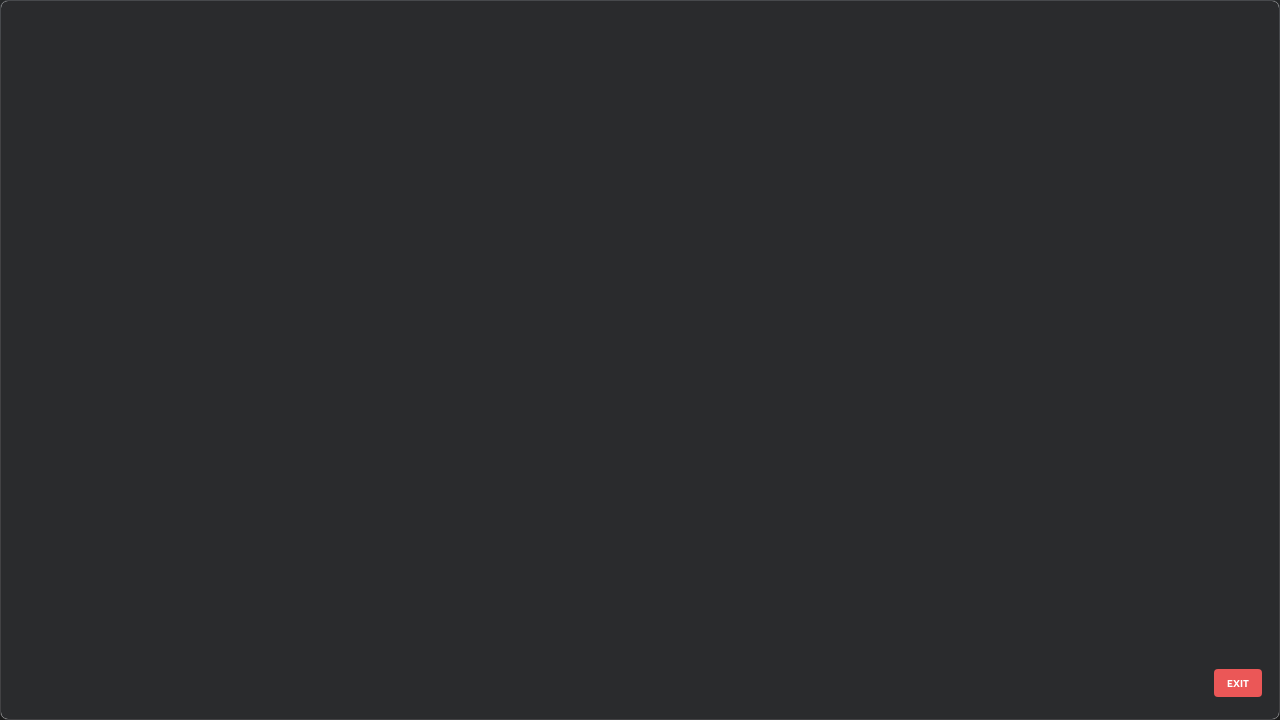 scroll, scrollTop: 1079, scrollLeft: 0, axis: vertical 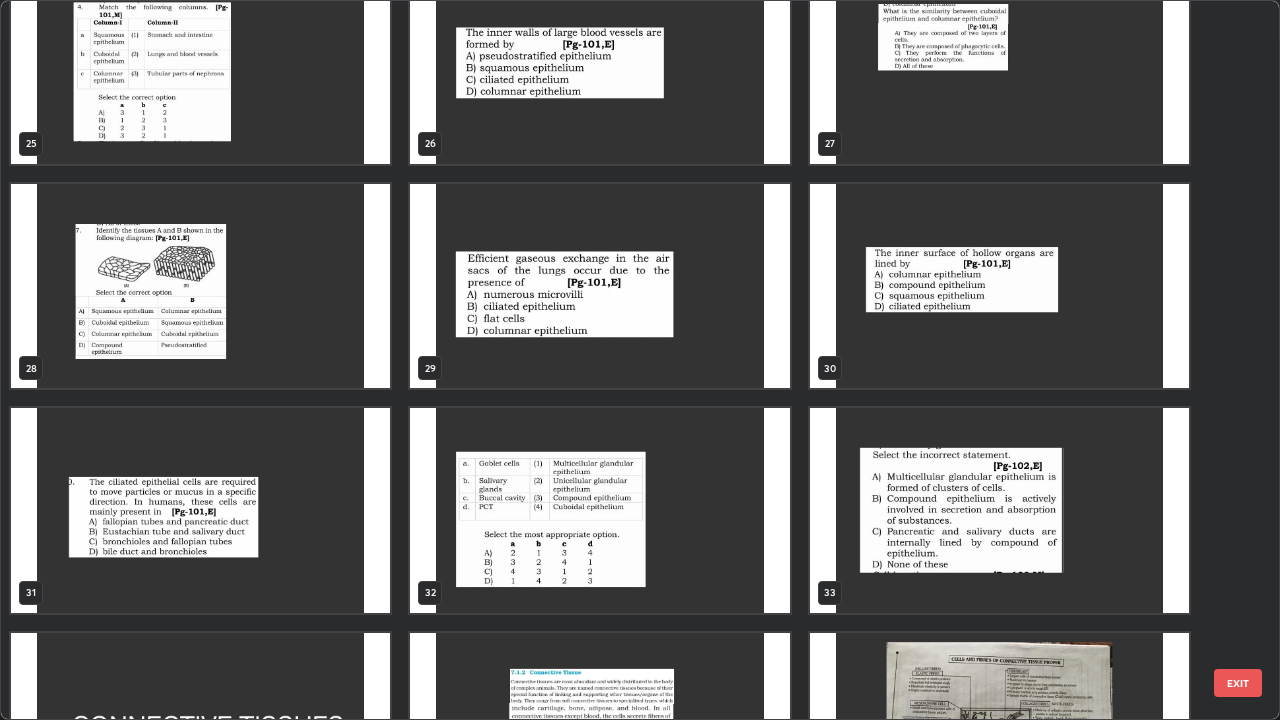 click at bounding box center (999, 286) 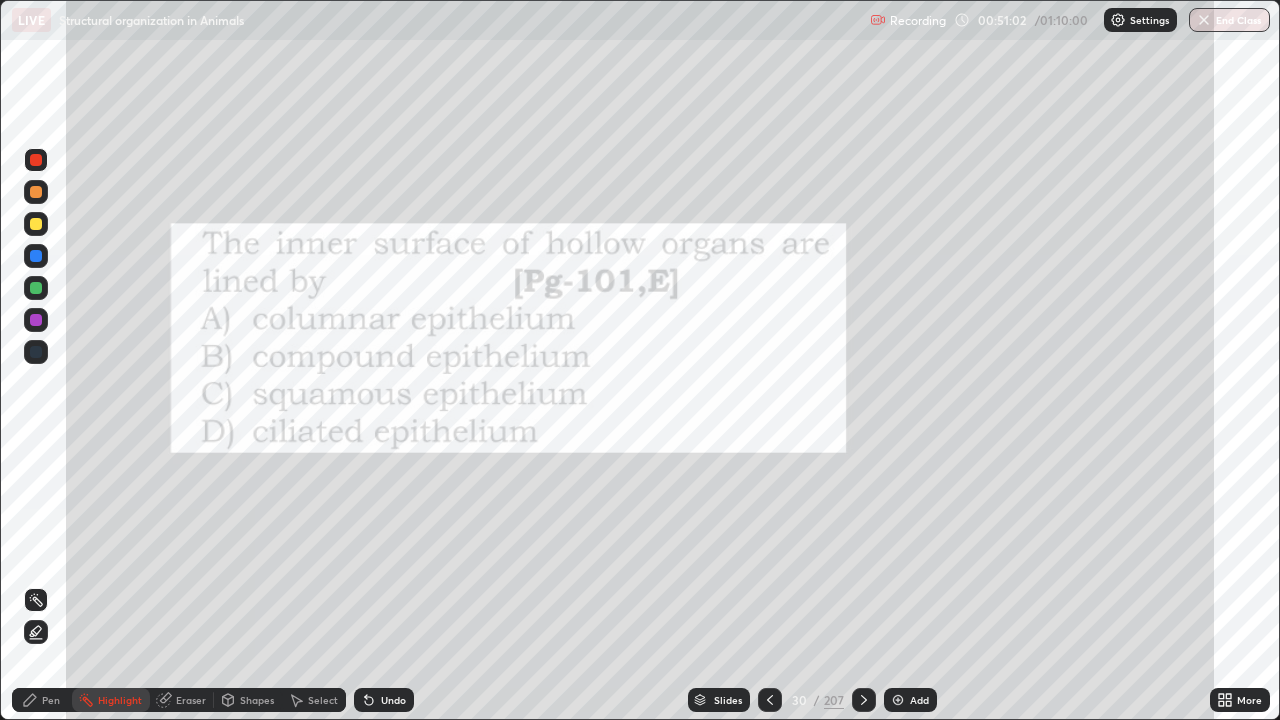 click at bounding box center (864, 700) 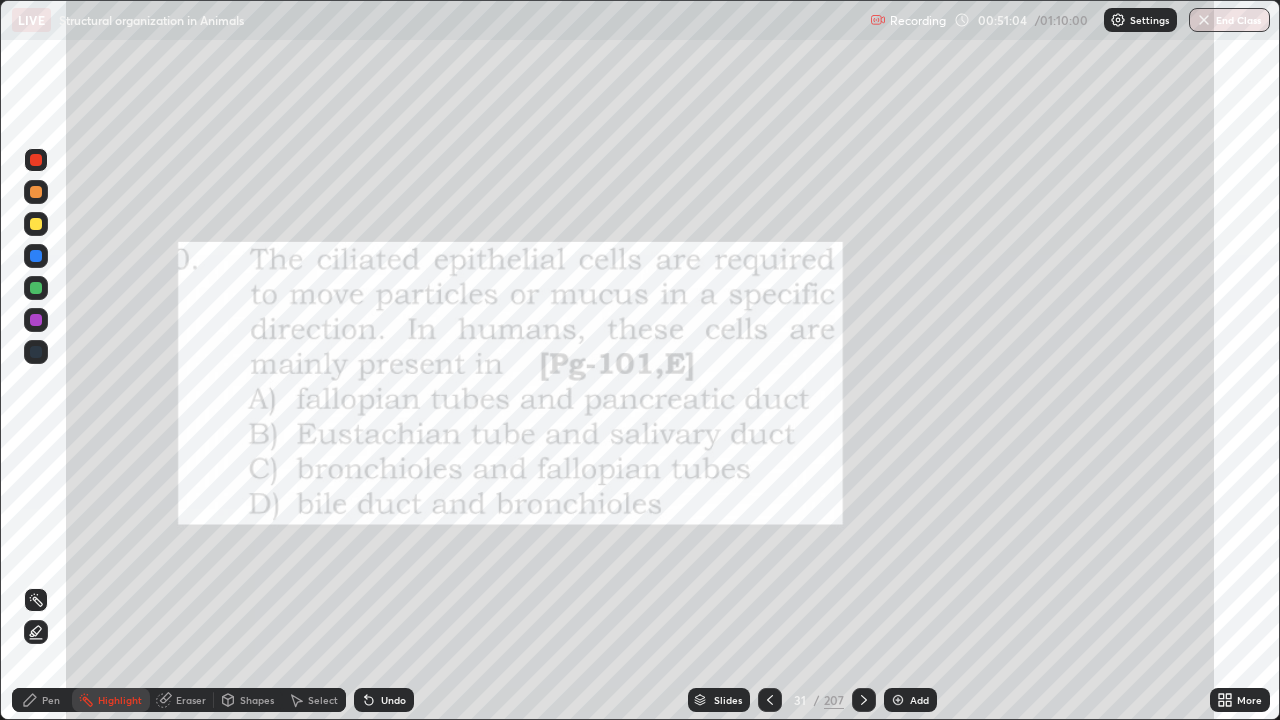 click 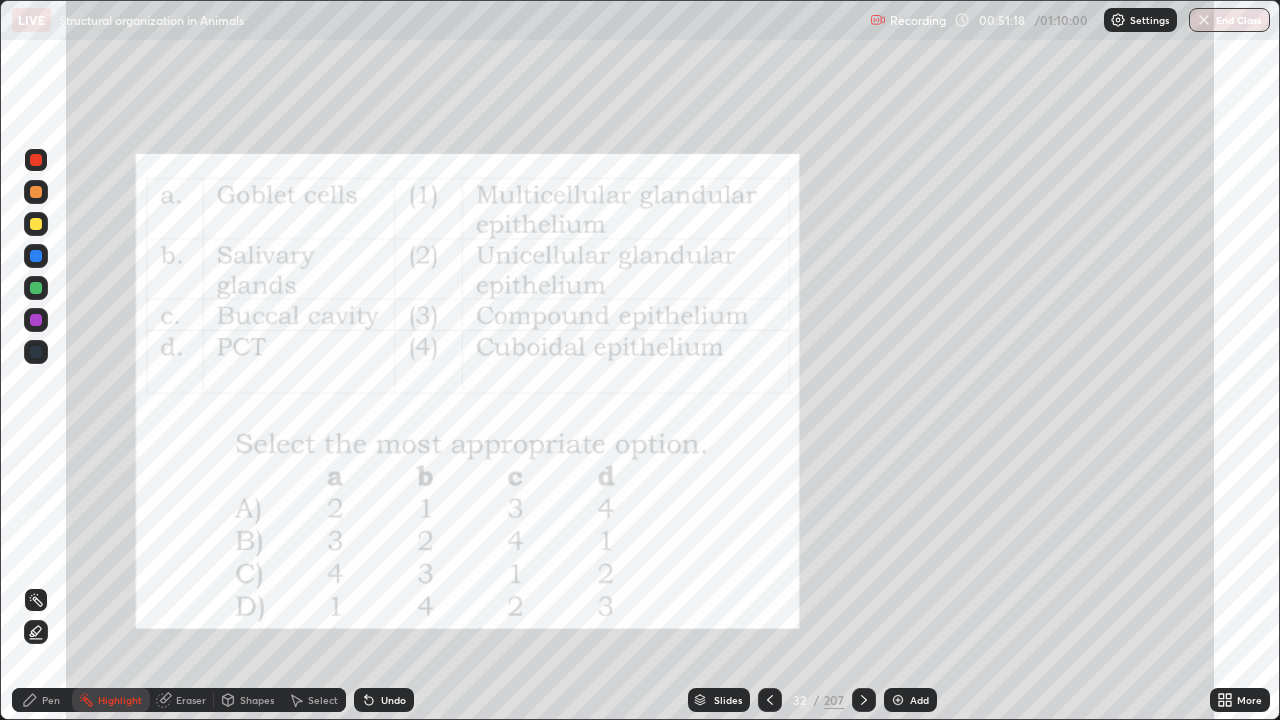 click 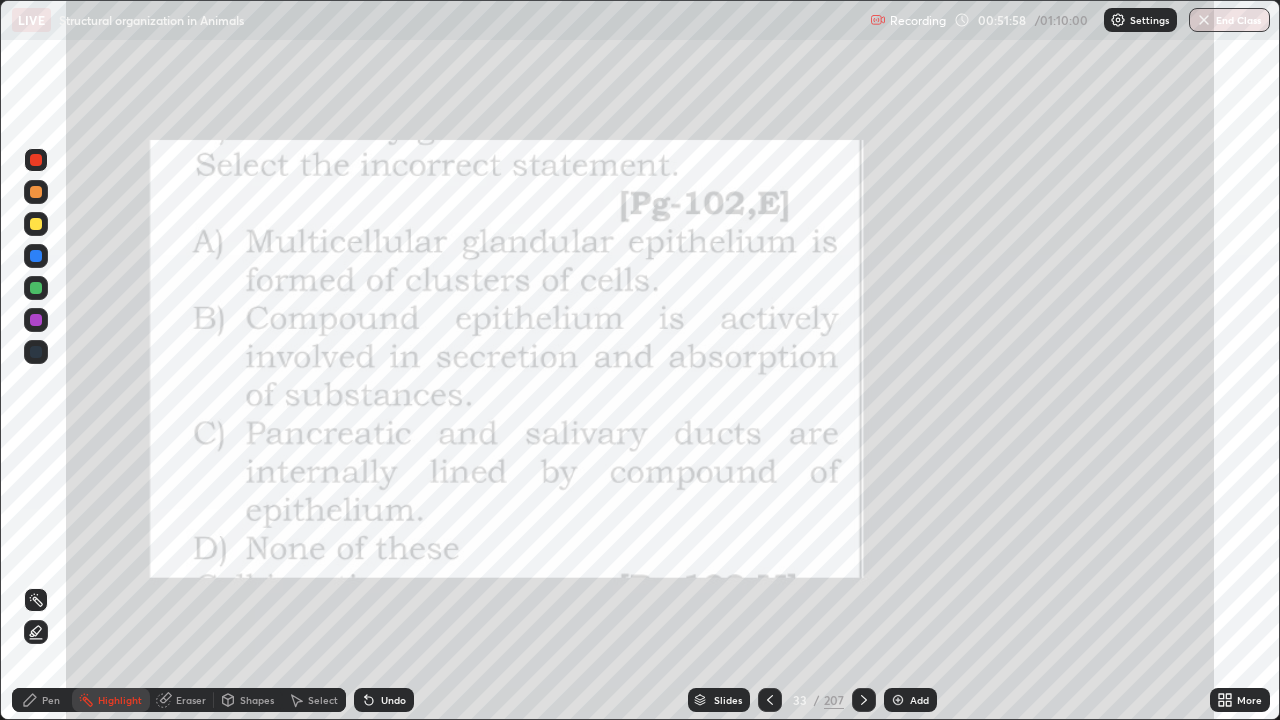 click 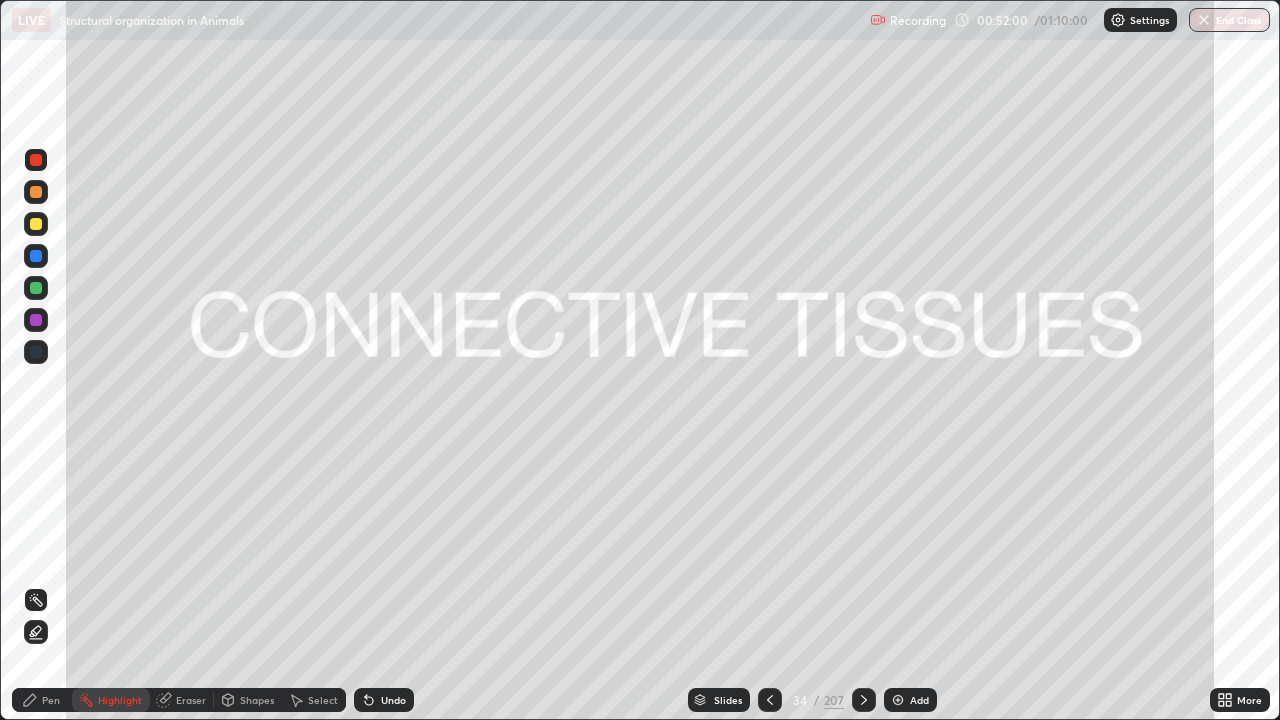 click 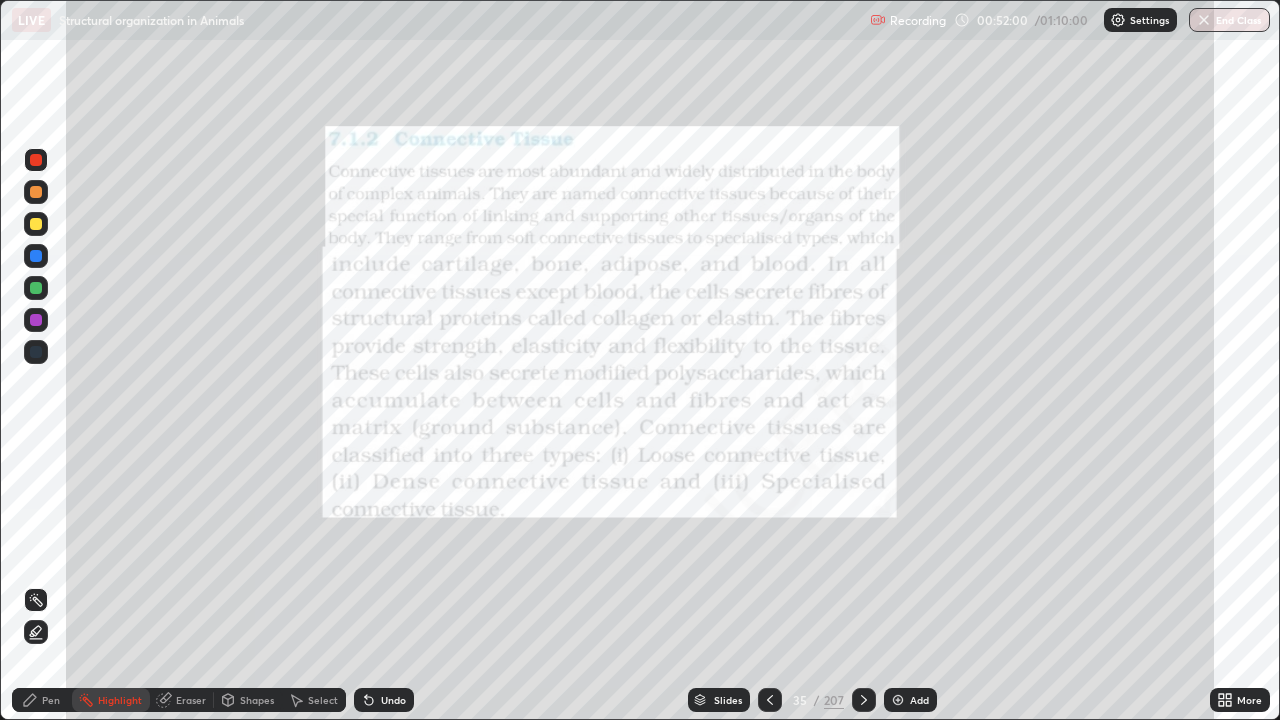click 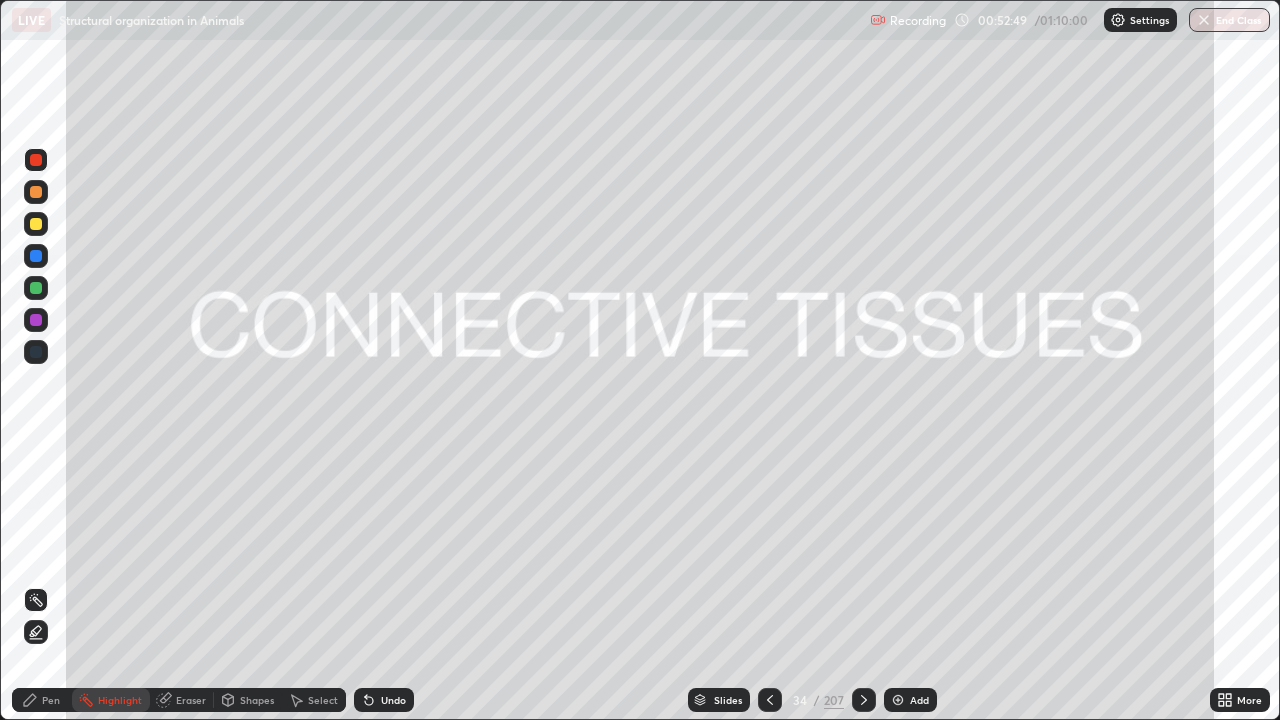 click 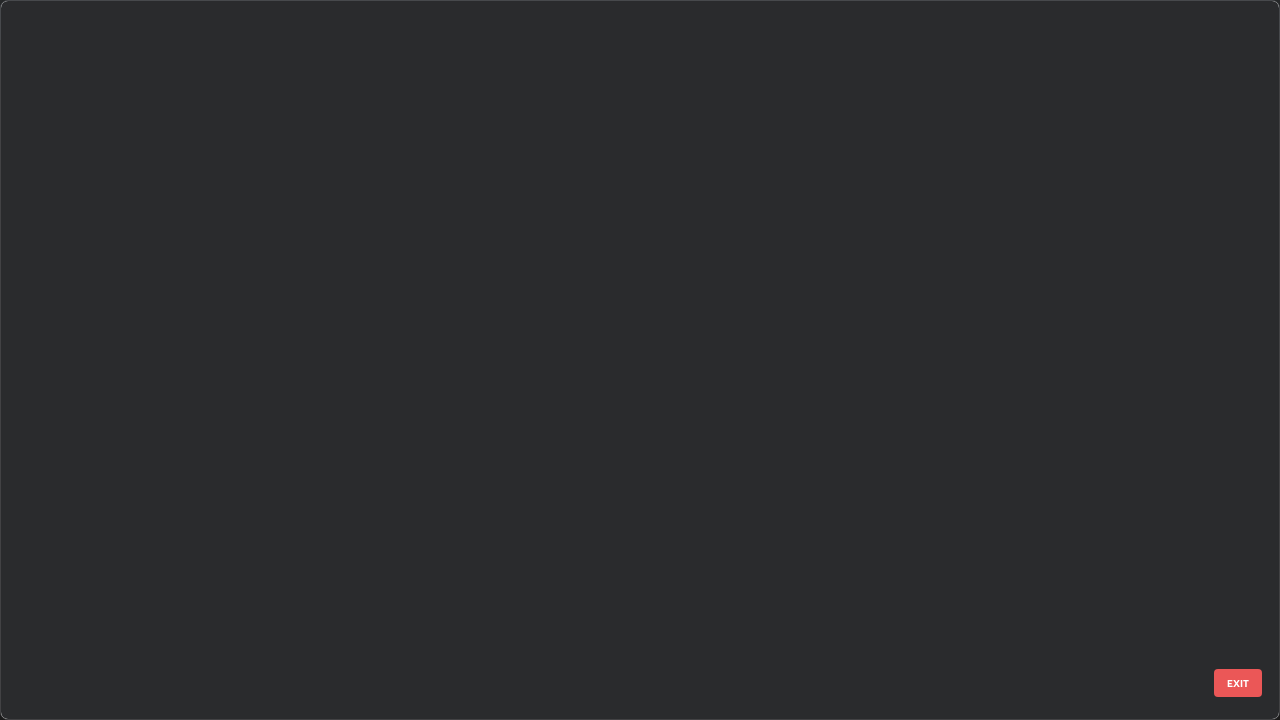 scroll, scrollTop: 1977, scrollLeft: 0, axis: vertical 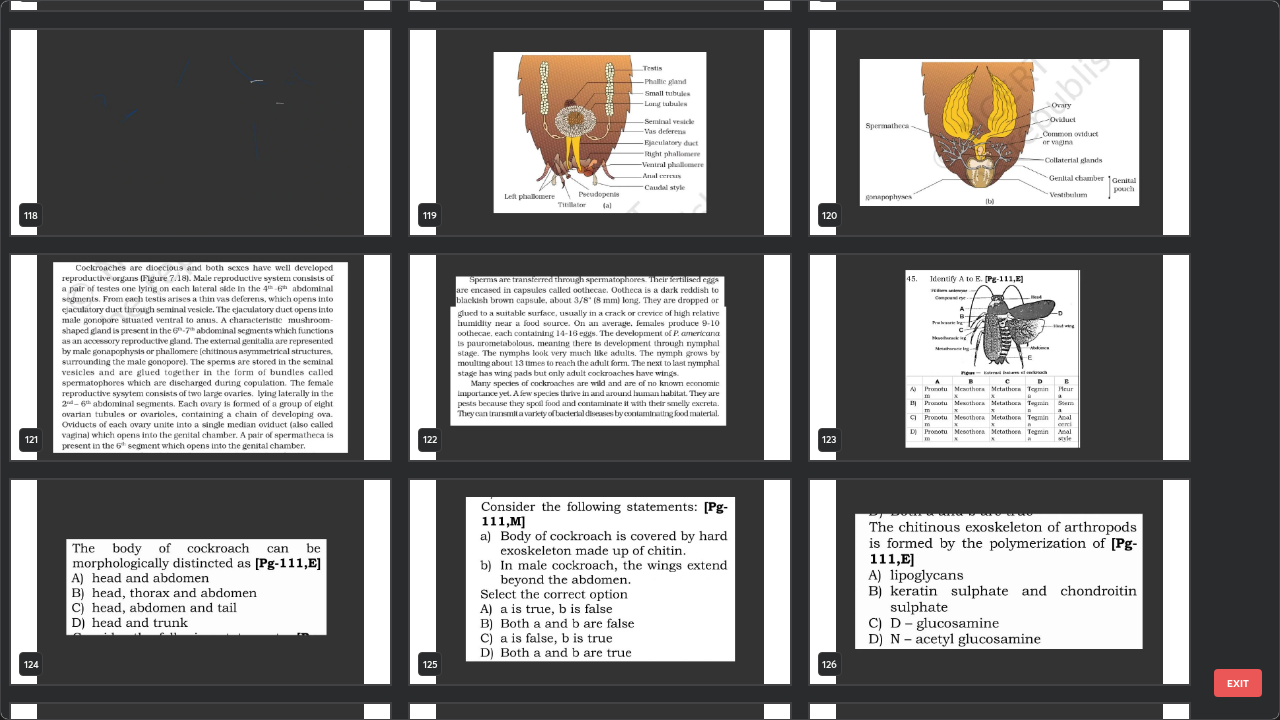 click at bounding box center [999, 357] 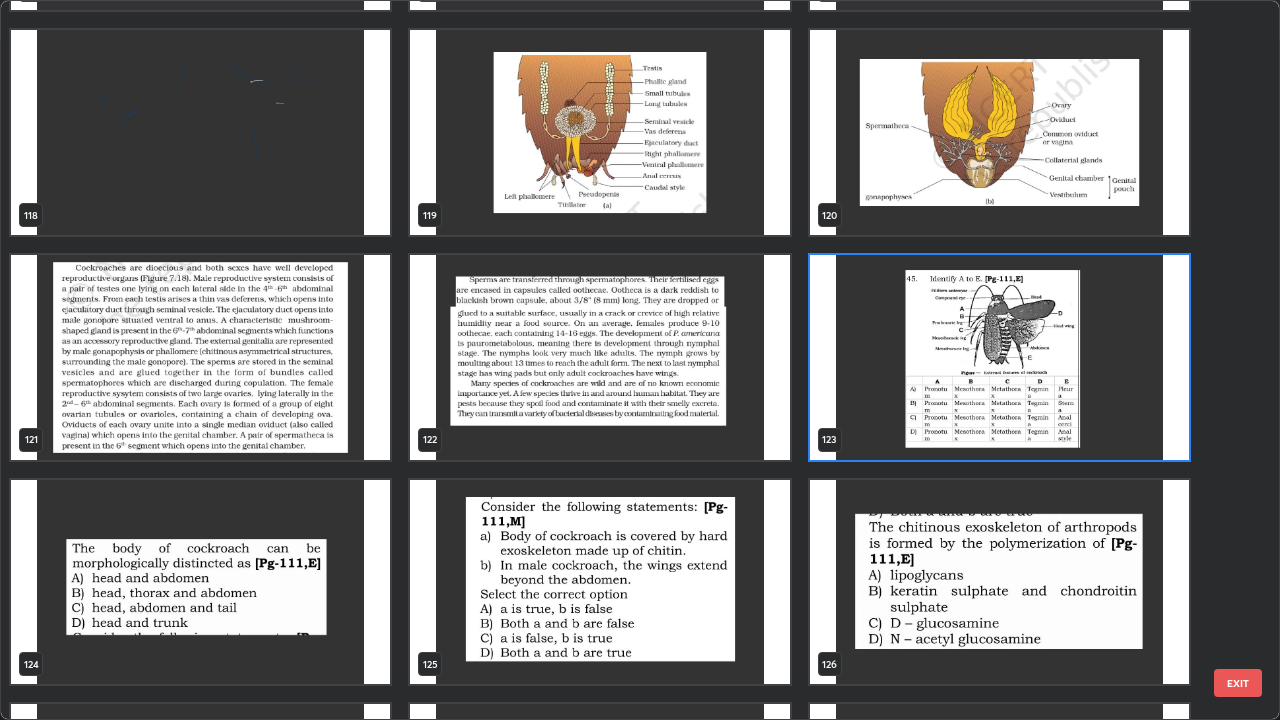 click at bounding box center [999, 357] 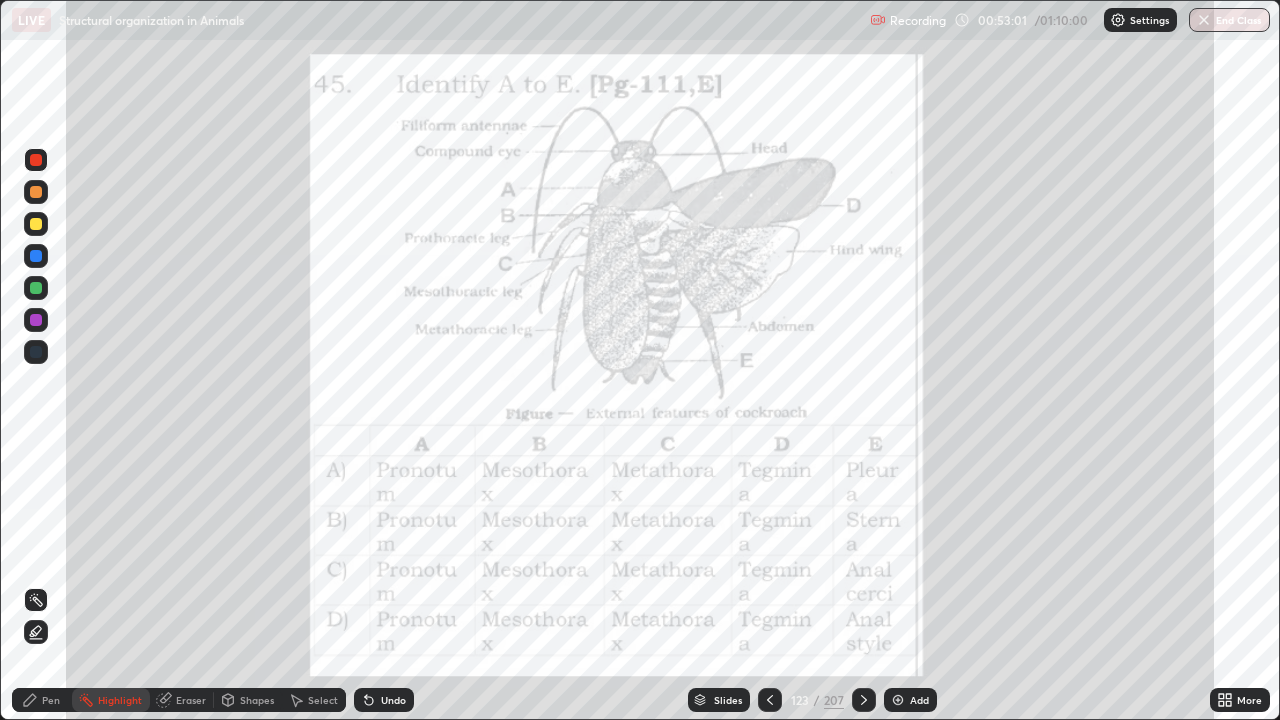 click on "End Class" at bounding box center (1229, 20) 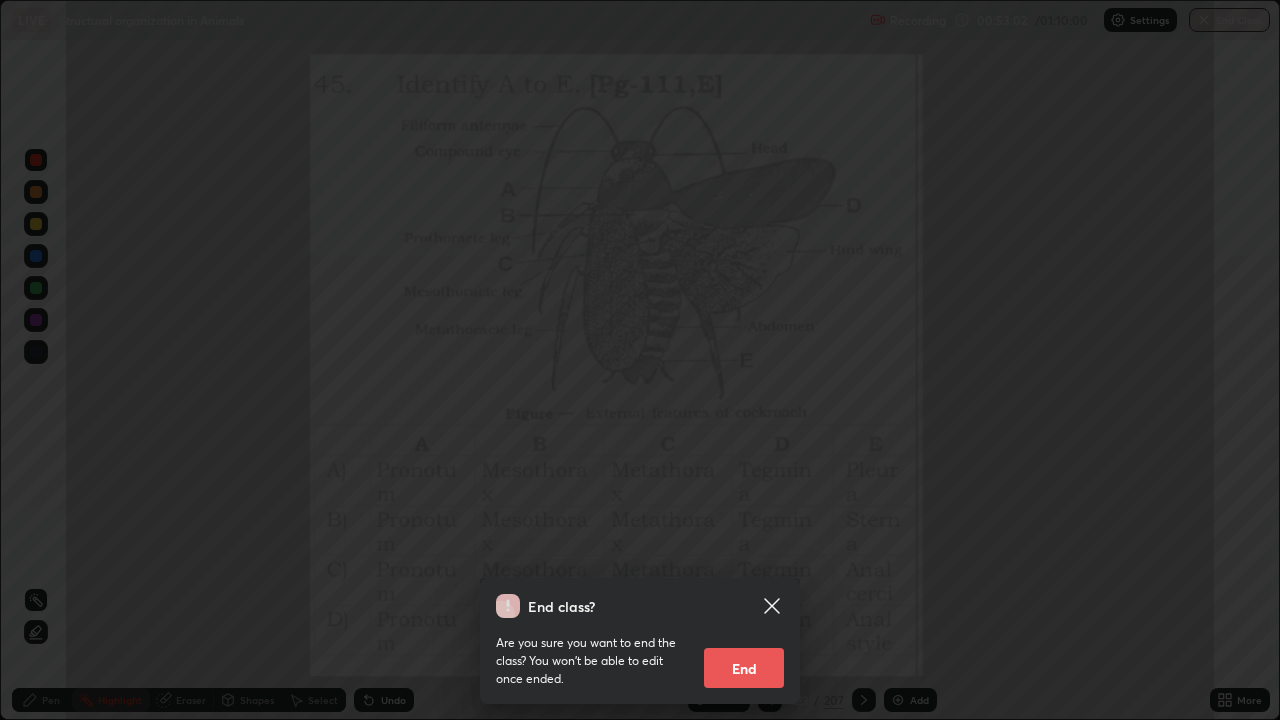 click on "End" at bounding box center (744, 668) 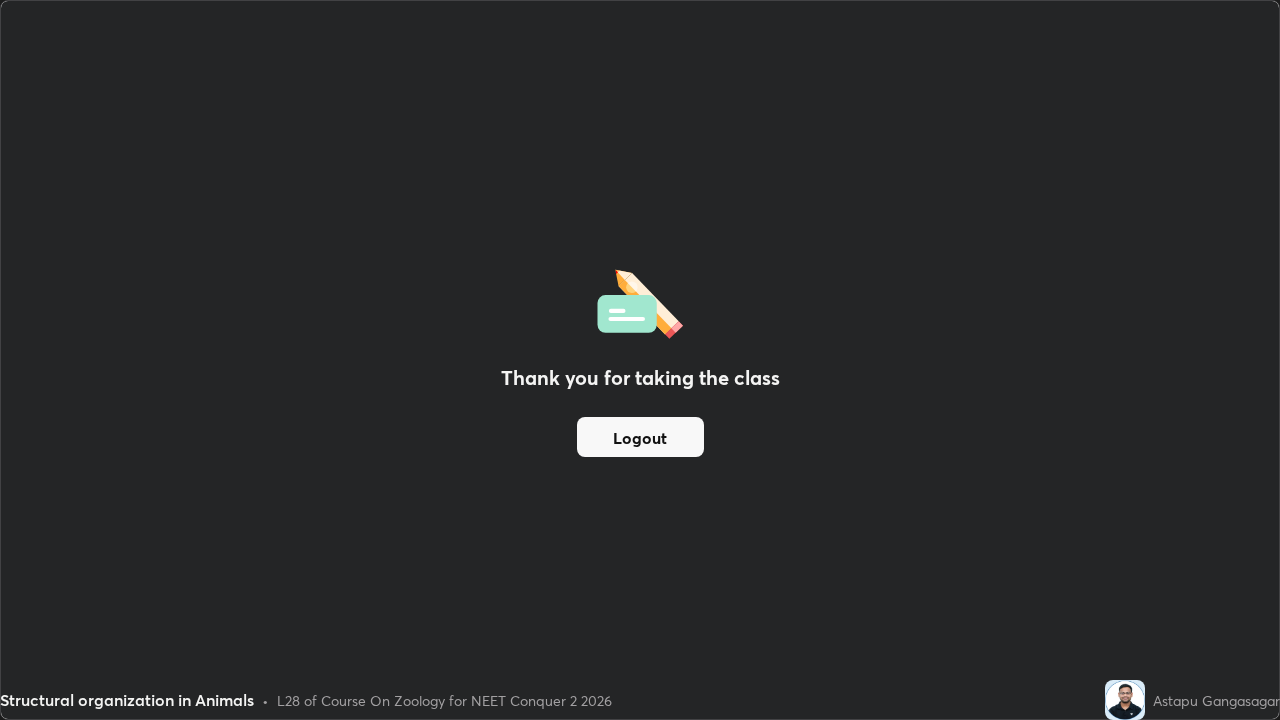 click on "Logout" at bounding box center [640, 437] 